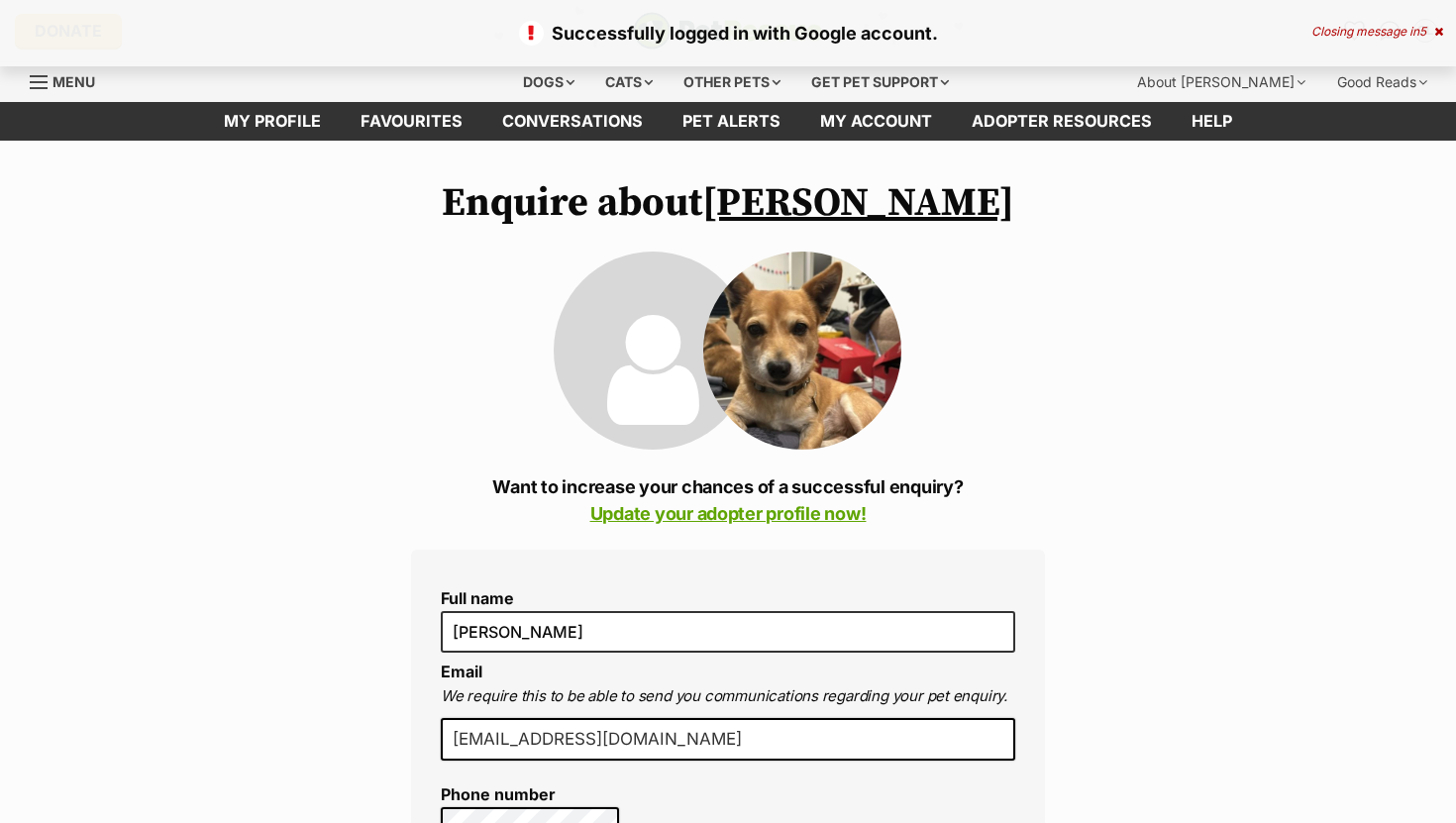 scroll, scrollTop: 0, scrollLeft: 0, axis: both 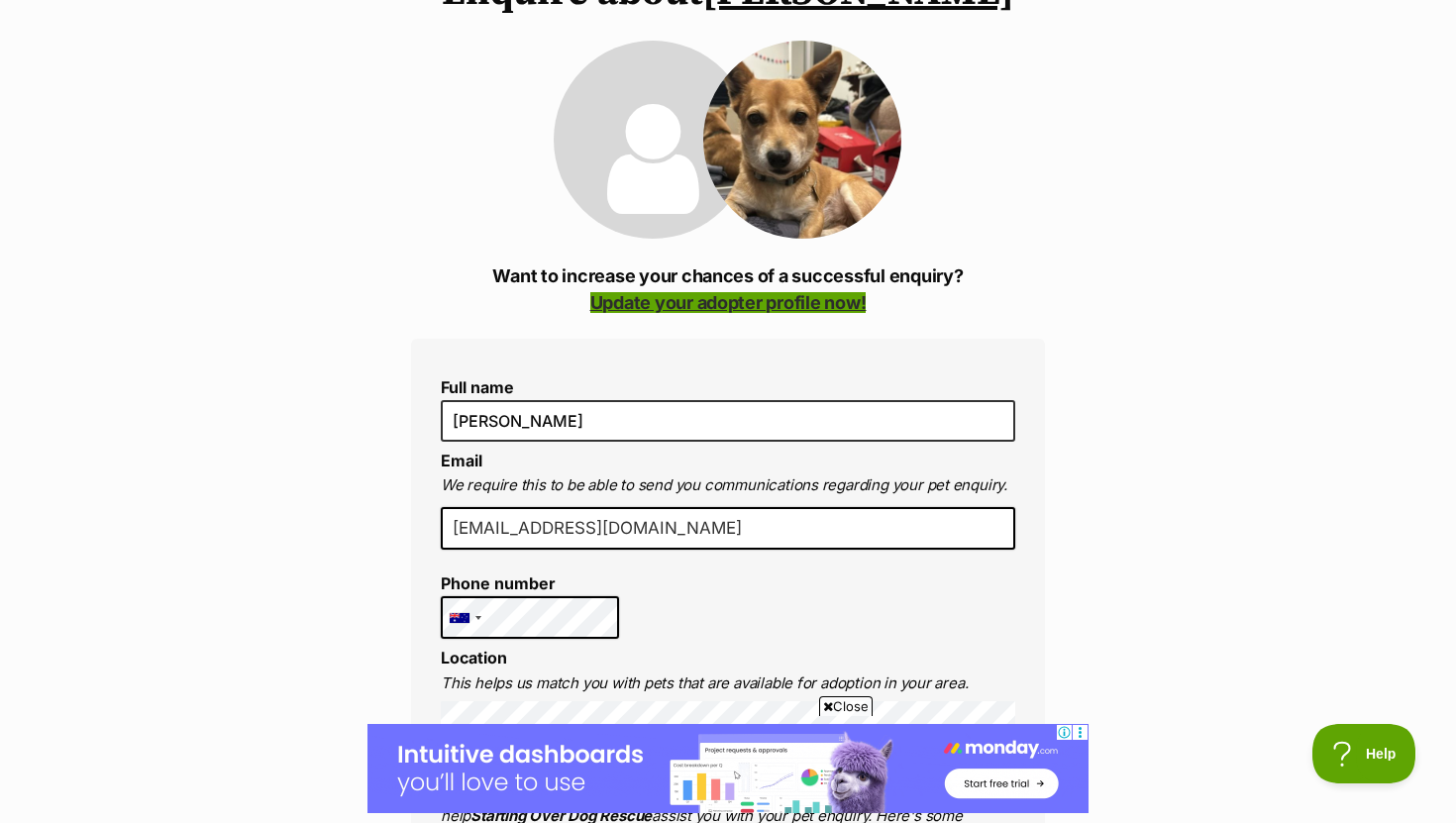 click on "Update your adopter profile now!" at bounding box center (728, 302) 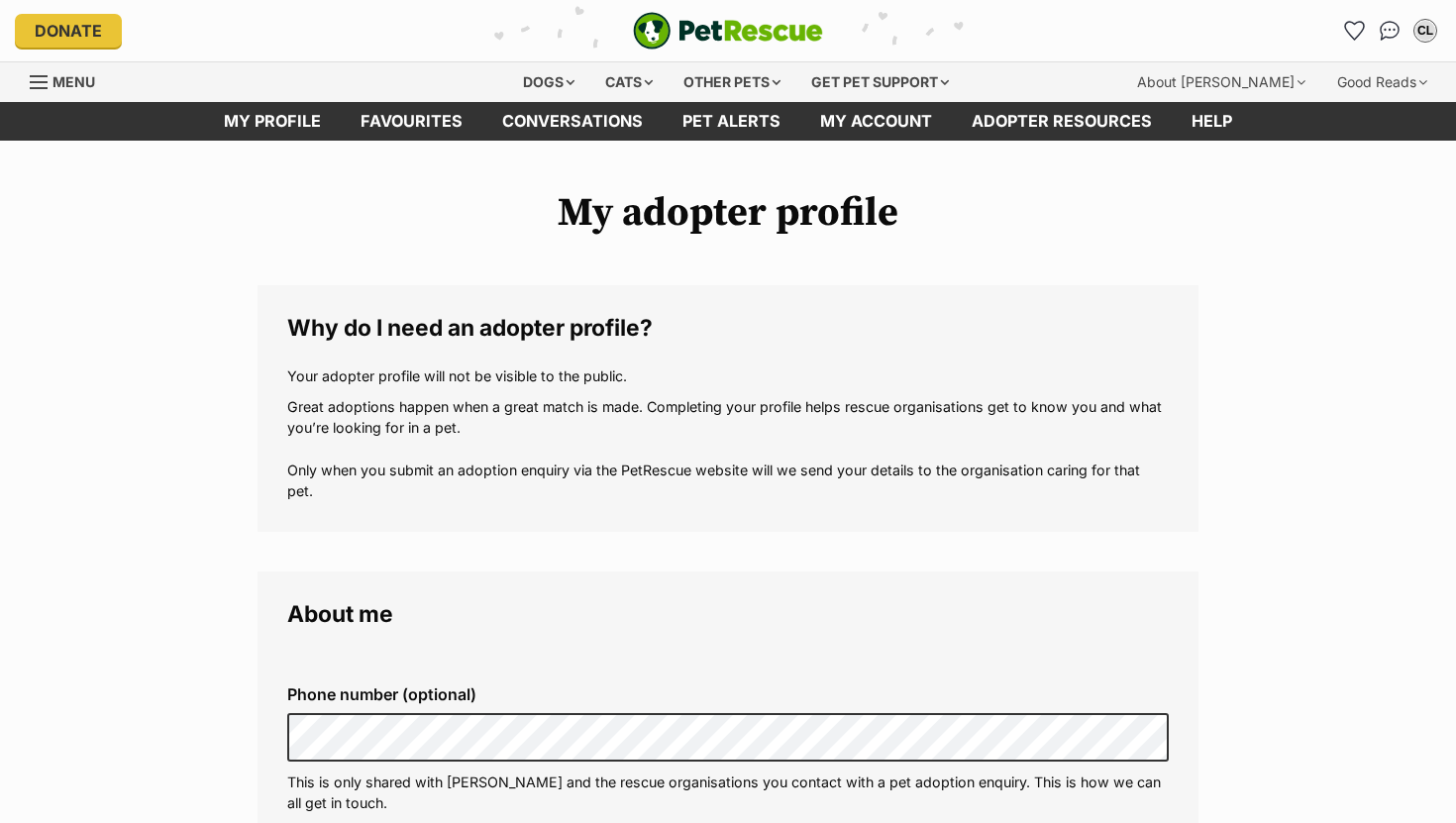 scroll, scrollTop: 0, scrollLeft: 0, axis: both 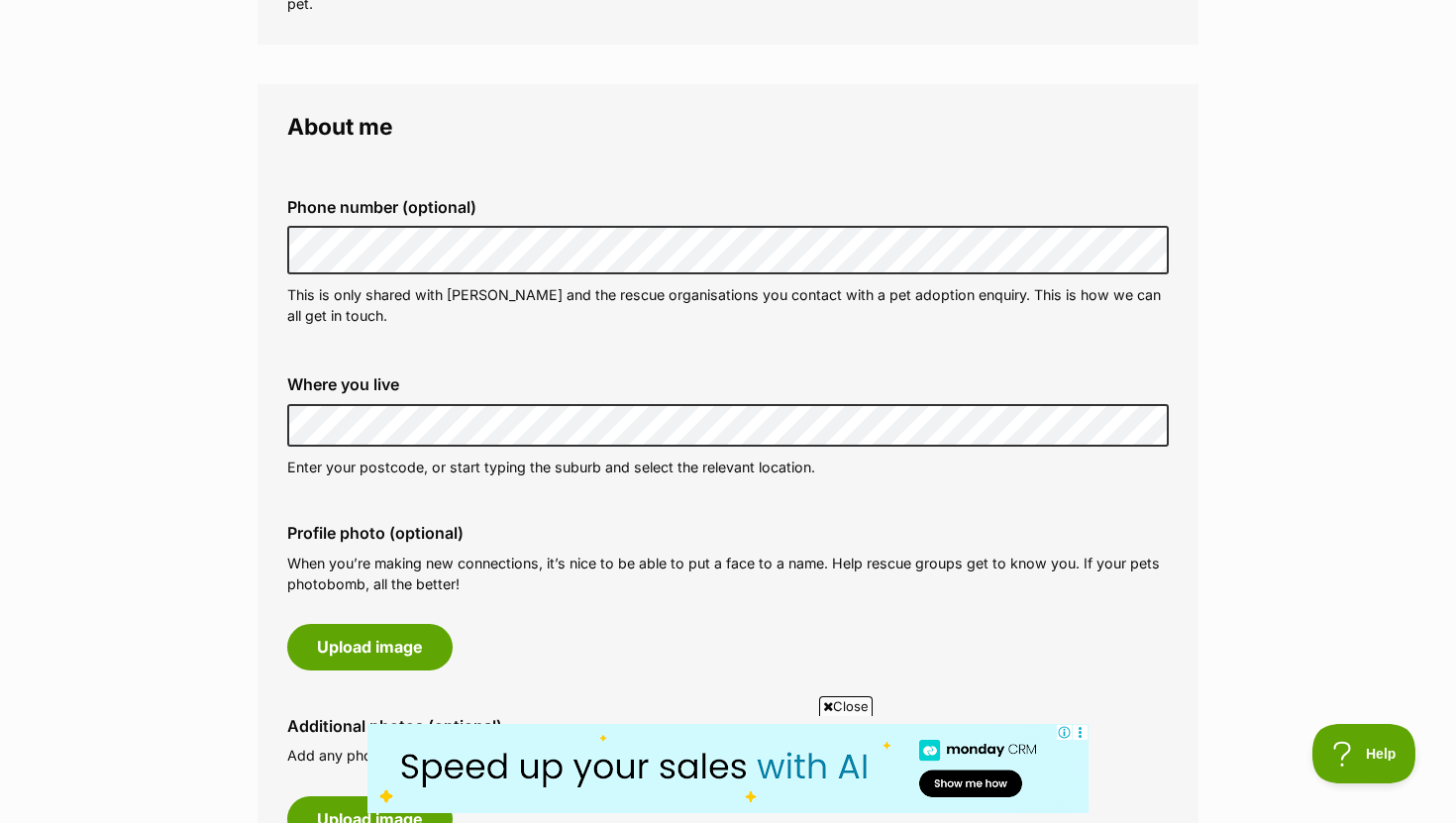 click on "My adopter profile
Why do I need an adopter profile?
Your adopter profile will not be visible to the public.
Great adoptions happen when a great match is made. Completing your profile helps rescue organisations get to know you and what you’re looking for in a pet. Only when you submit an adoption enquiry via the PetRescue website will we send your details to the organisation caring for that pet.
About me
Phone number (optional)
This is only shared with PetRescue and the rescue organisations you contact with a pet adoption enquiry. This is how we can all get in touch.
Where you live
Address line 1 (optional)
Address line 2 (optional)
Suburb (optional)
State Victoria
Postcode
Enter your postcode, or start typing the suburb and select the relevant location.
Profile photo (optional)
Upload image
Remove profile image (optional)
Additional photos (optional)" at bounding box center (728, 1045) 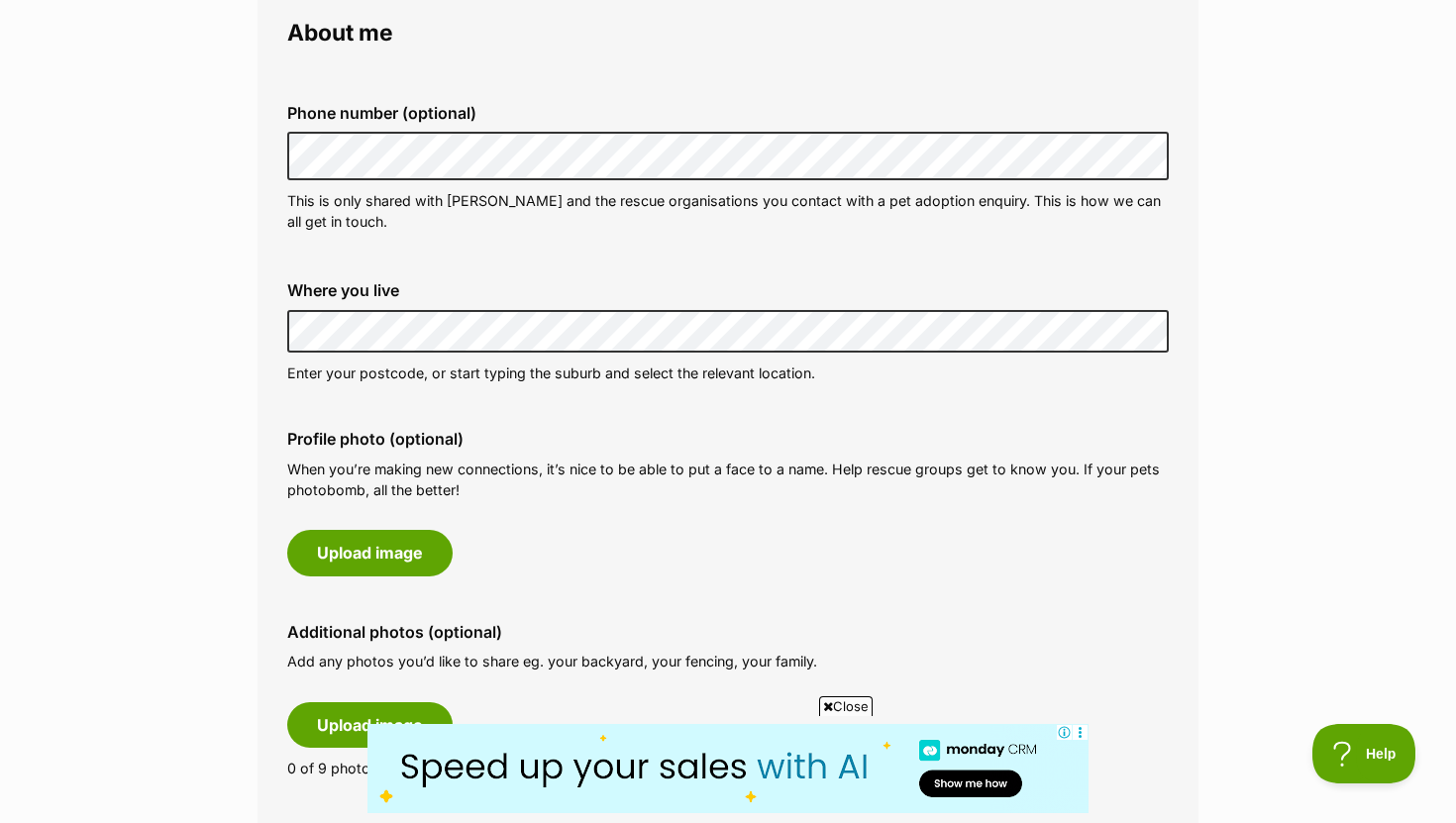 scroll, scrollTop: 590, scrollLeft: 0, axis: vertical 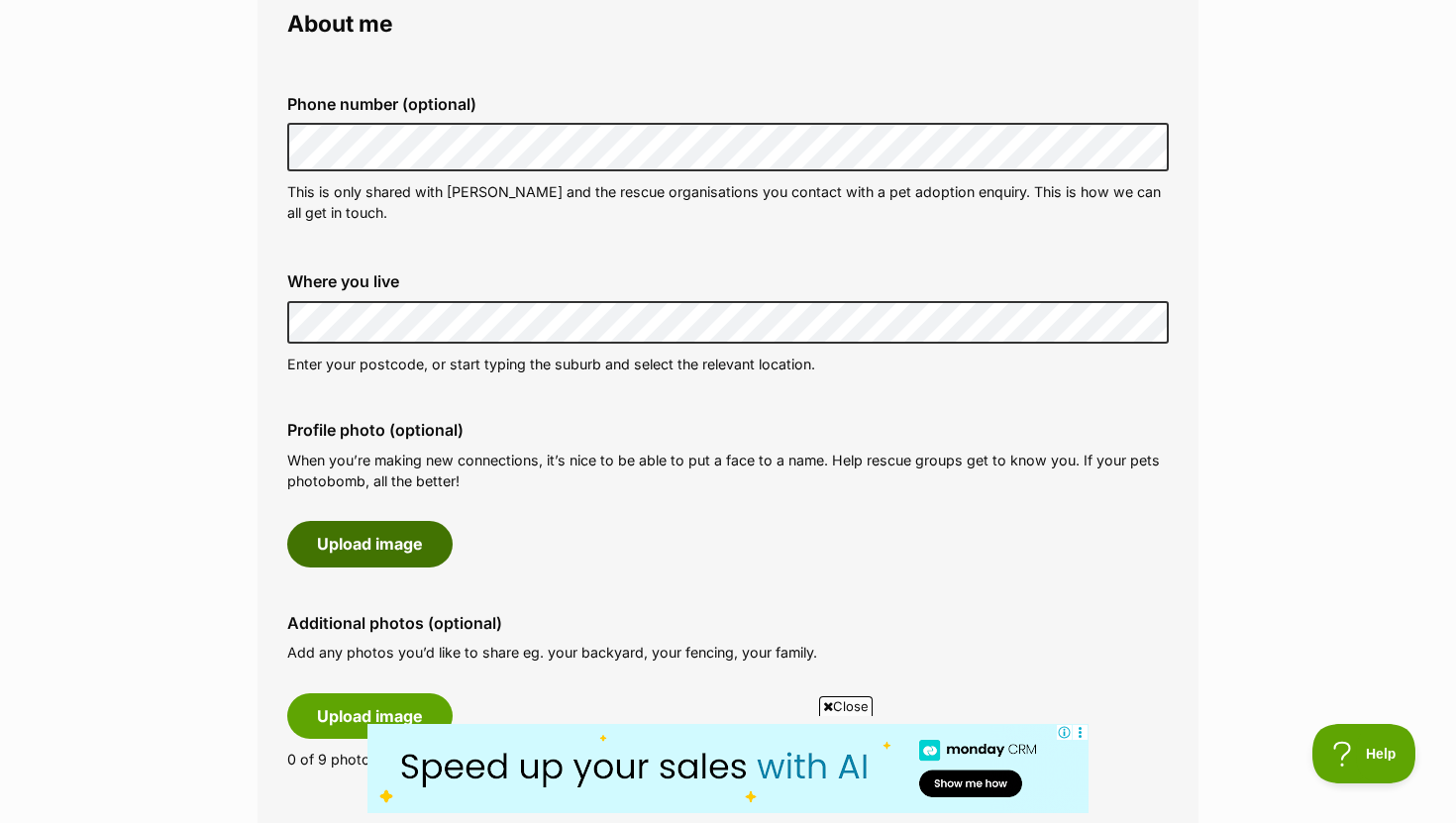click on "Upload image" at bounding box center (369, 544) 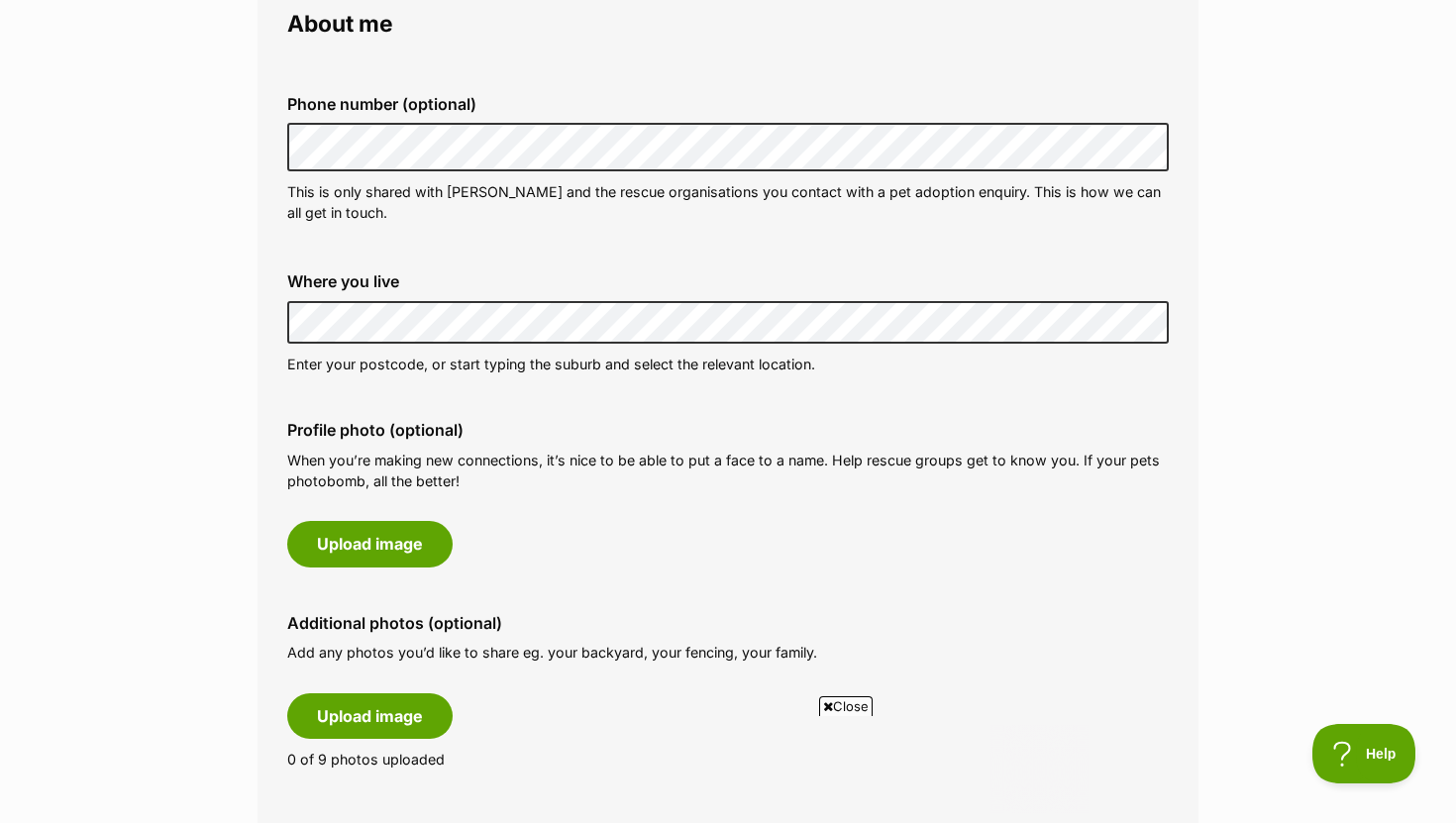 scroll, scrollTop: 0, scrollLeft: 0, axis: both 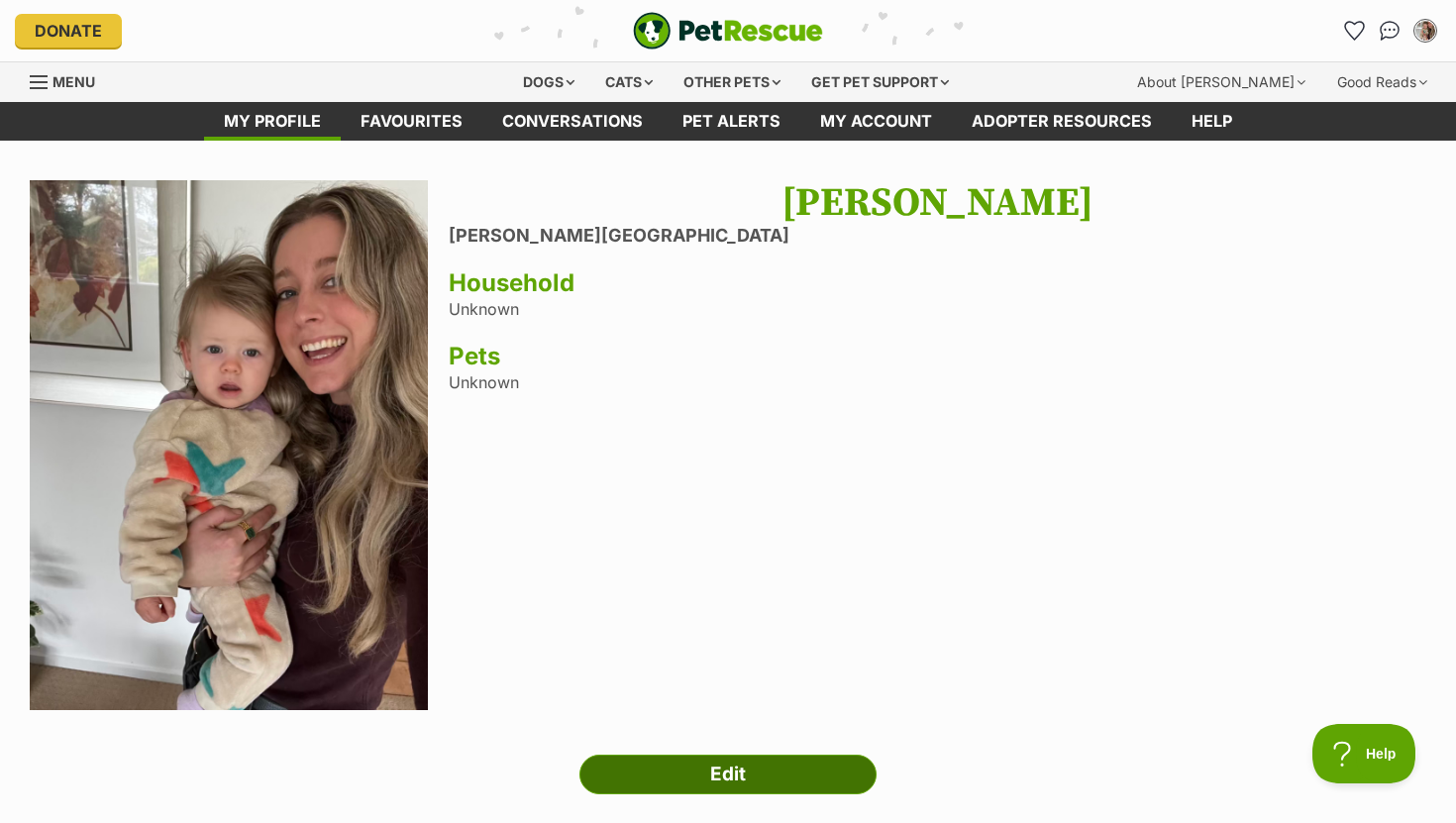 click on "Edit" at bounding box center [728, 774] 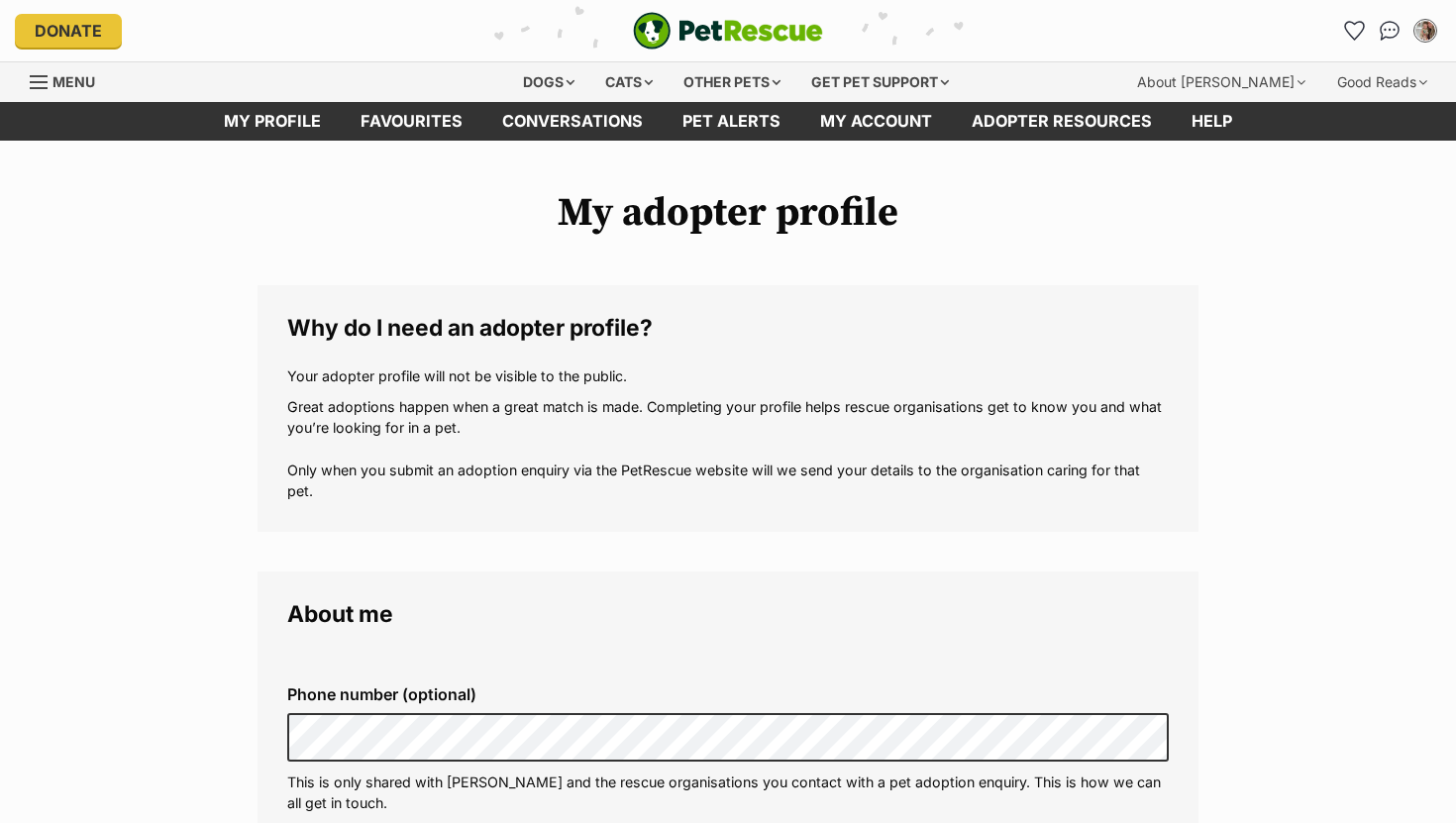 scroll, scrollTop: 0, scrollLeft: 0, axis: both 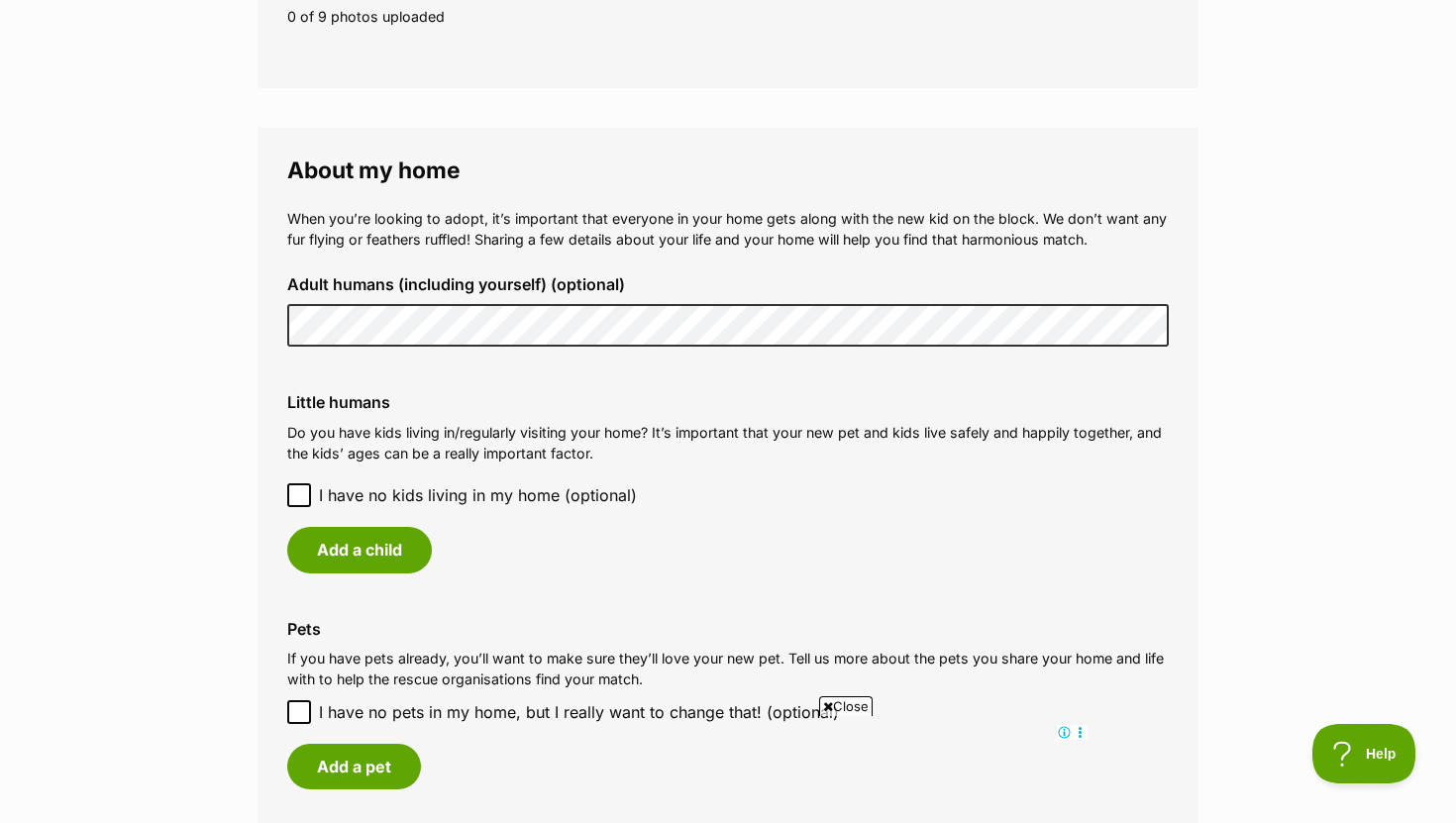 click 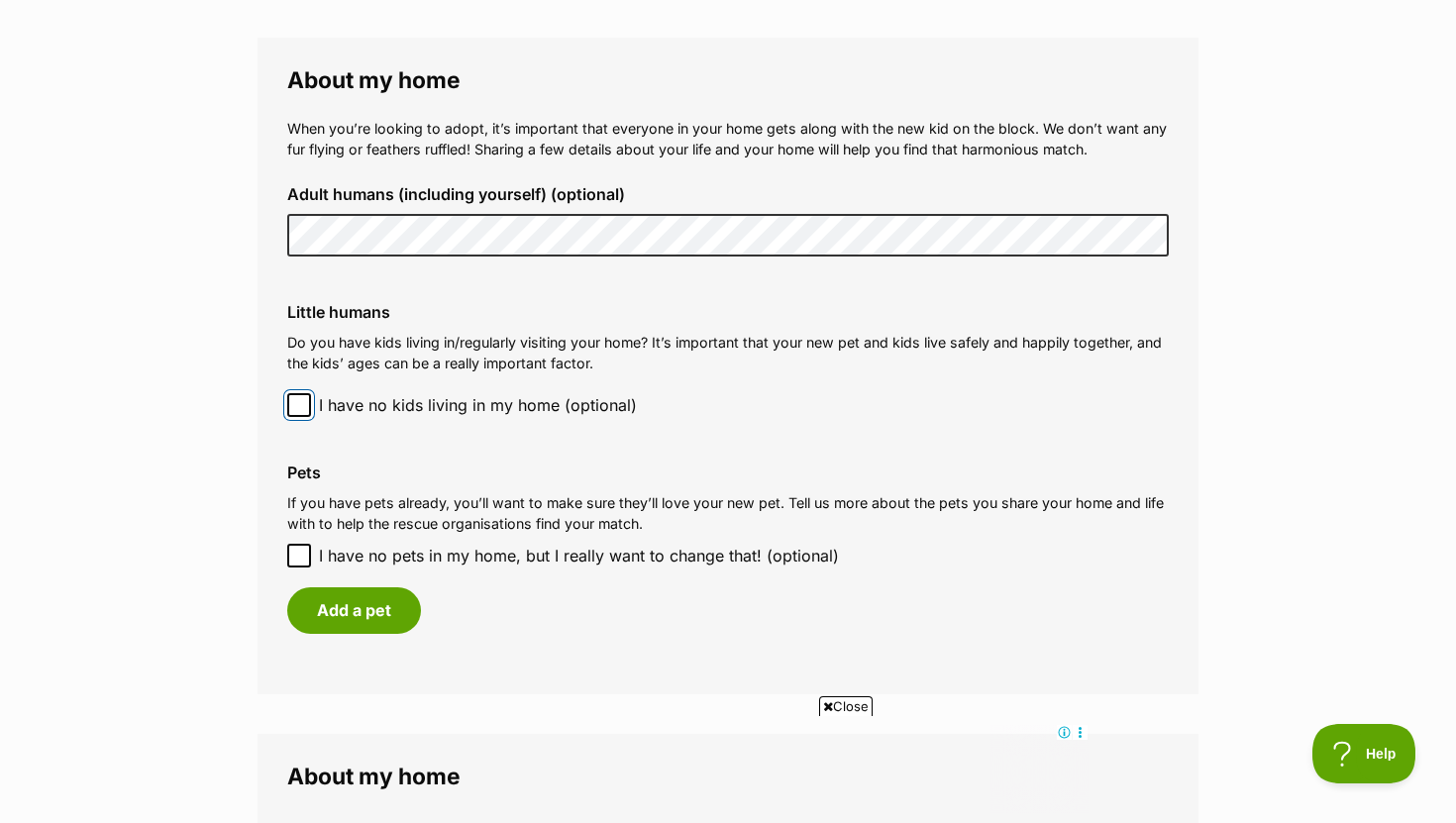 scroll, scrollTop: 1696, scrollLeft: 0, axis: vertical 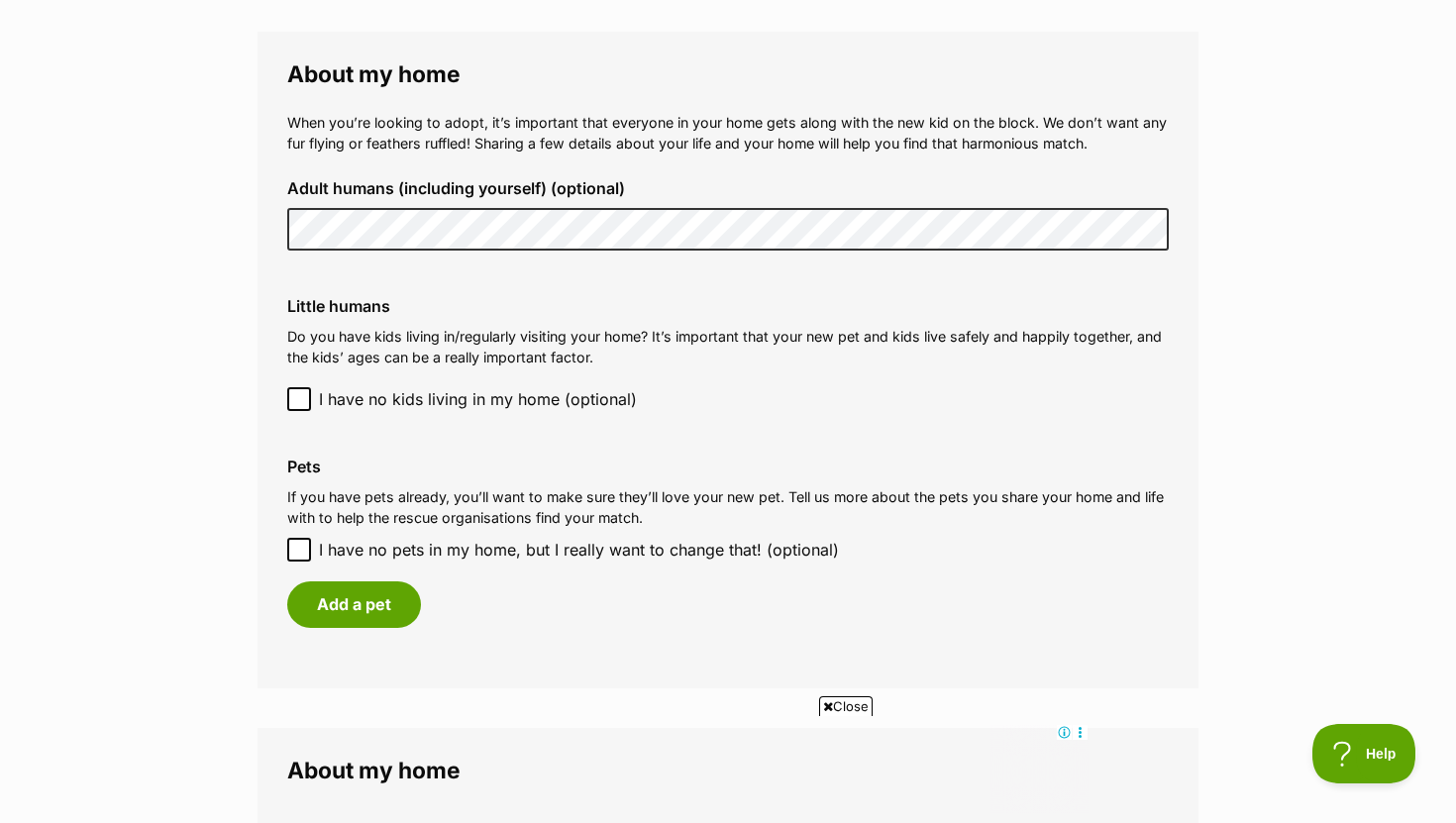 click 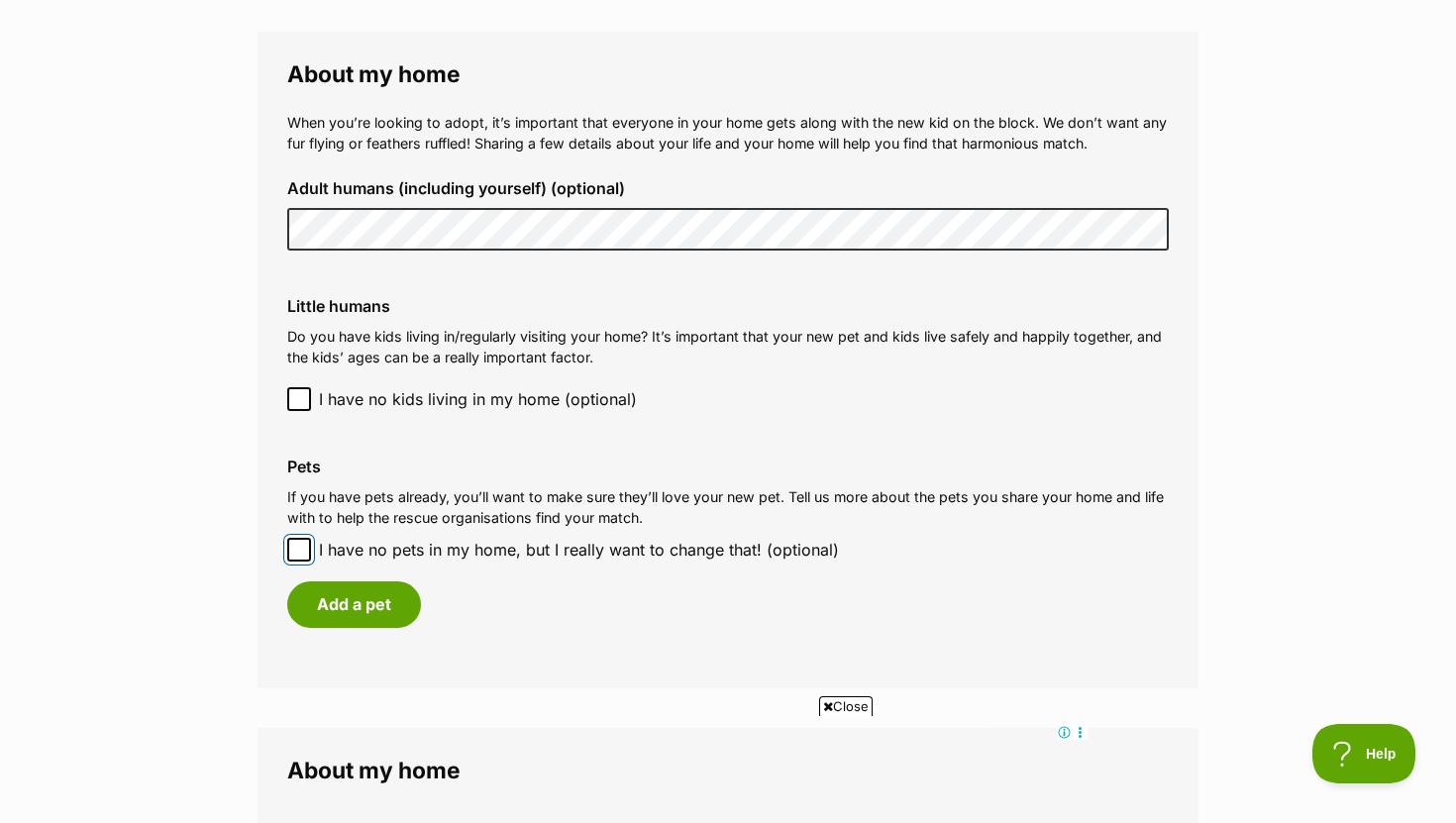 click on "I have no pets in my home, but I really want to change that! (optional)" at bounding box center (299, 550) 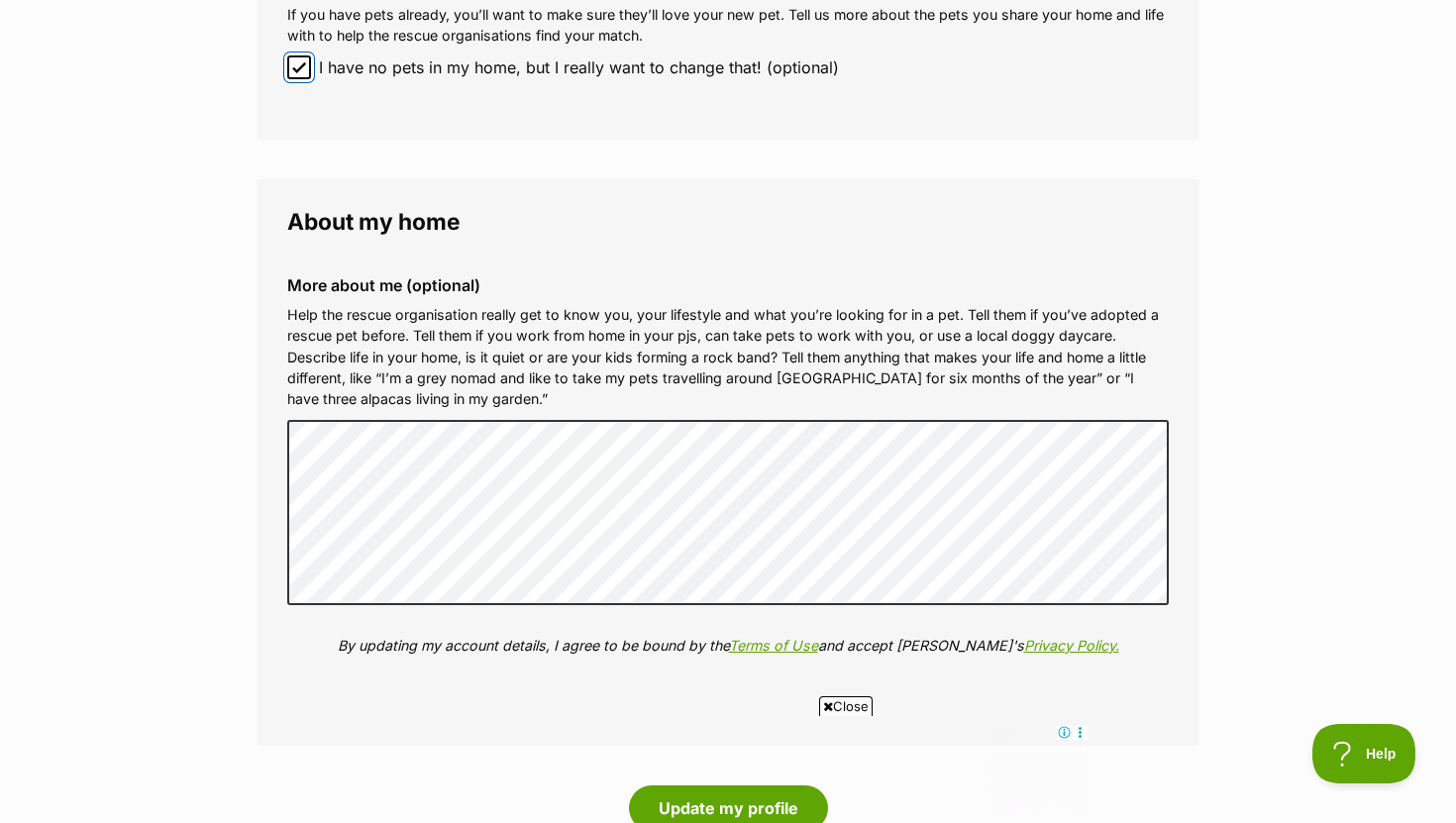 scroll, scrollTop: 2181, scrollLeft: 0, axis: vertical 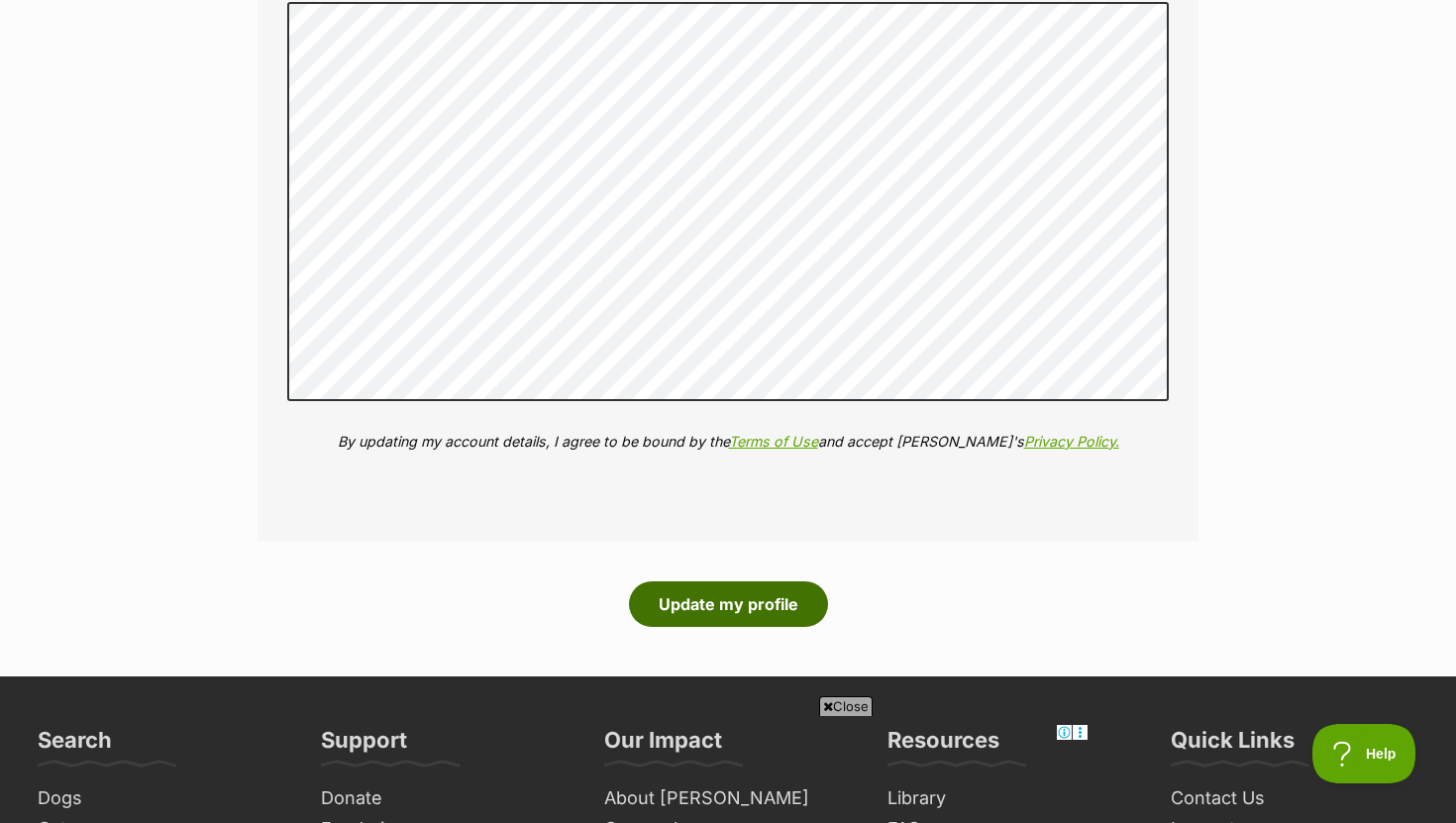 click on "Update my profile" at bounding box center (728, 604) 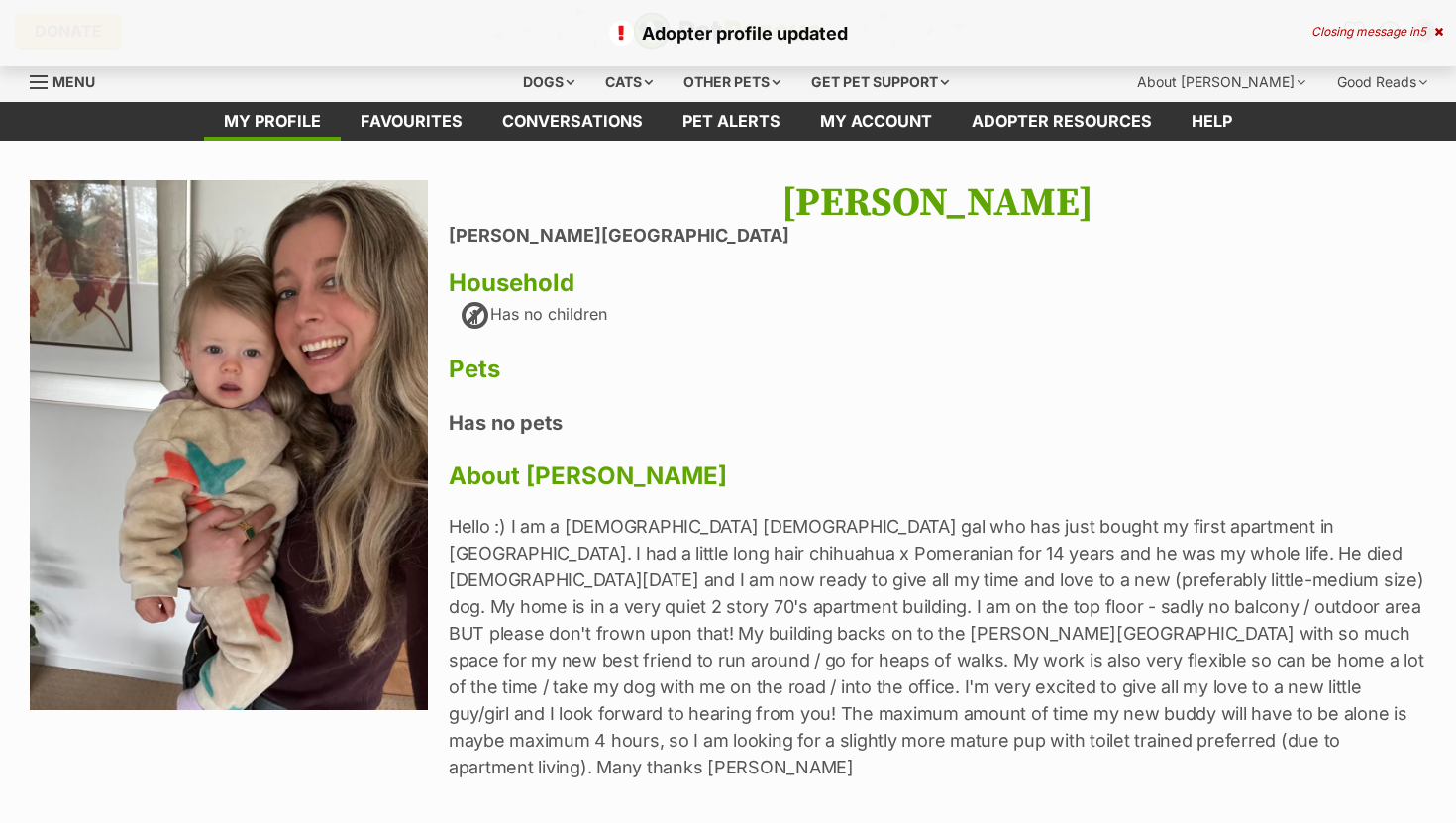 scroll, scrollTop: 0, scrollLeft: 0, axis: both 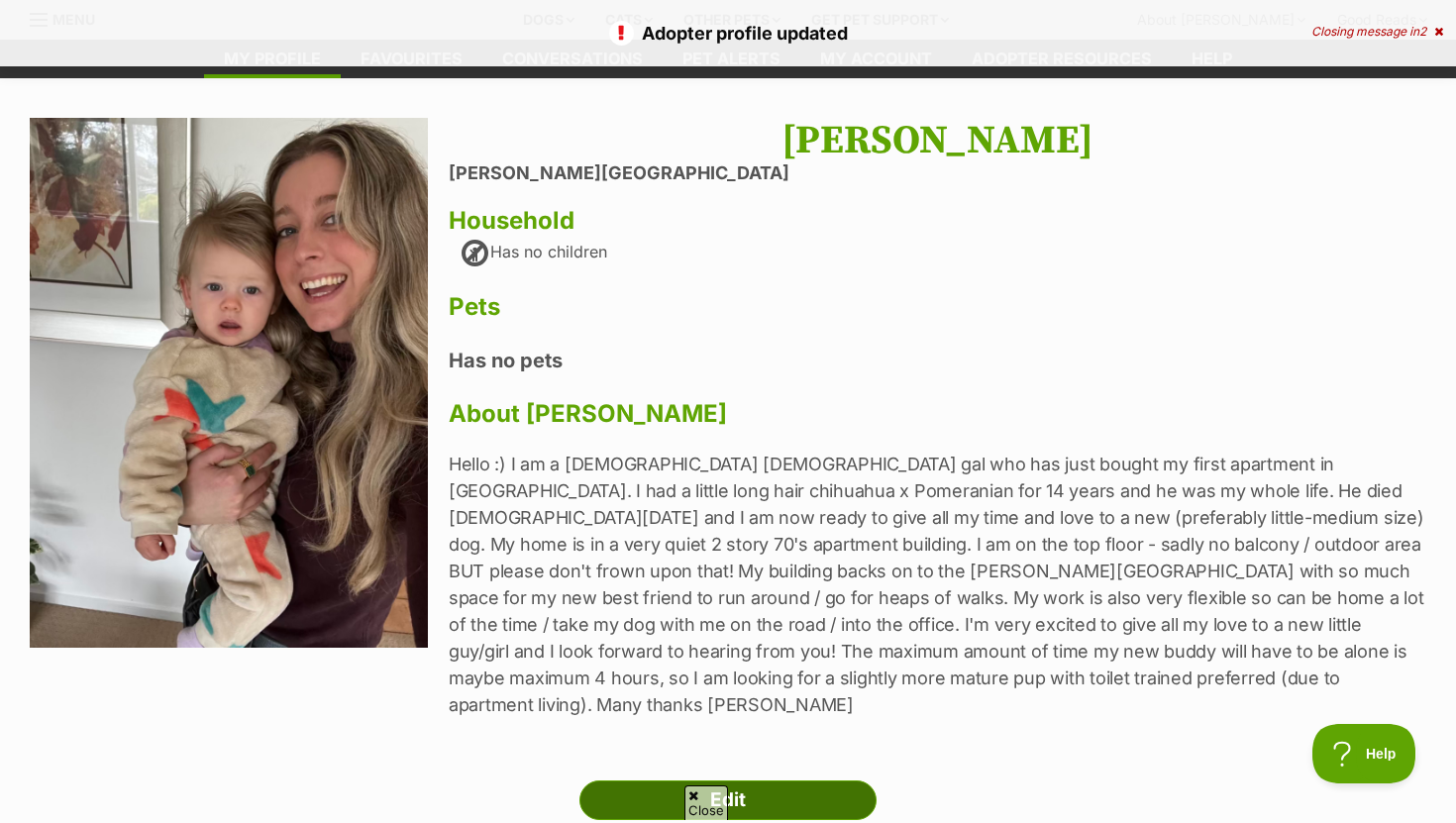 click on "Edit" at bounding box center [728, 800] 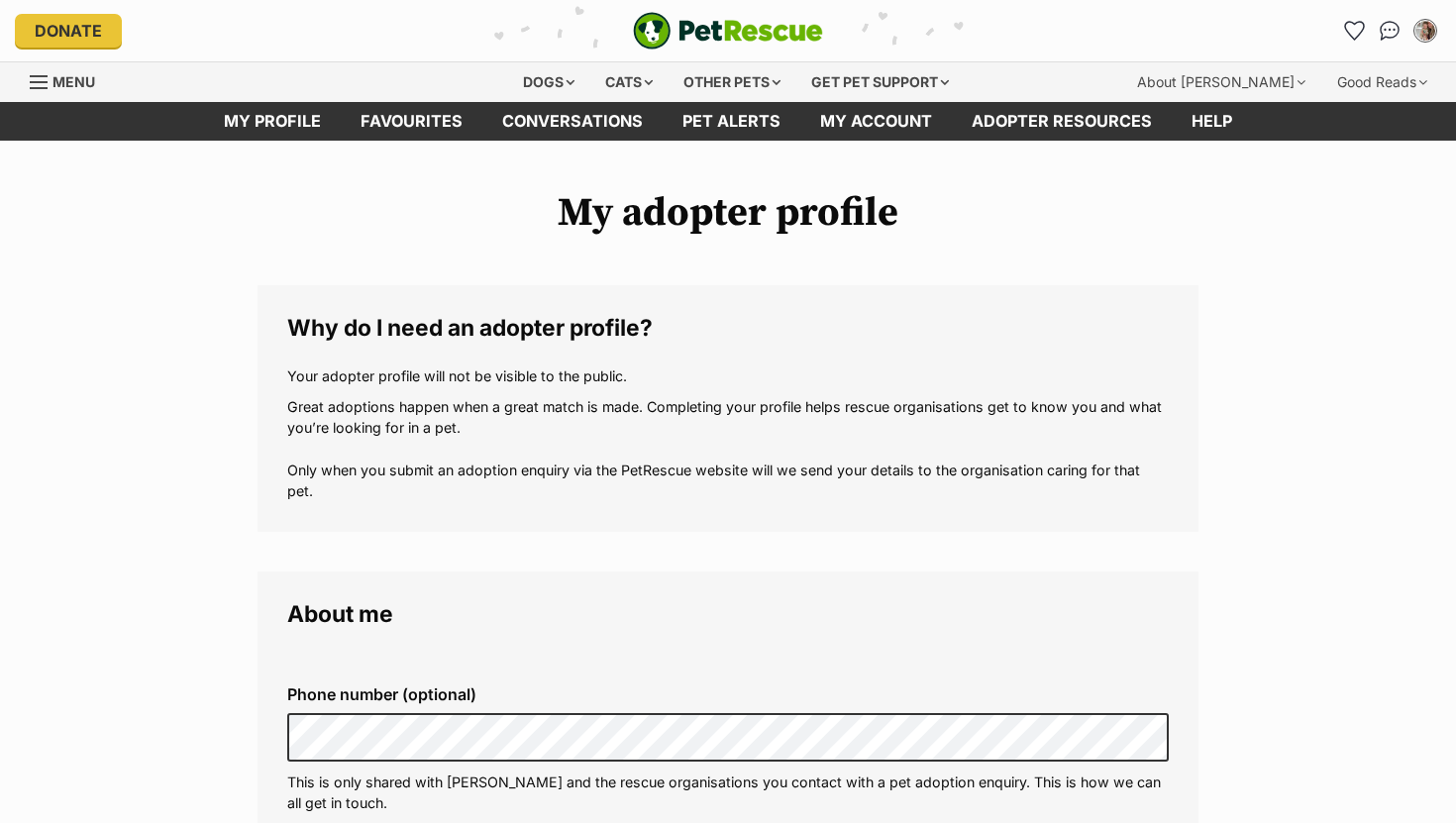 scroll, scrollTop: 0, scrollLeft: 0, axis: both 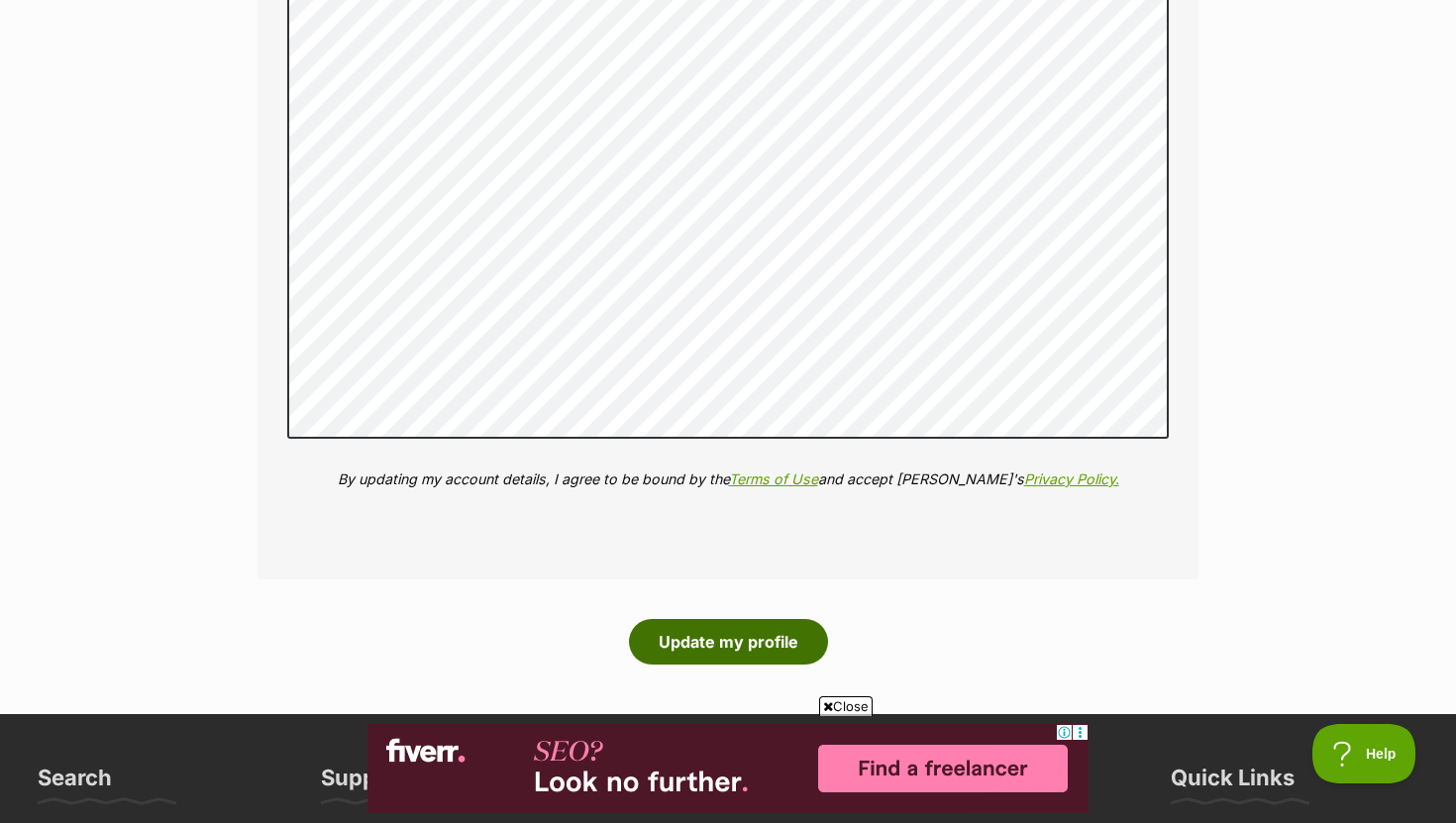 click on "Update my profile" at bounding box center [728, 642] 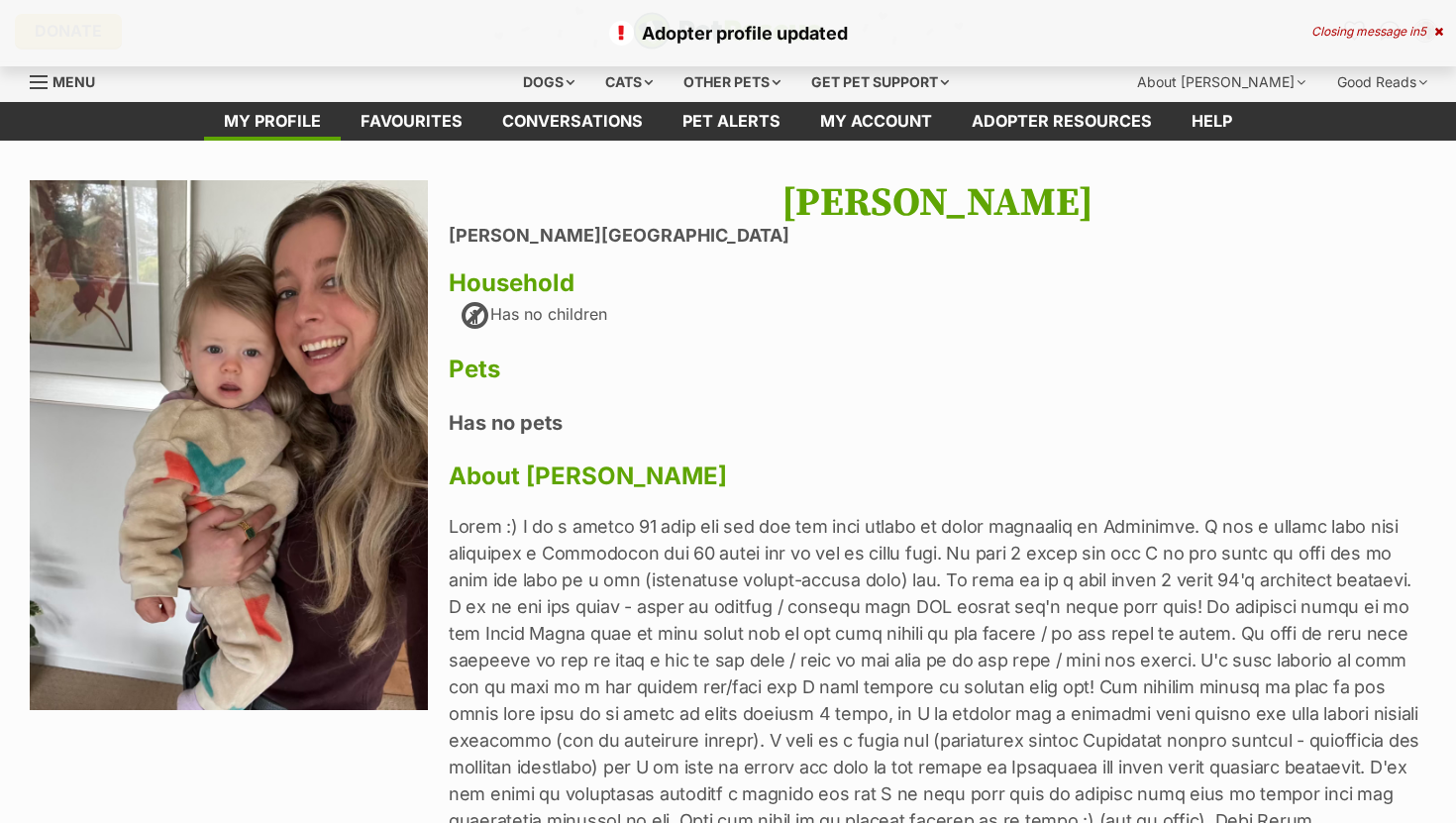 scroll, scrollTop: 0, scrollLeft: 0, axis: both 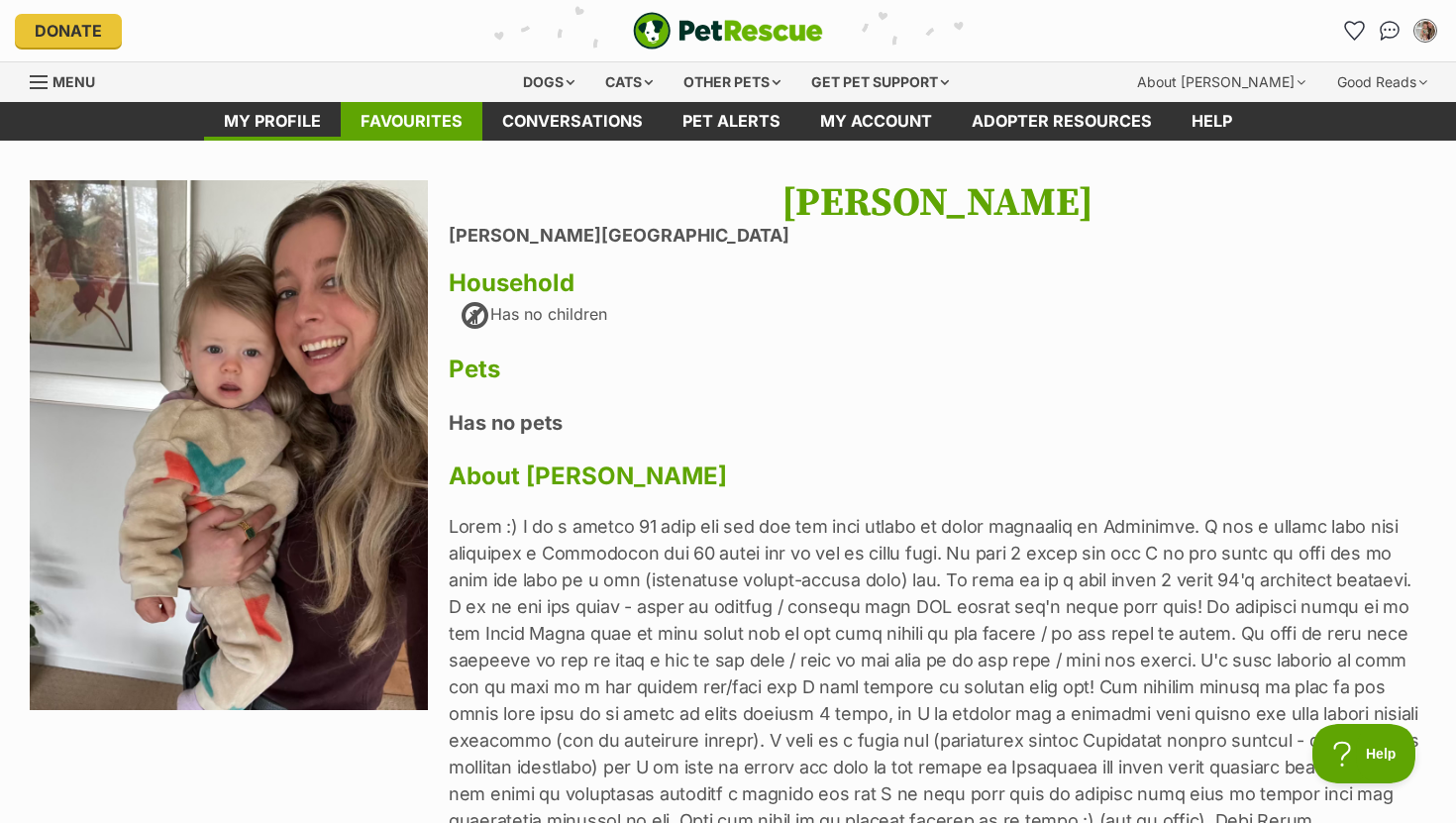 click on "Favourites" at bounding box center [411, 121] 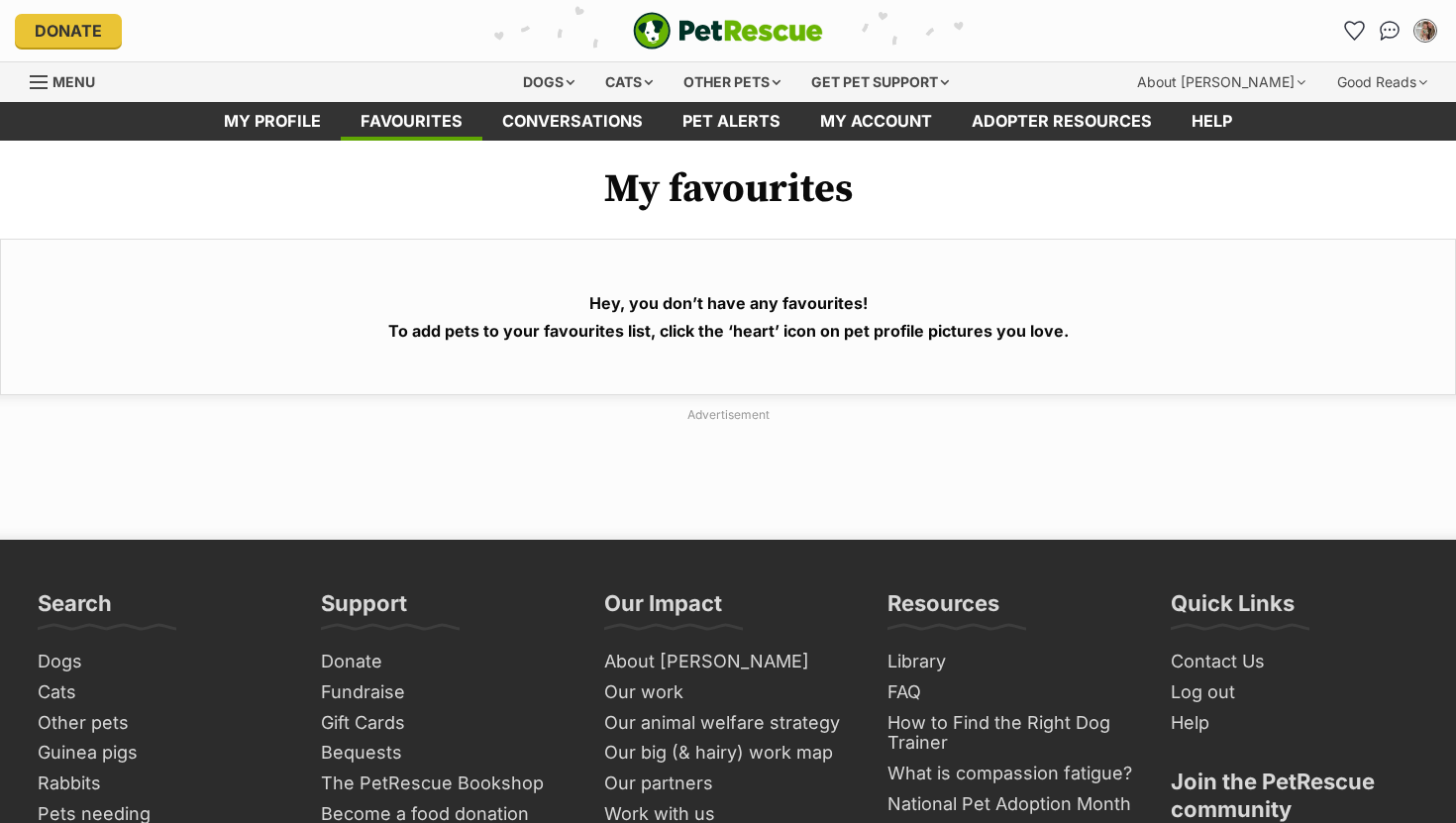 scroll, scrollTop: 0, scrollLeft: 0, axis: both 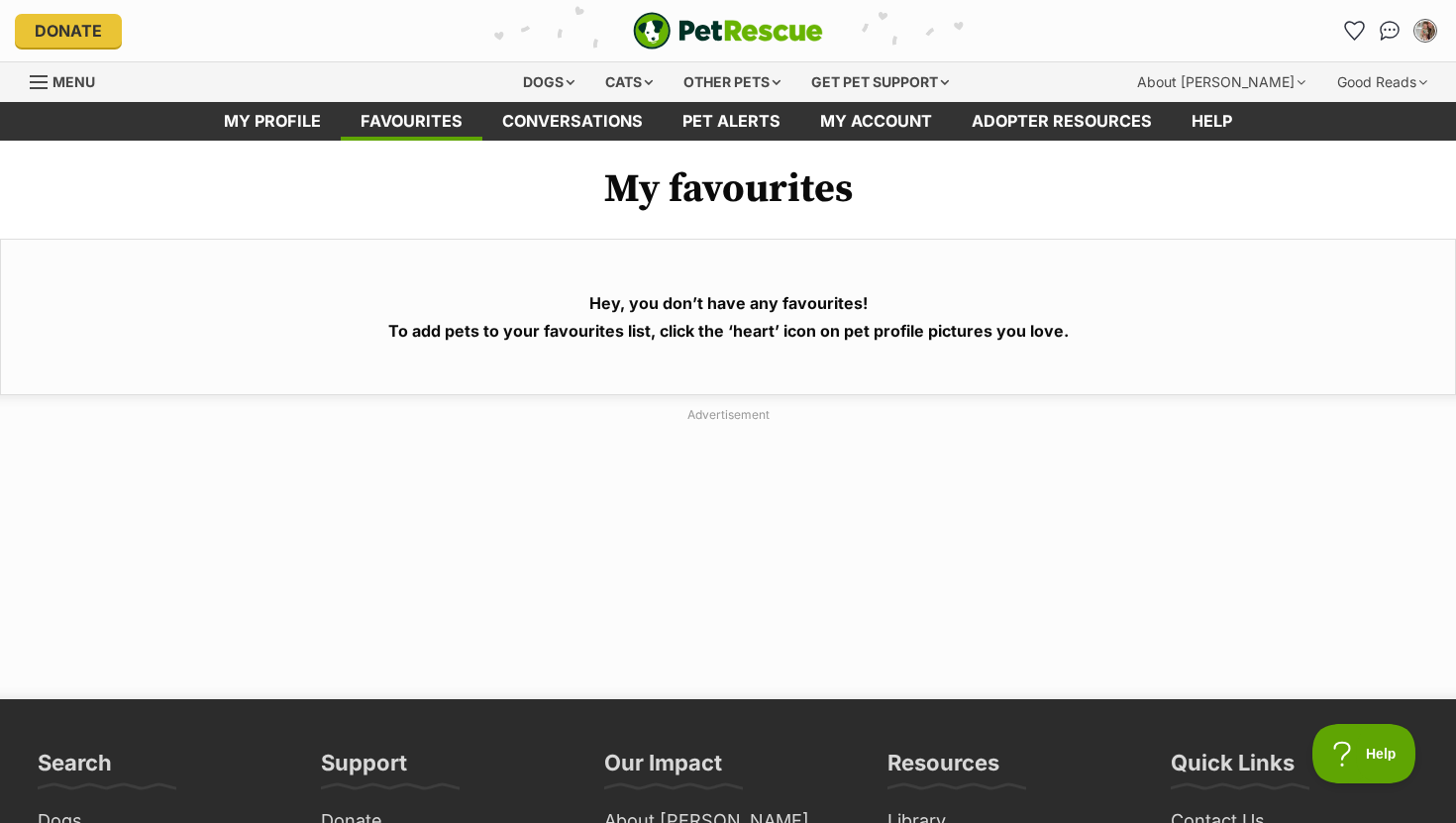 click on "Menu" at bounding box center [73, 81] 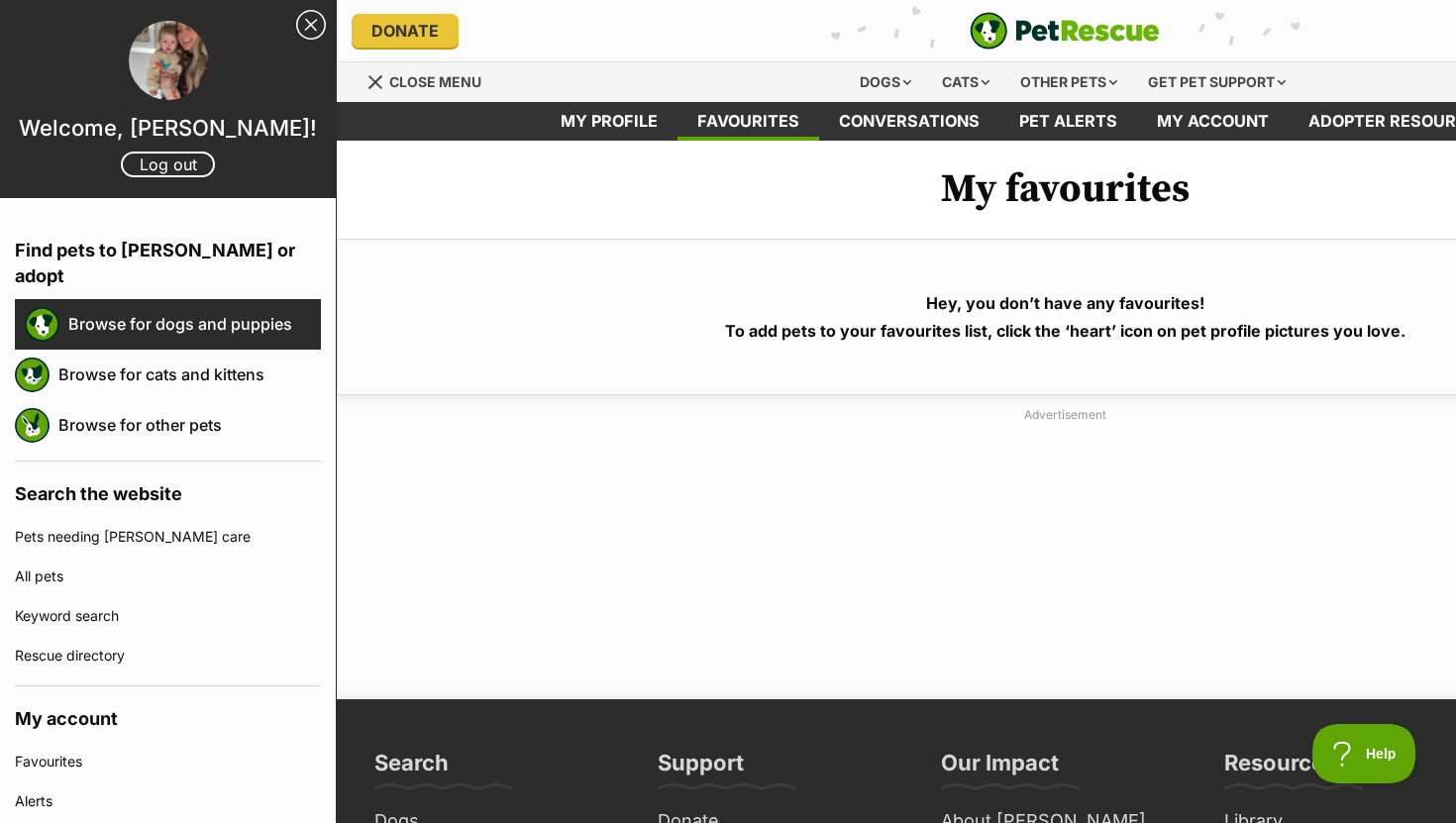 click on "Browse for dogs and puppies" at bounding box center [194, 324] 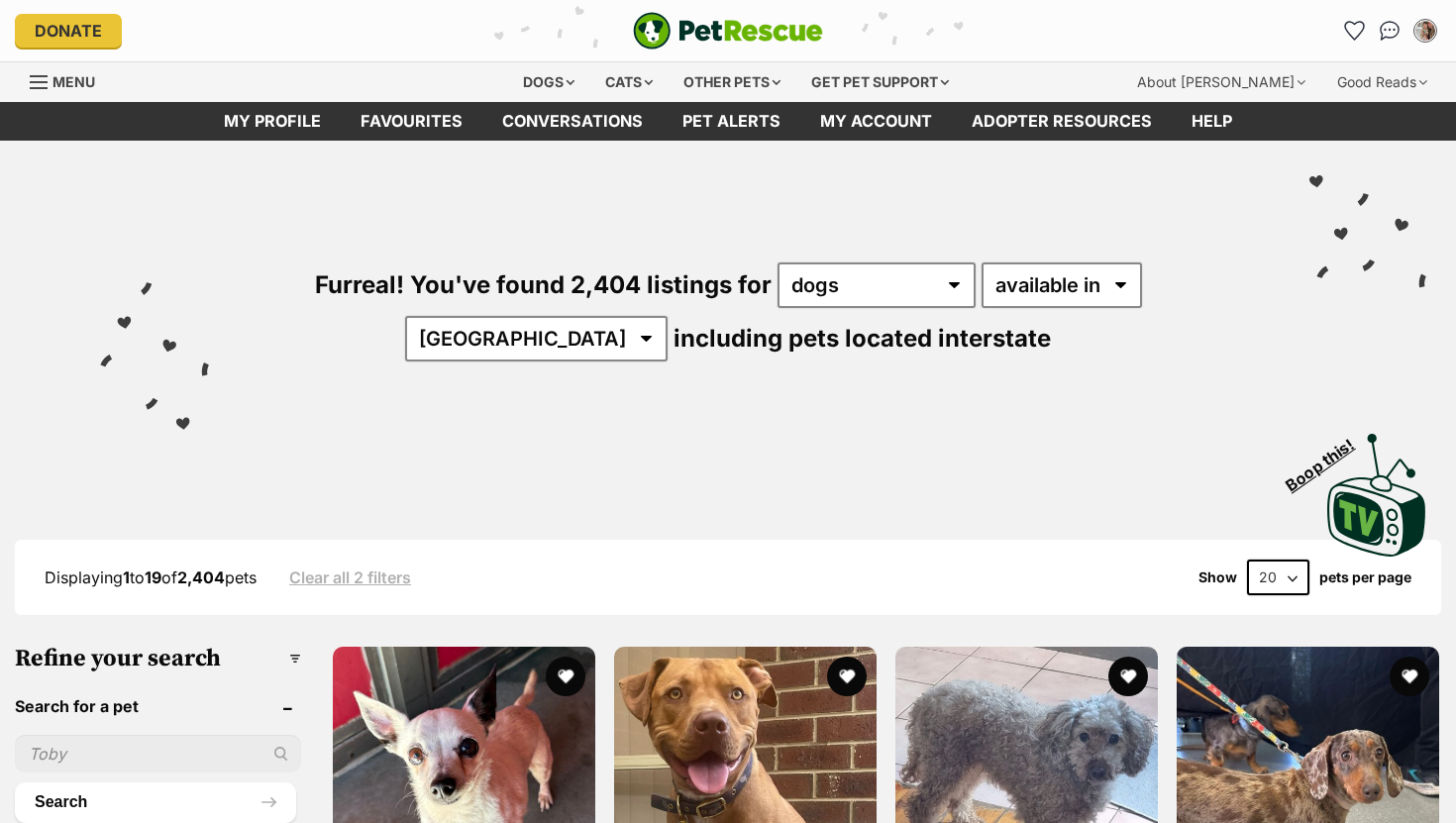 scroll, scrollTop: 0, scrollLeft: 0, axis: both 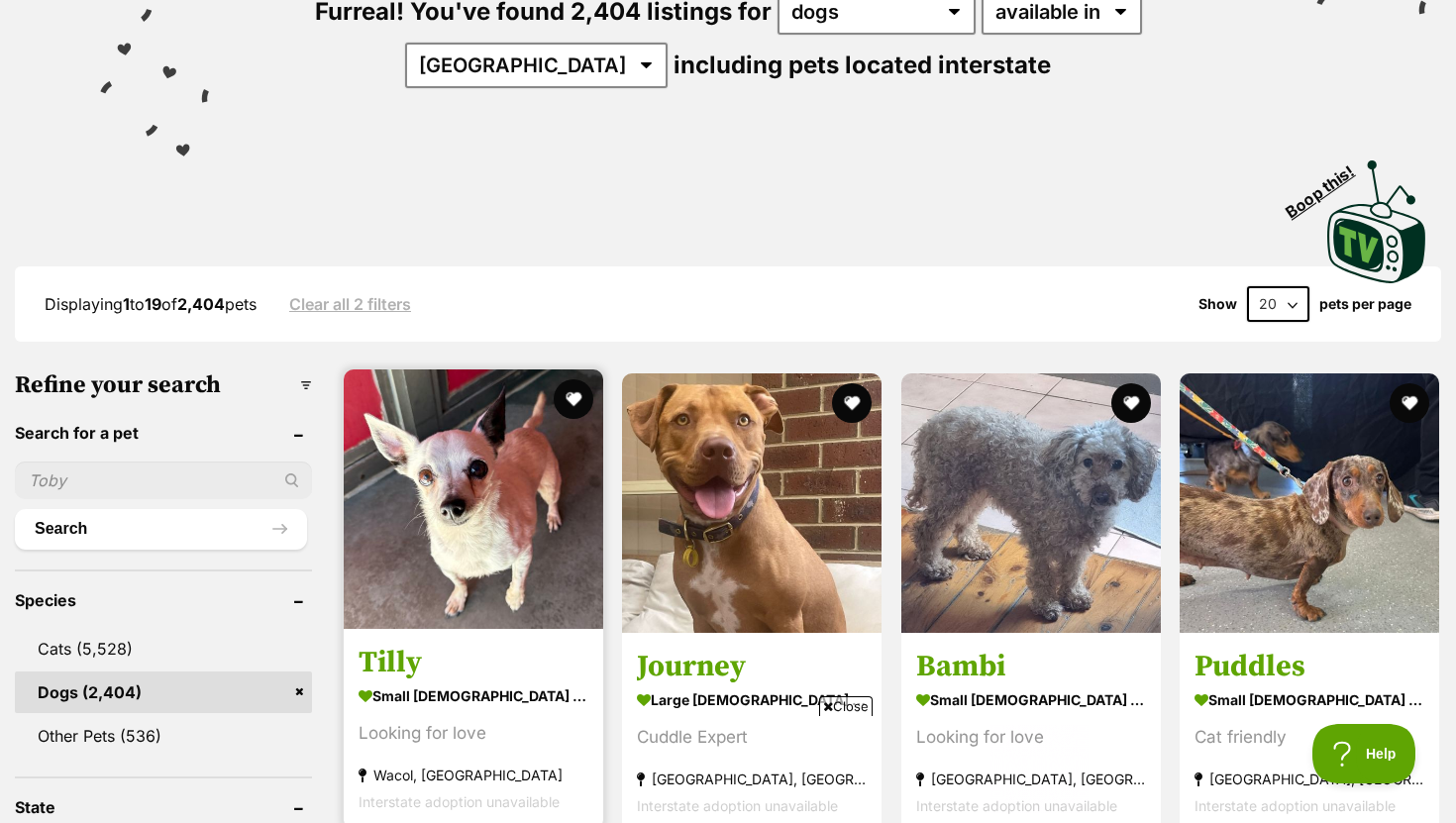 click at bounding box center [473, 499] 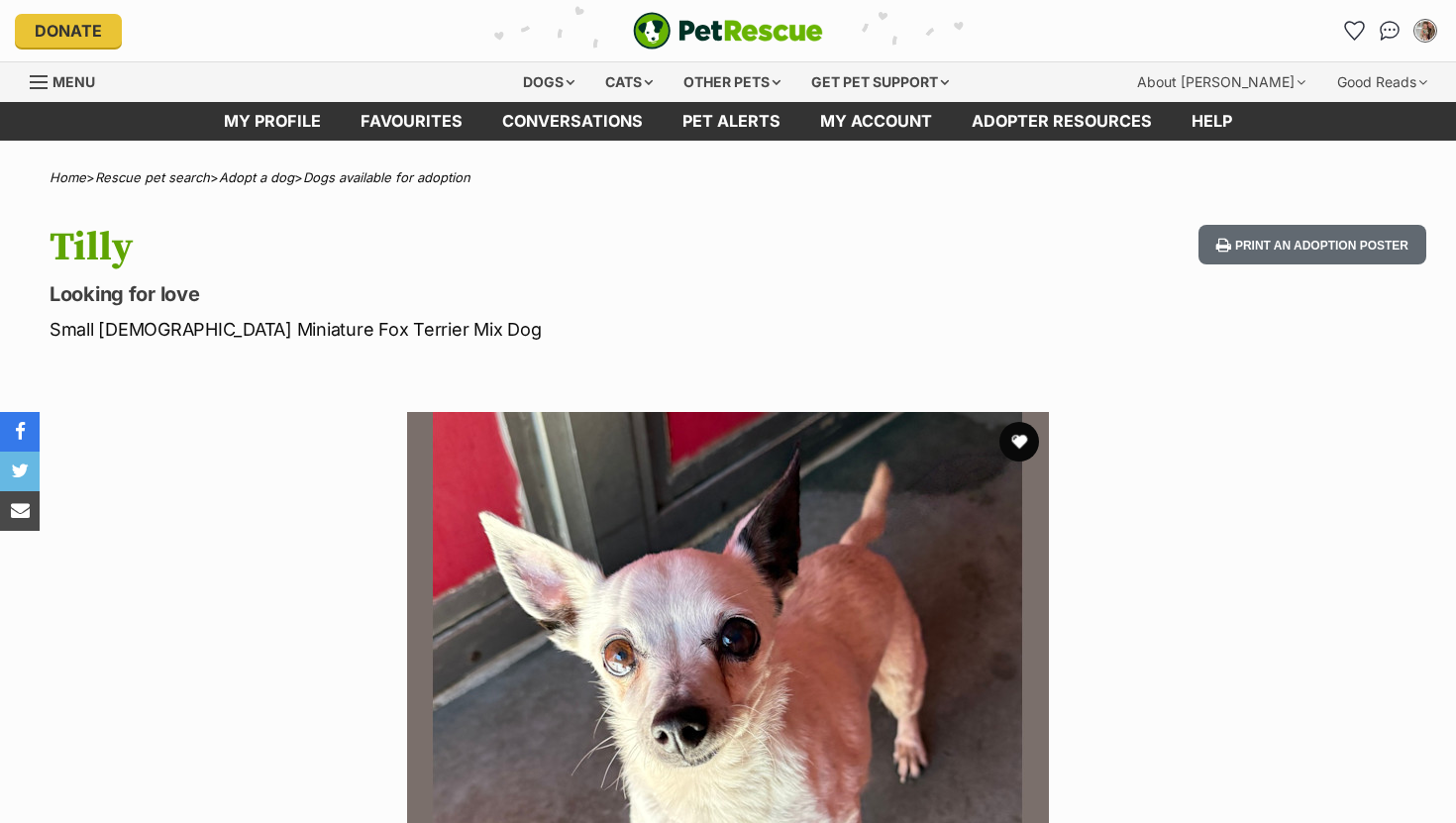 scroll, scrollTop: 0, scrollLeft: 0, axis: both 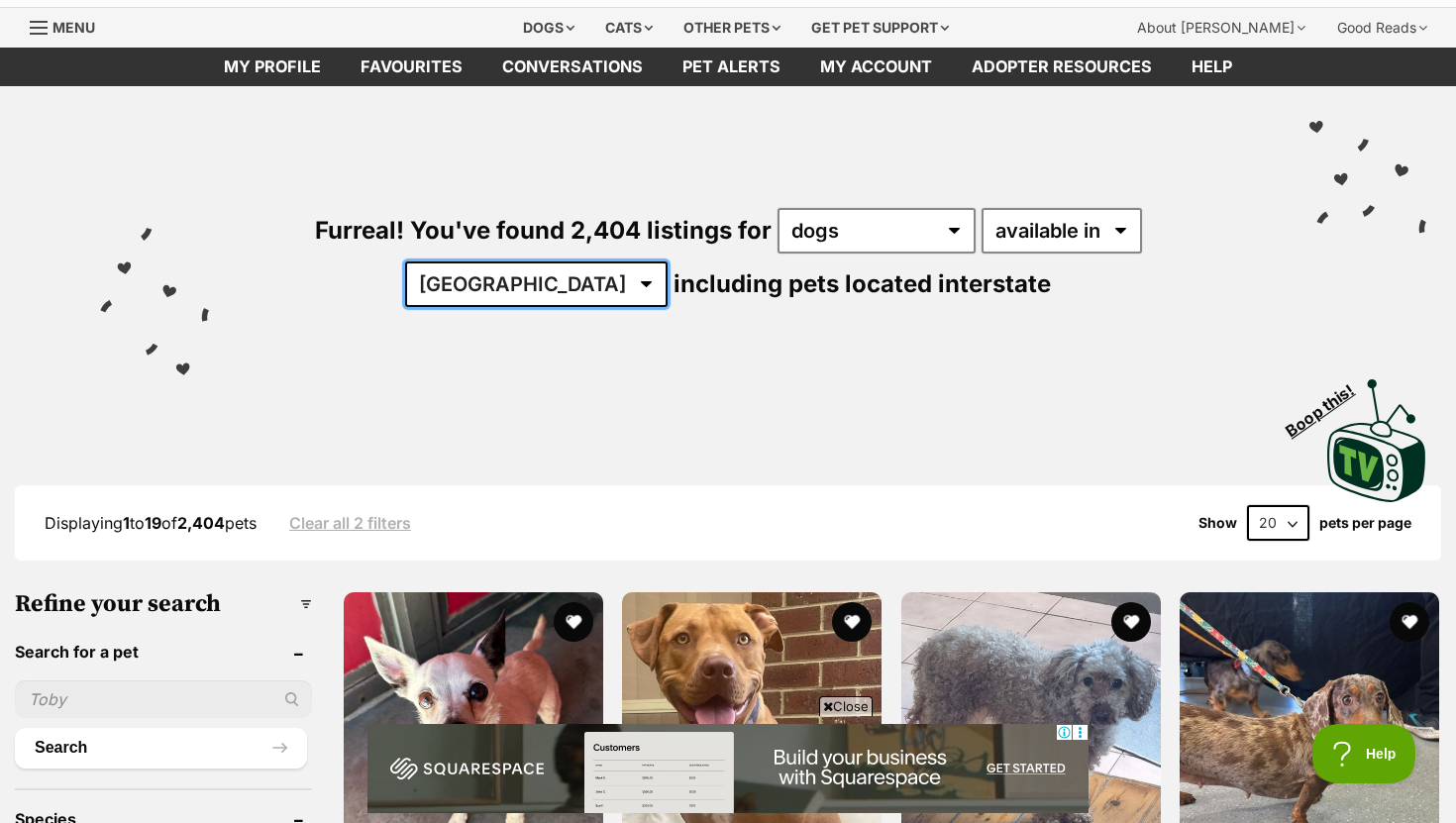 click on "Australia
ACT
NSW
NT
QLD
SA
TAS
VIC
WA" at bounding box center (536, 284) 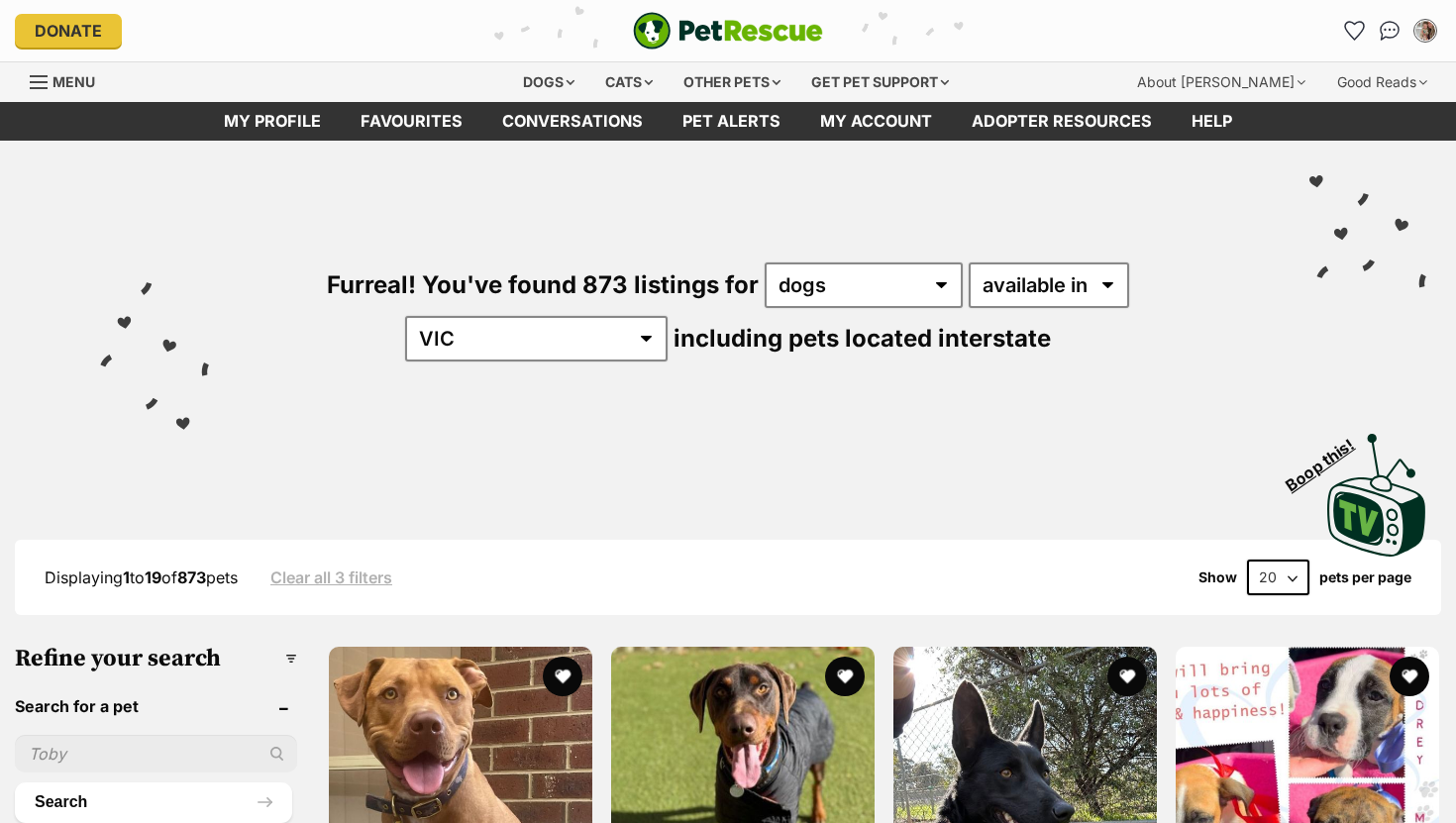 scroll, scrollTop: 0, scrollLeft: 0, axis: both 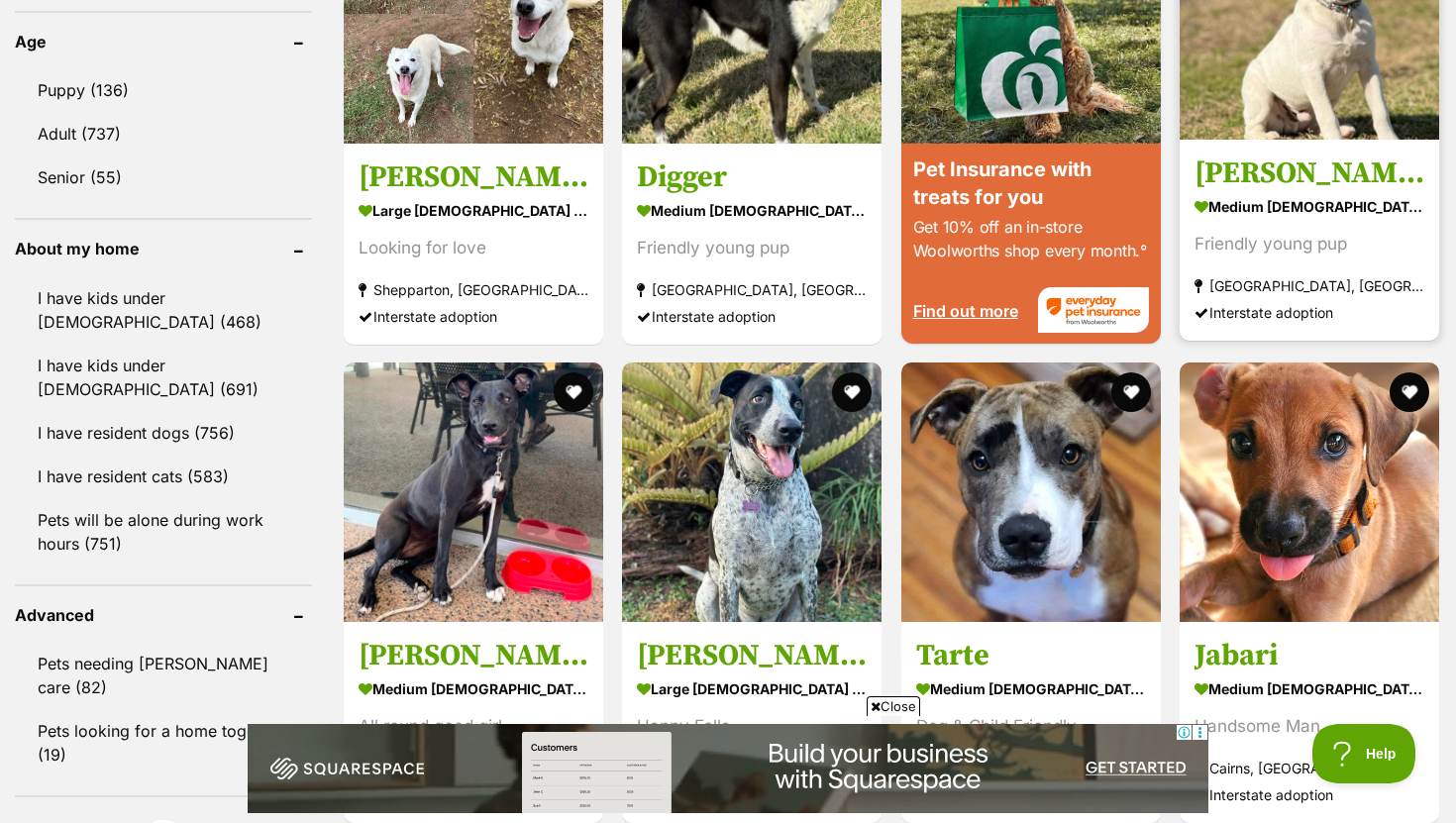 click at bounding box center [1309, 10] 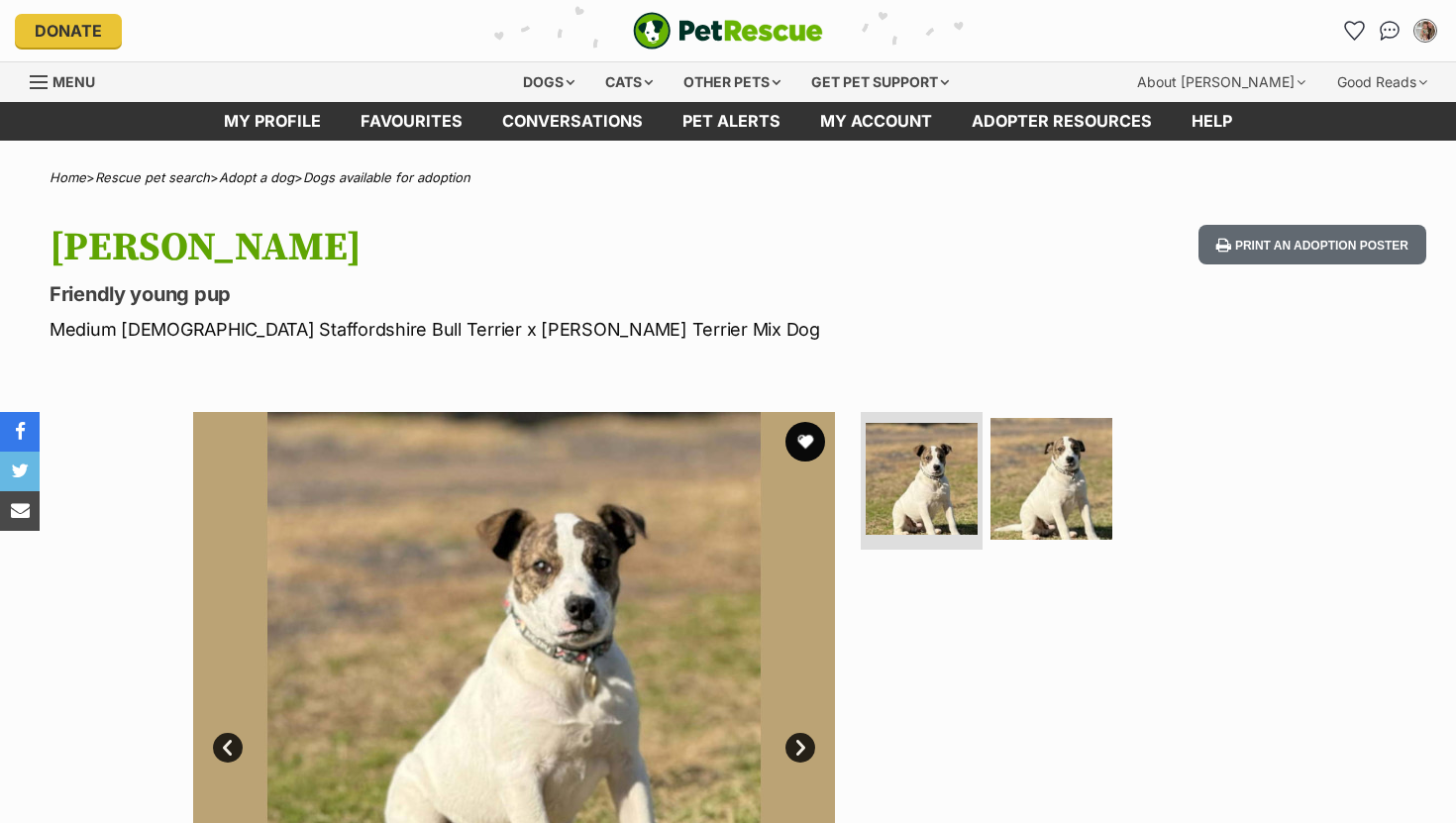 scroll, scrollTop: 0, scrollLeft: 0, axis: both 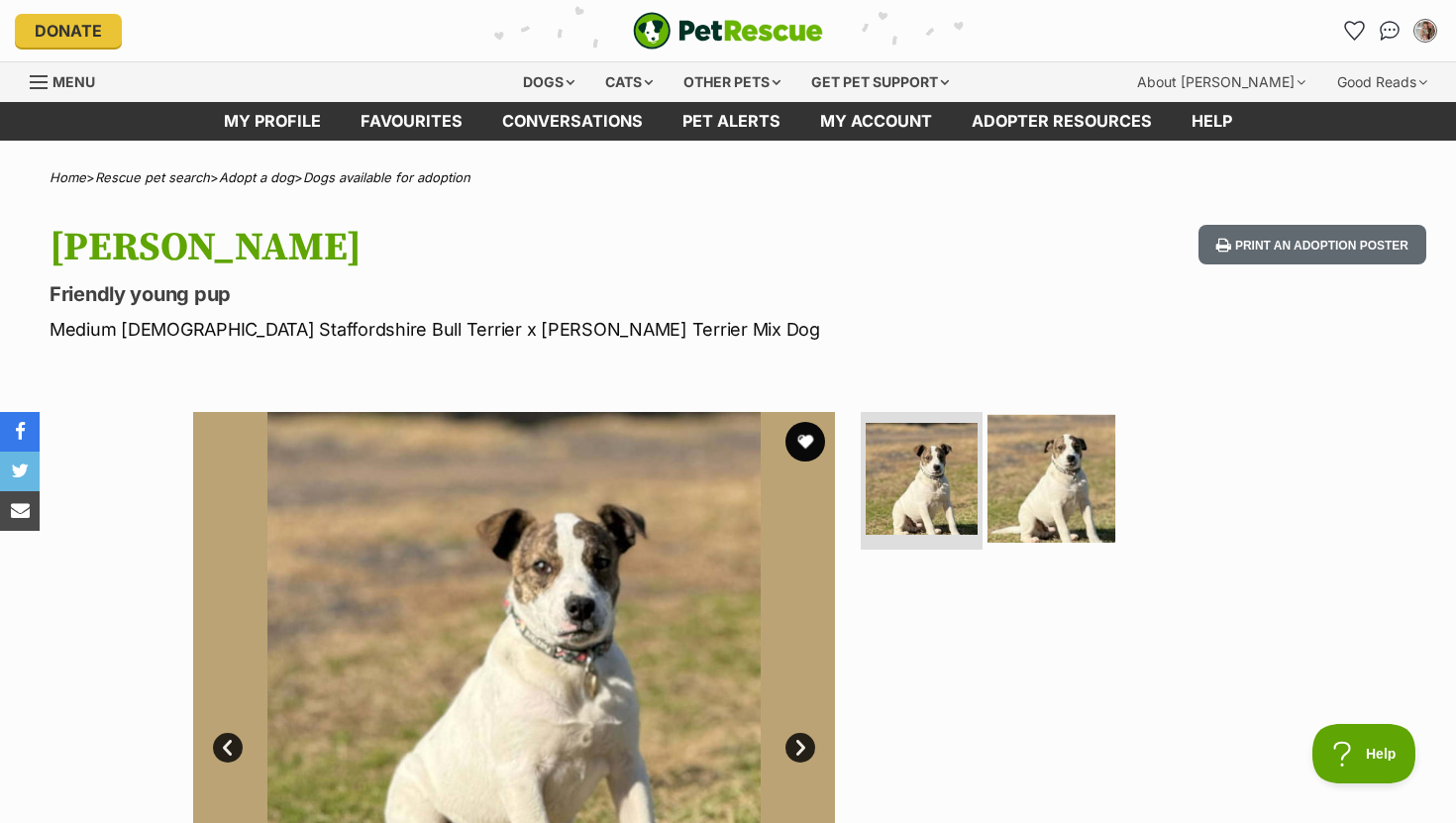 click at bounding box center [1051, 477] 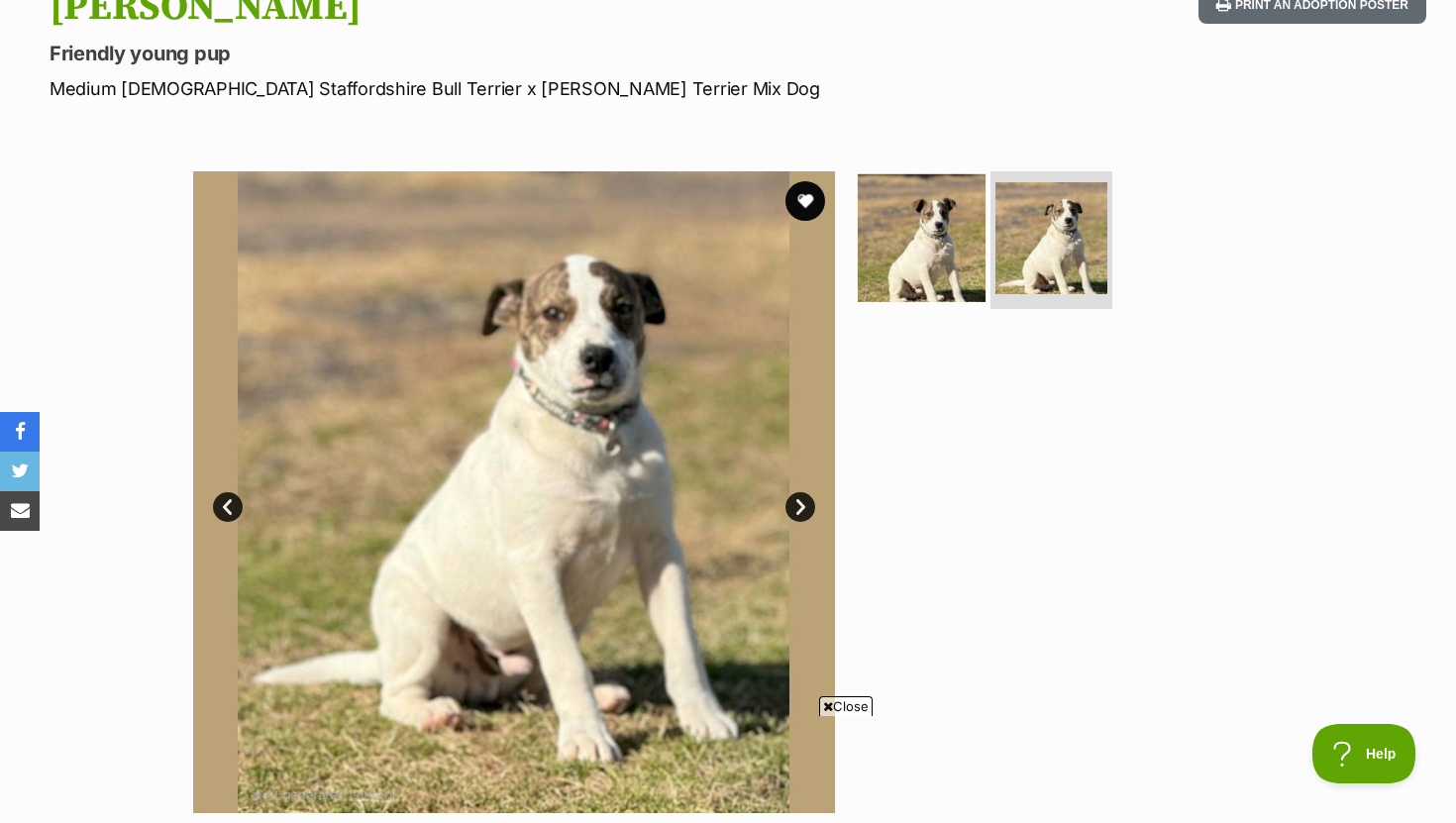 scroll, scrollTop: 0, scrollLeft: 0, axis: both 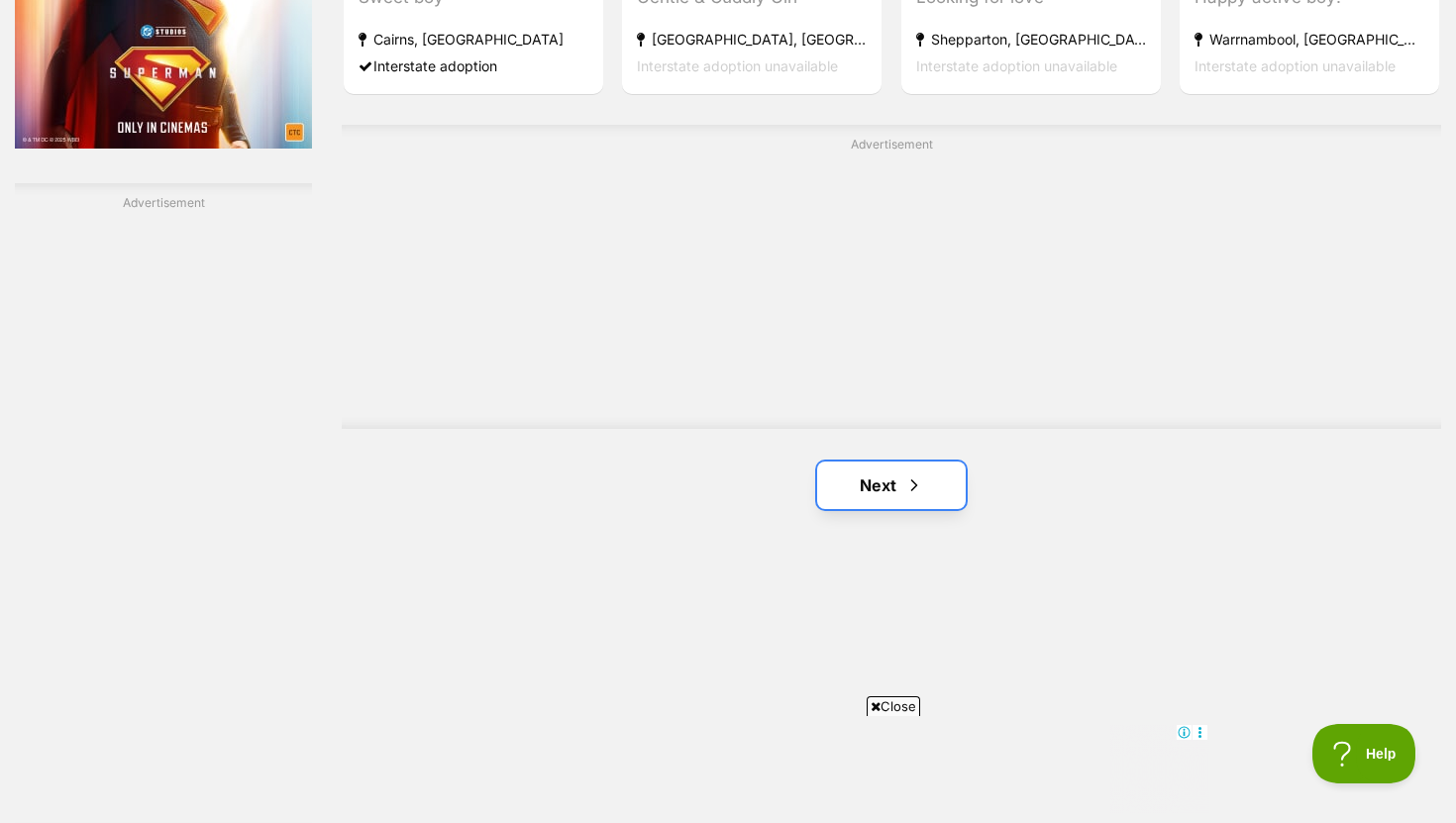 click on "Next" at bounding box center [891, 485] 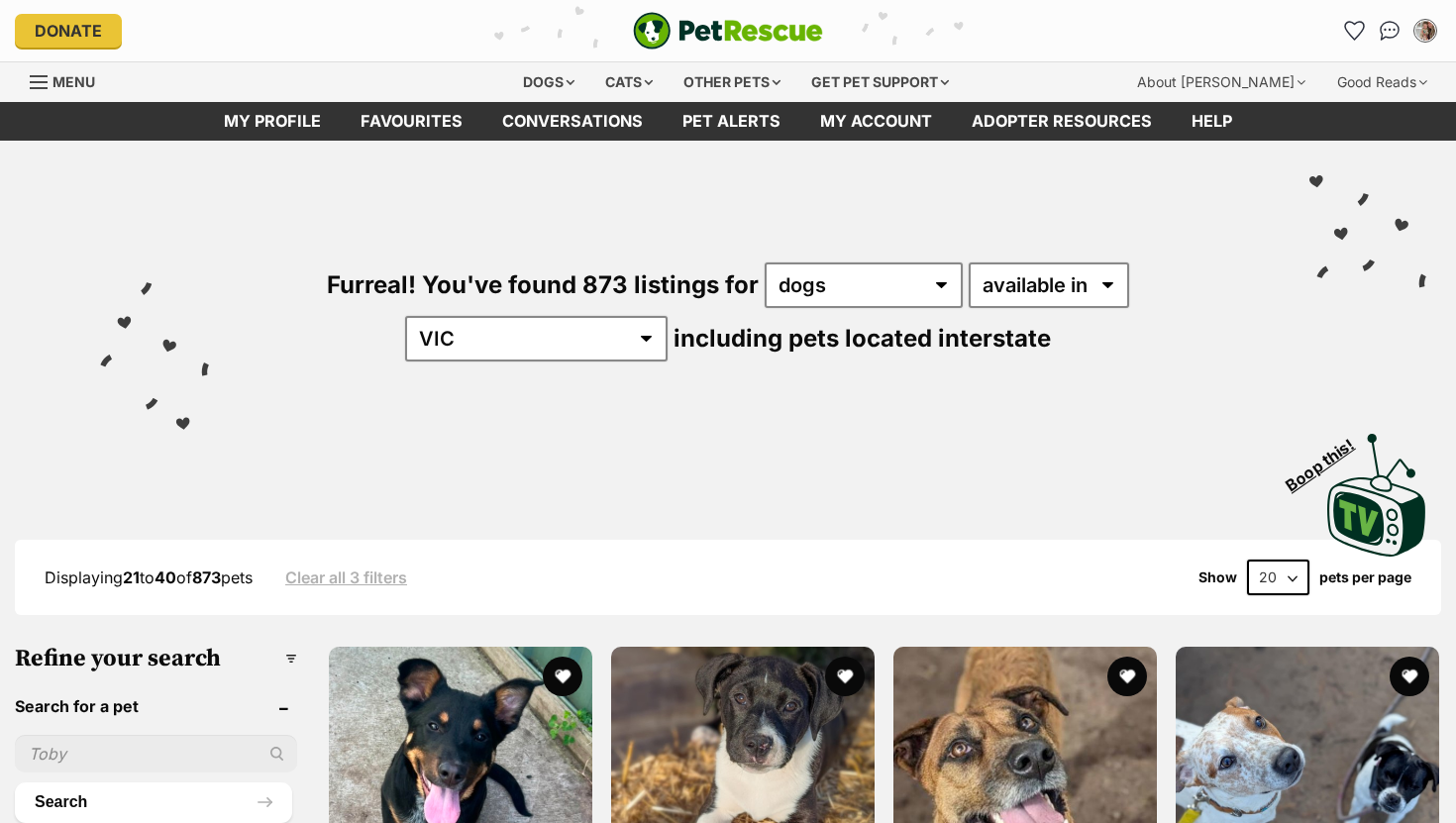 scroll, scrollTop: 0, scrollLeft: 0, axis: both 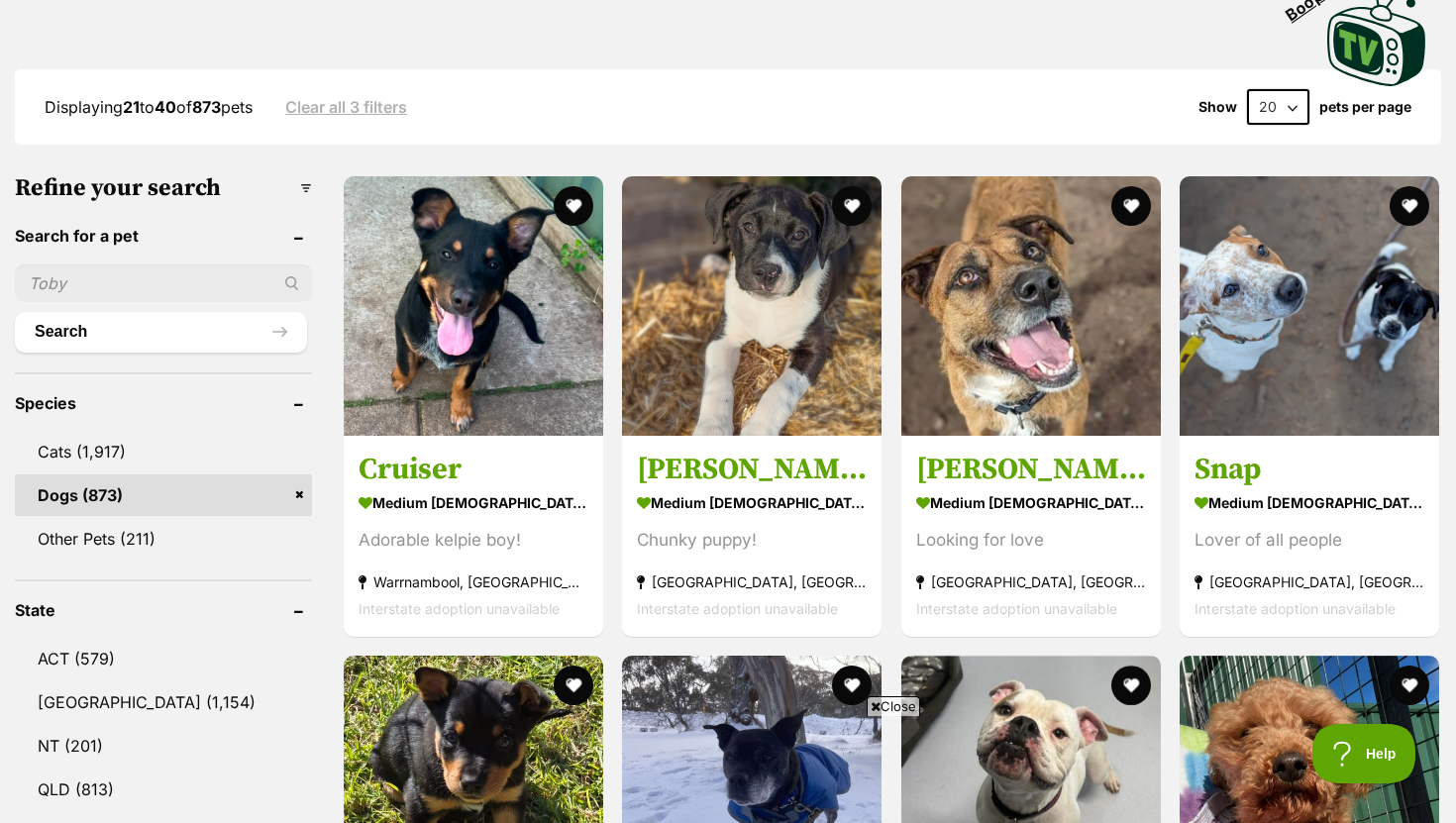 click on "Close" at bounding box center [893, 706] 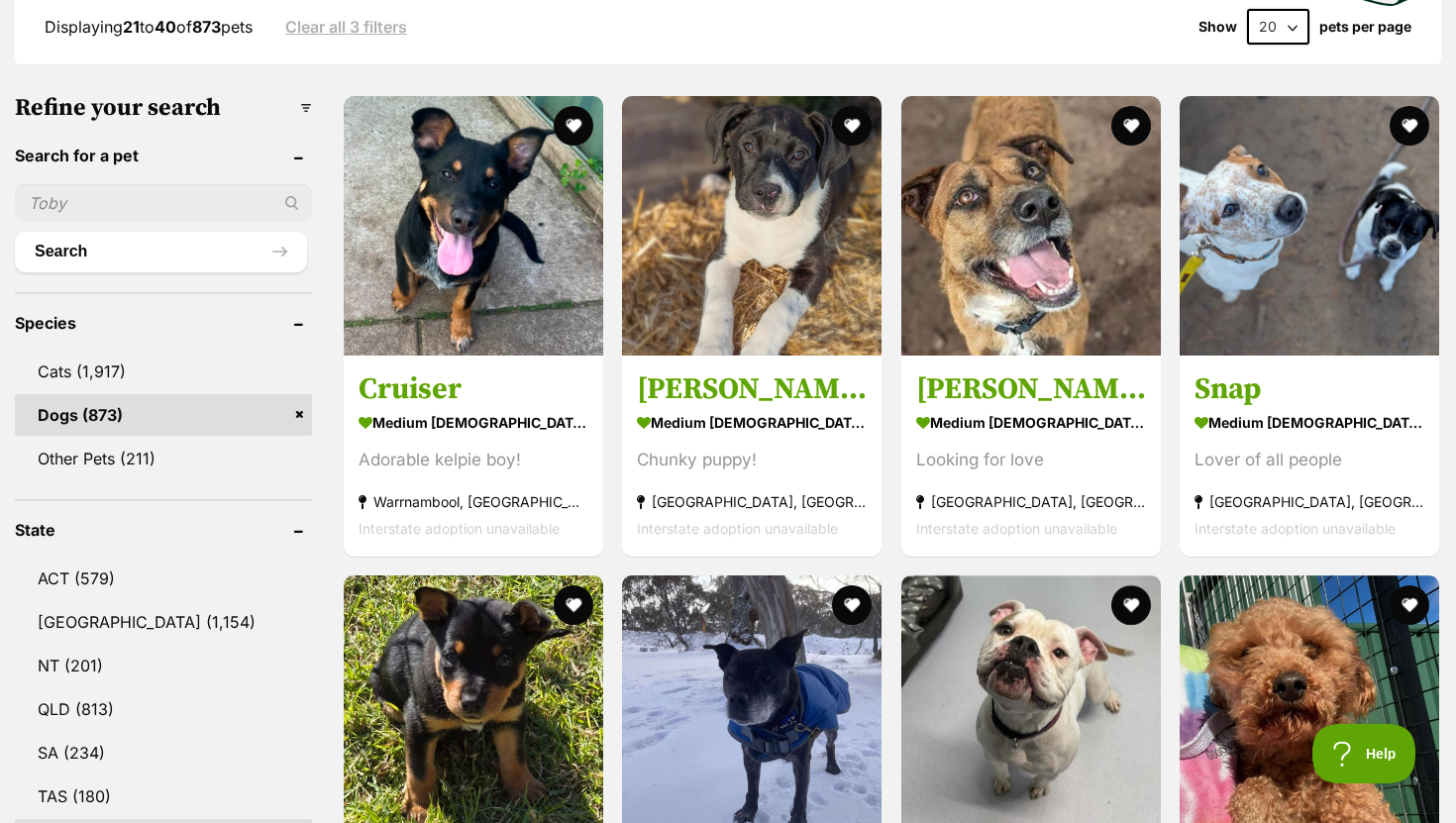scroll, scrollTop: 552, scrollLeft: 0, axis: vertical 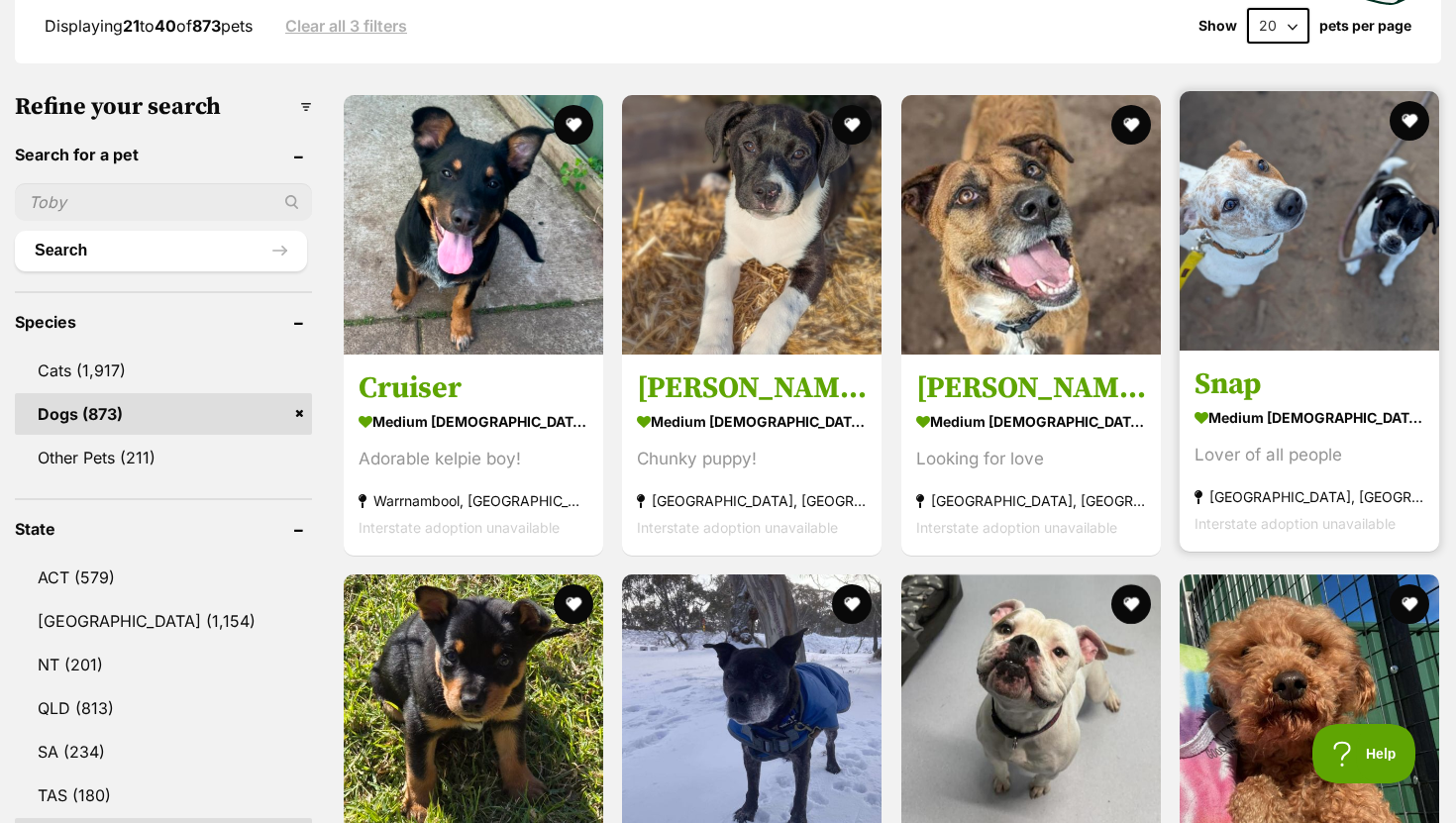 click at bounding box center (1309, 221) 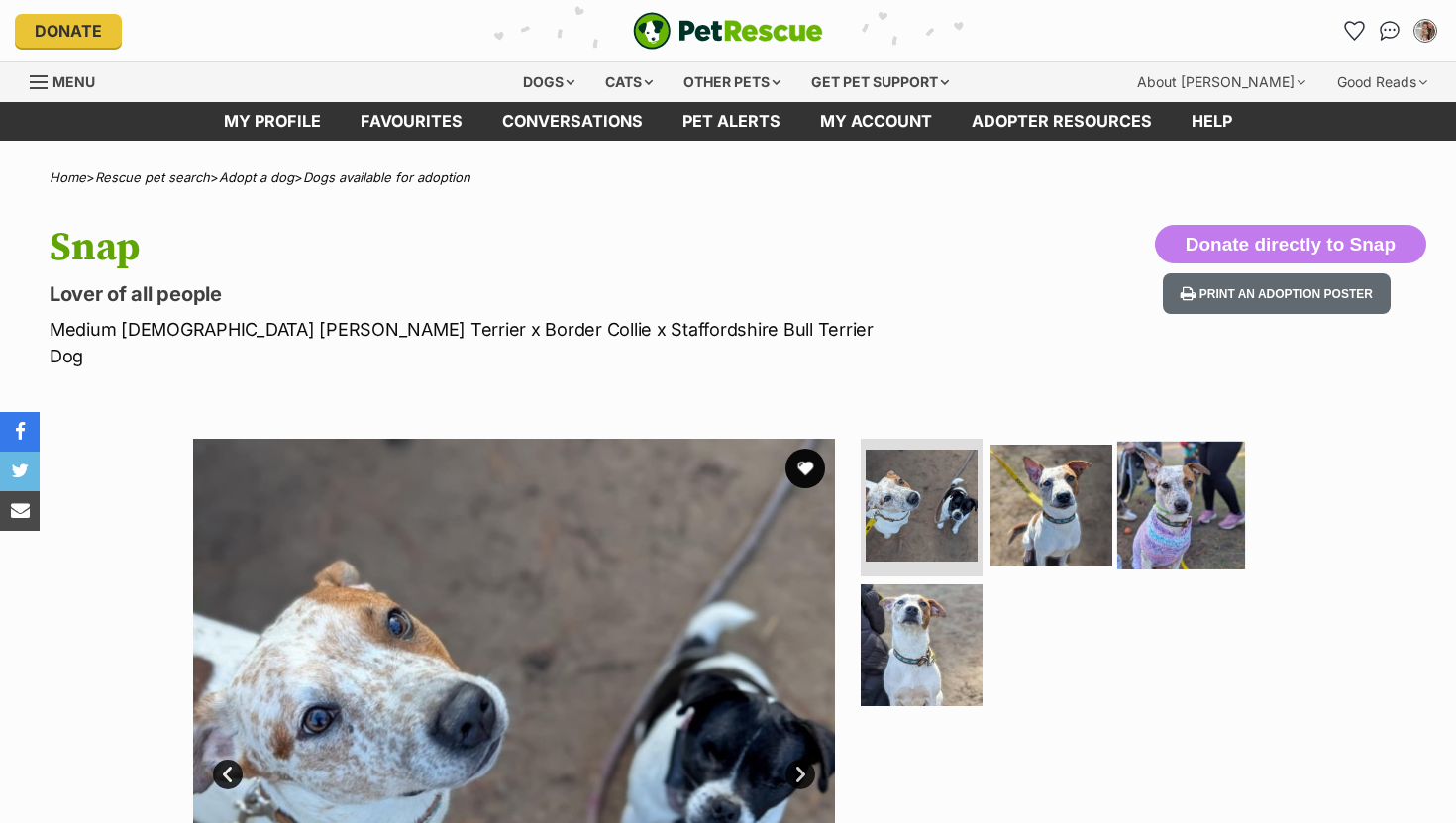 scroll, scrollTop: 0, scrollLeft: 0, axis: both 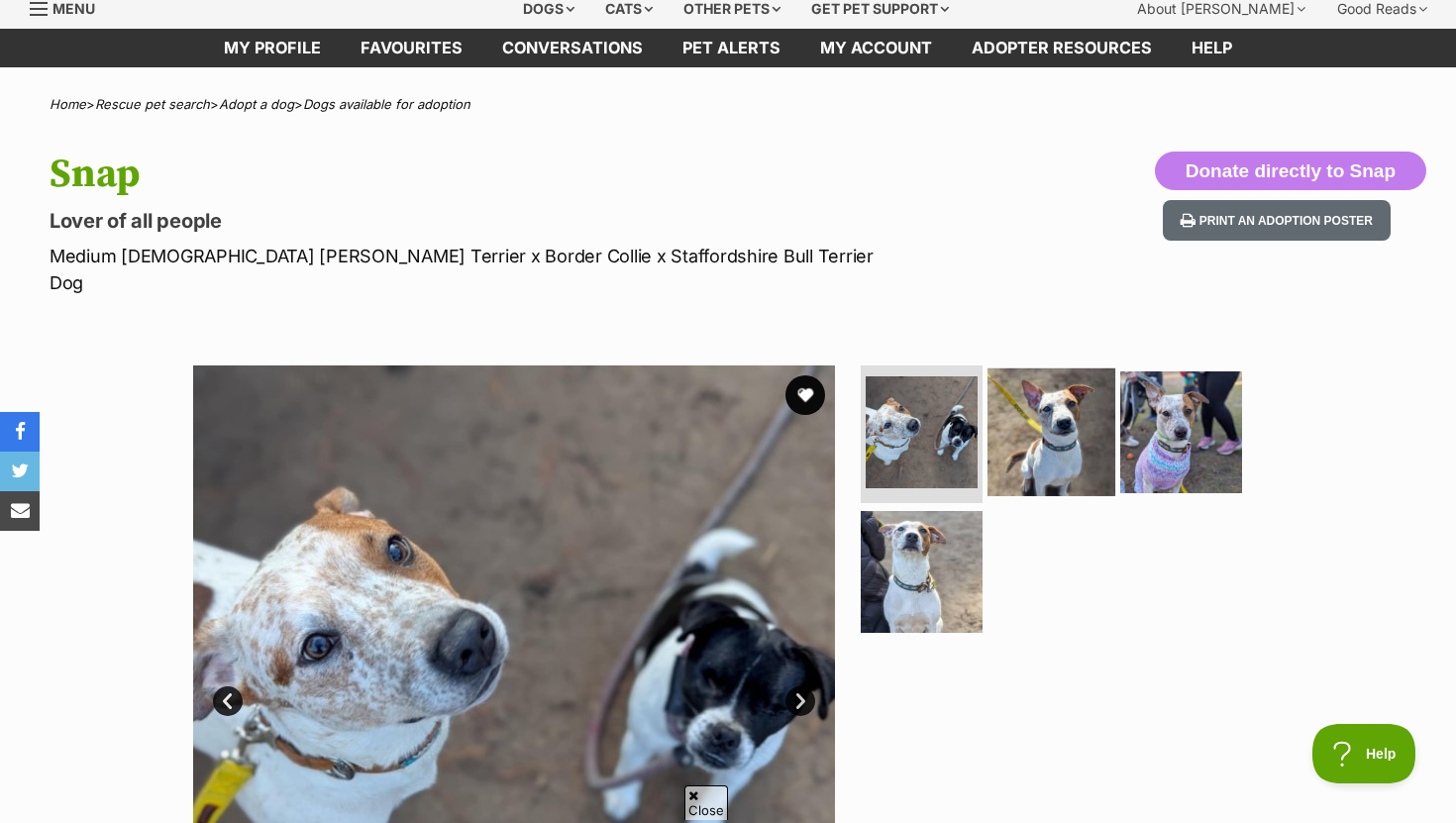 click at bounding box center [1051, 431] 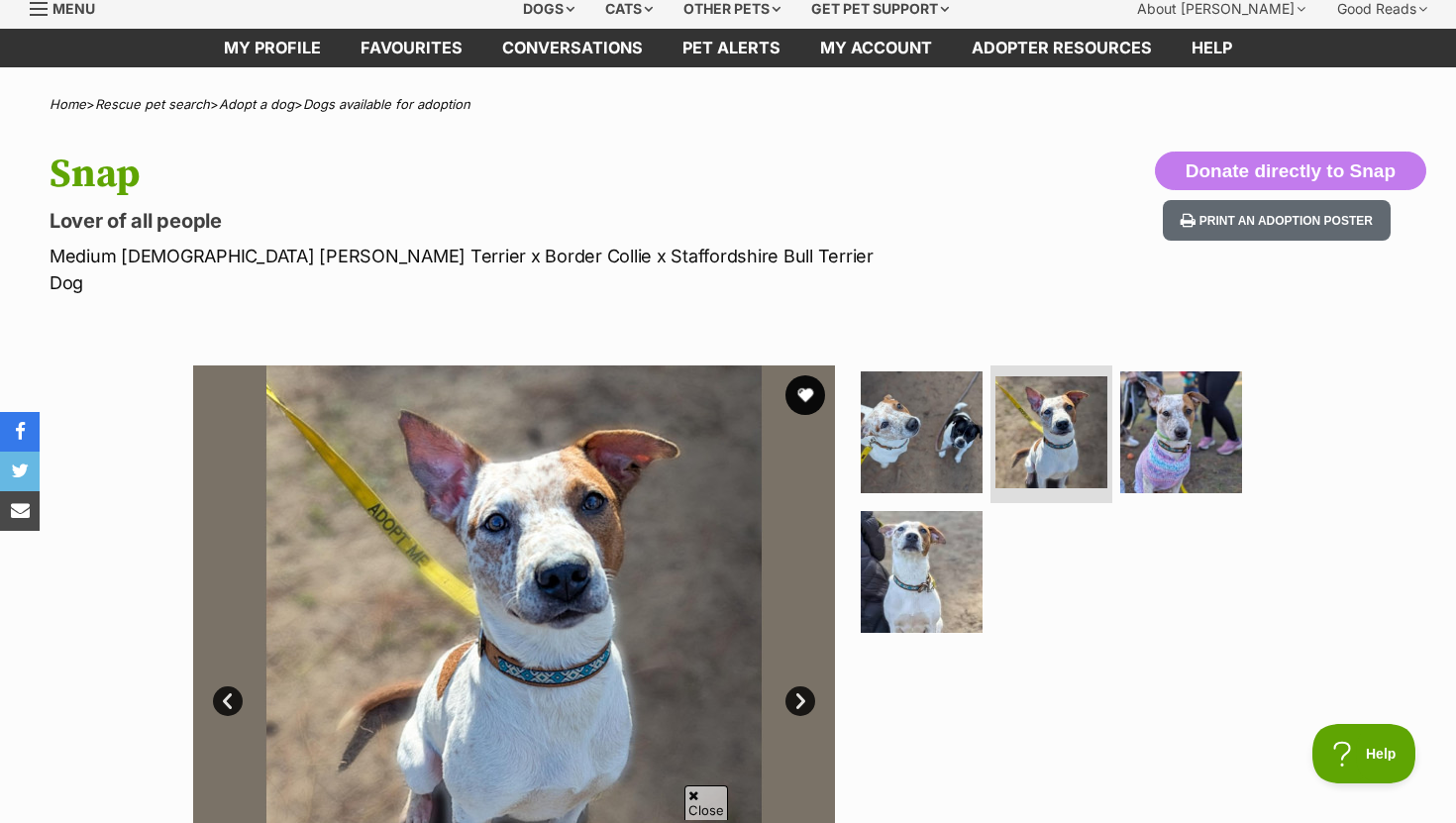 scroll, scrollTop: 0, scrollLeft: 0, axis: both 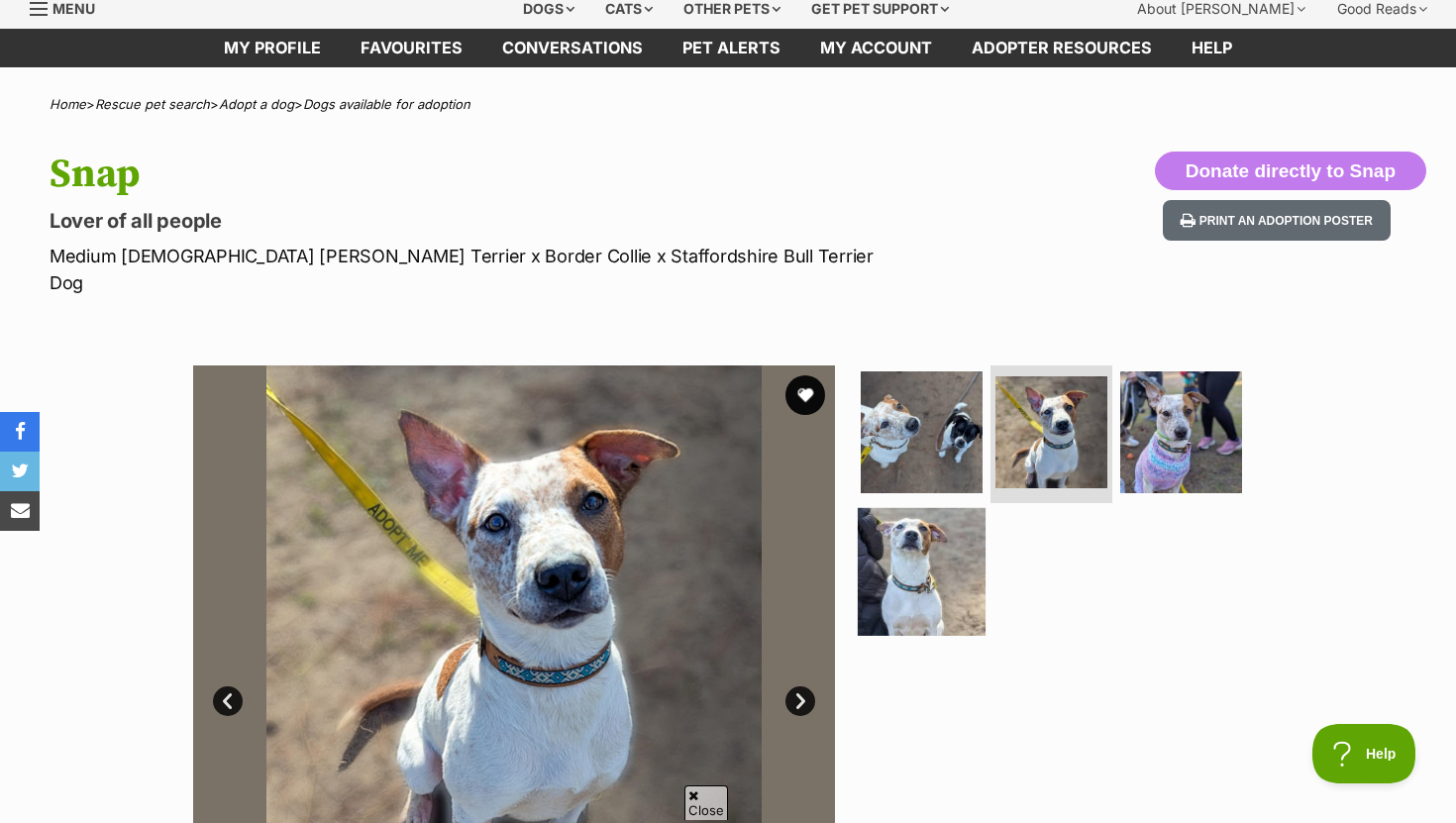 click at bounding box center (921, 571) 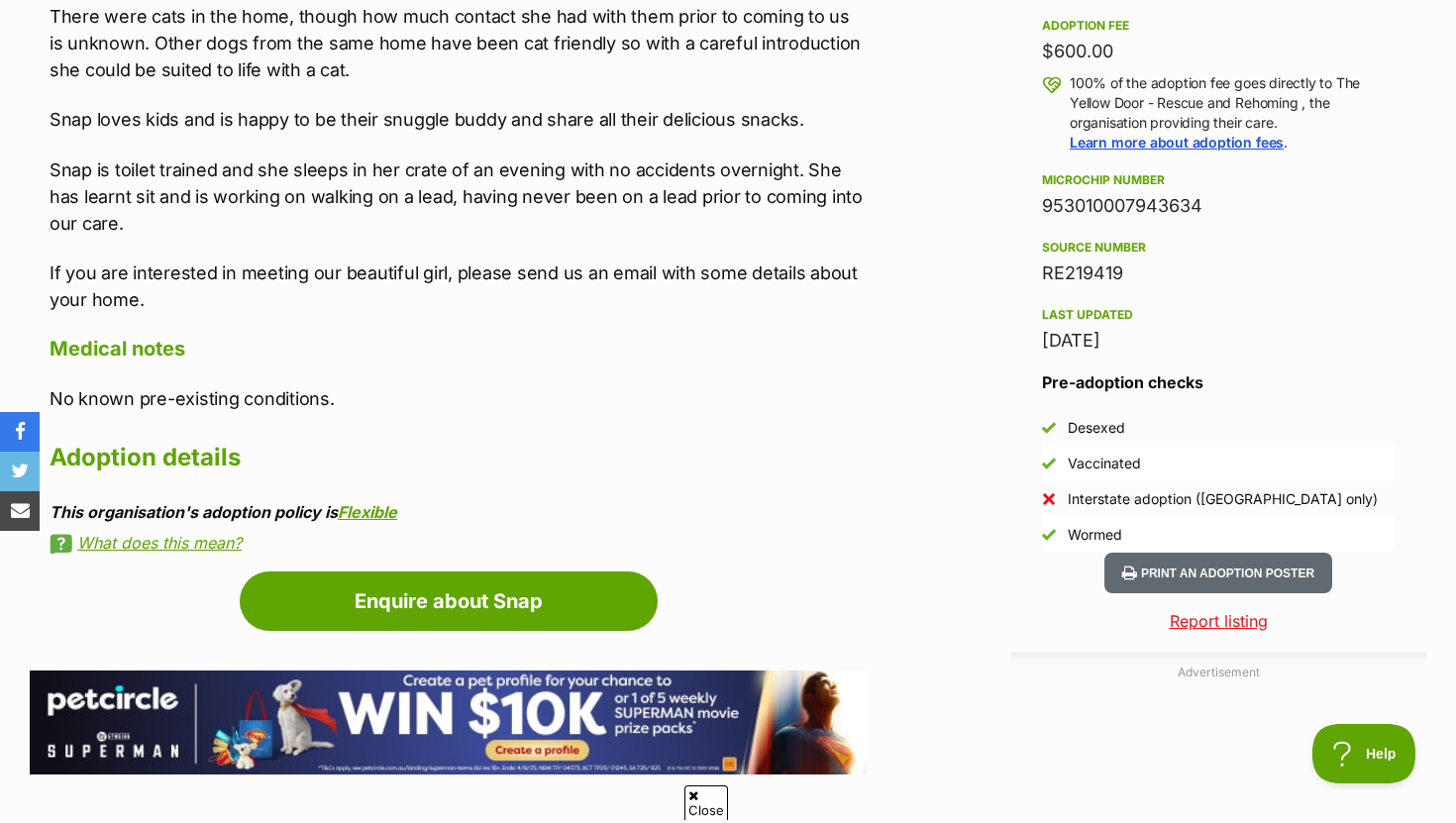 scroll, scrollTop: 0, scrollLeft: 0, axis: both 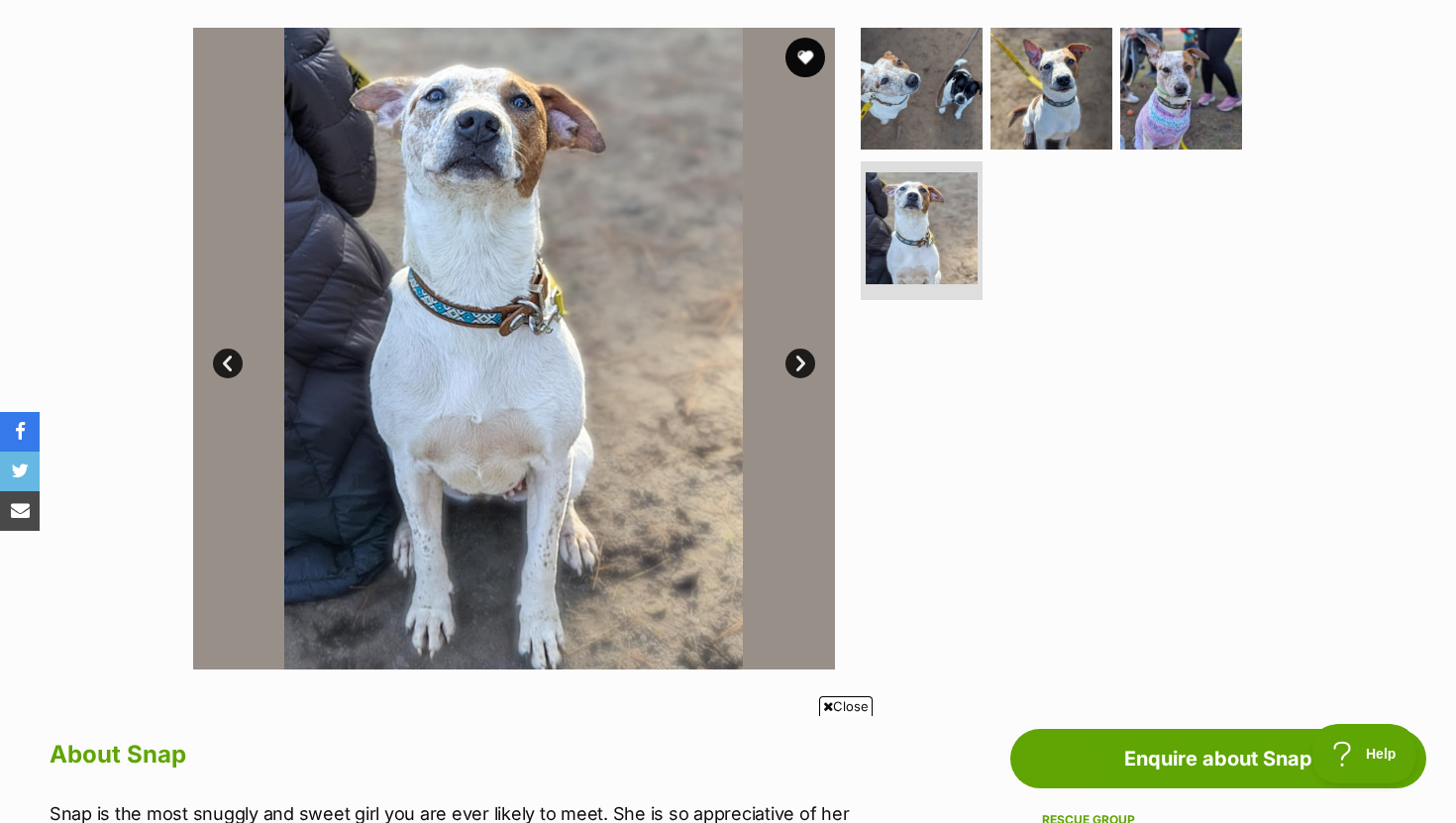 click on "Next" at bounding box center (800, 363) 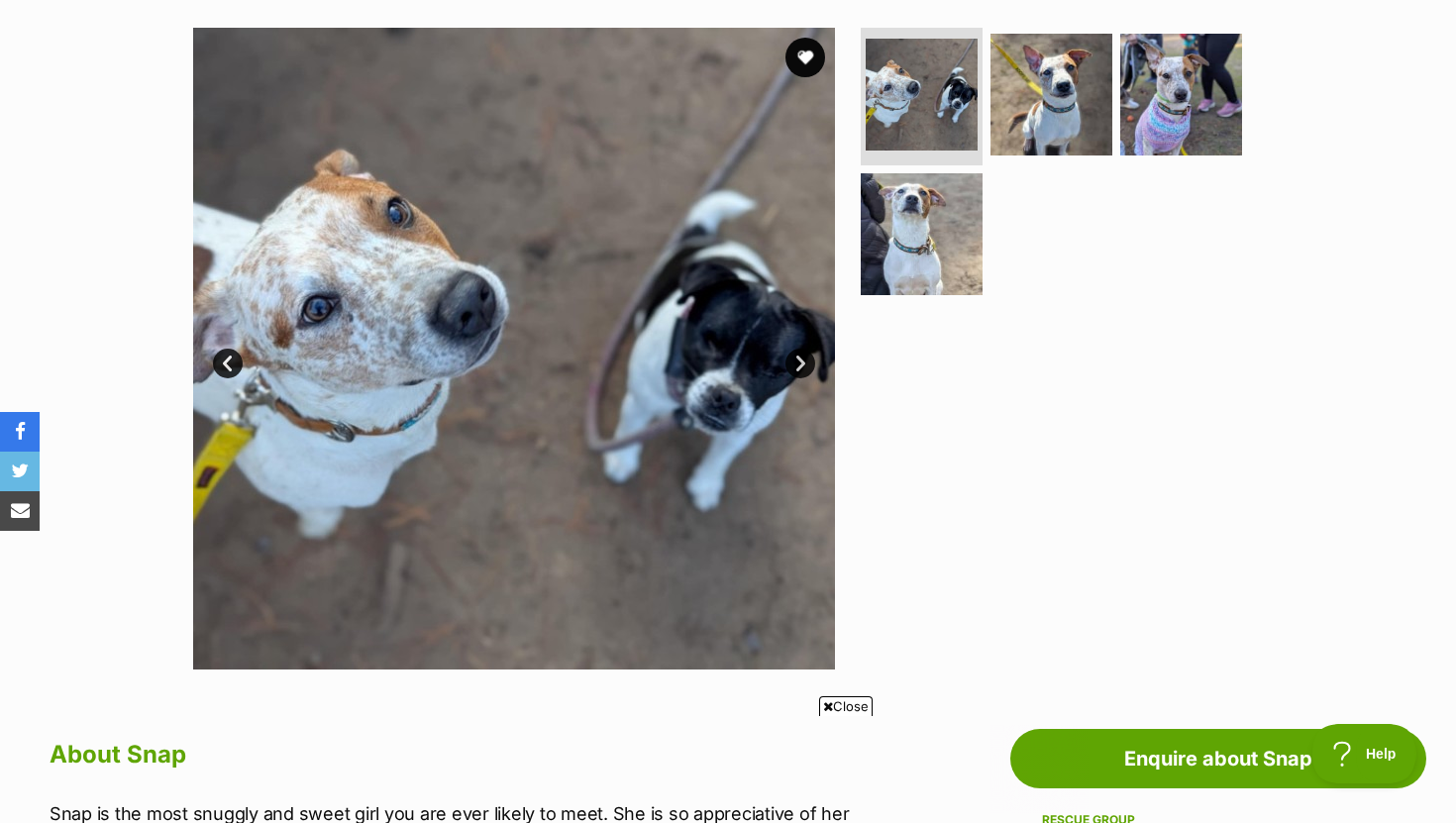 click on "Next" at bounding box center (800, 363) 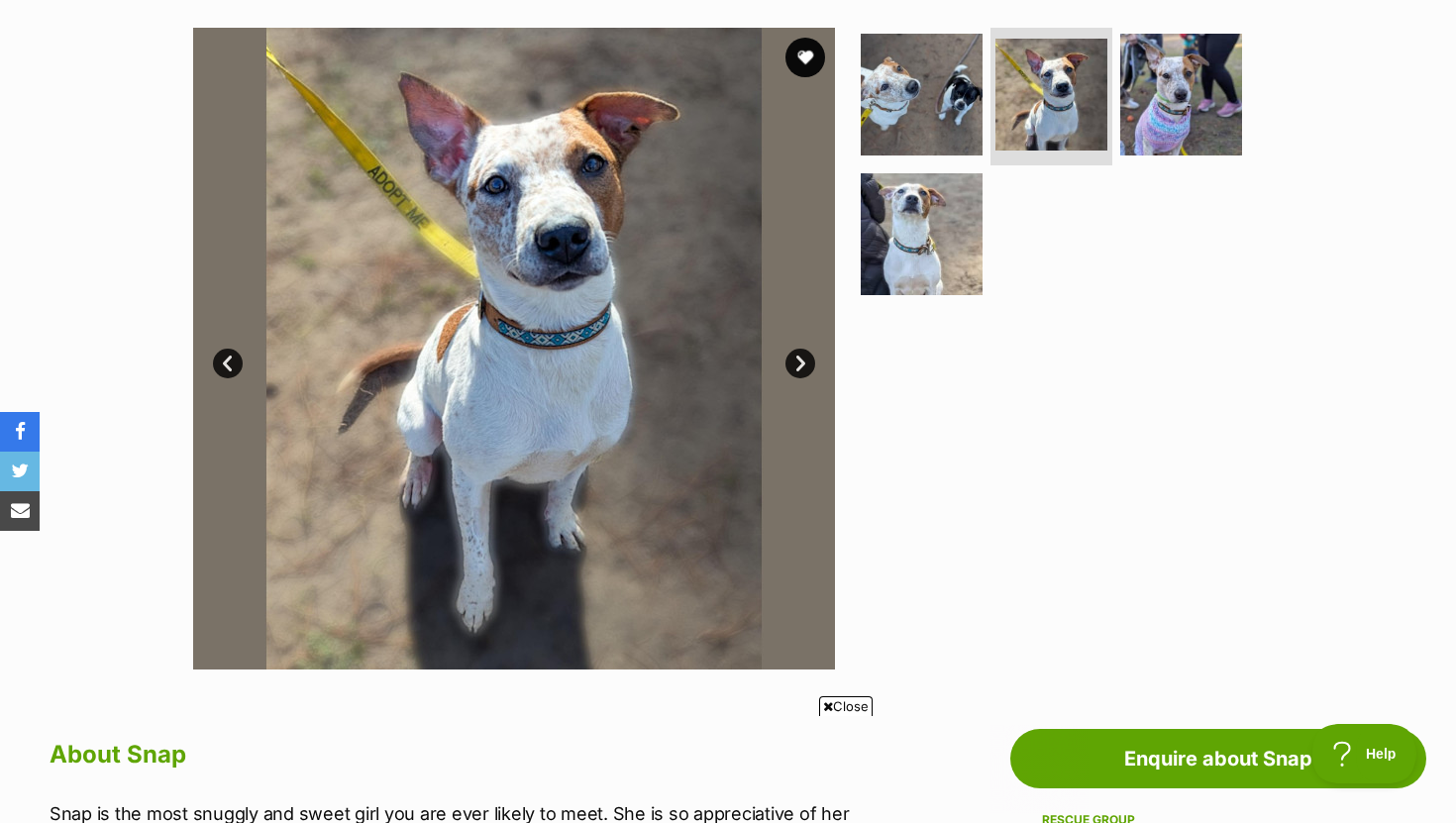 click on "Next" at bounding box center [800, 363] 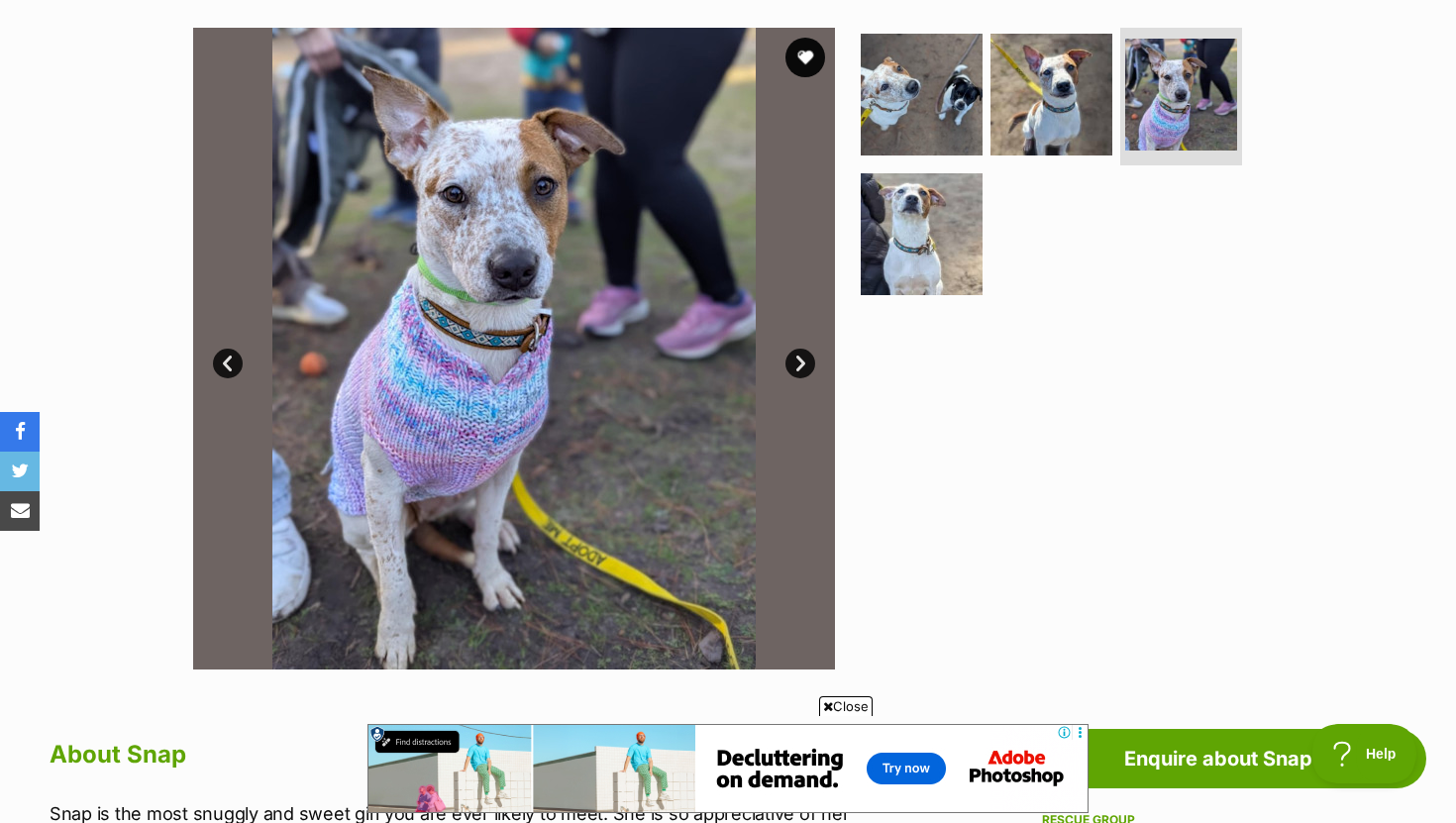 click on "Next" at bounding box center (800, 363) 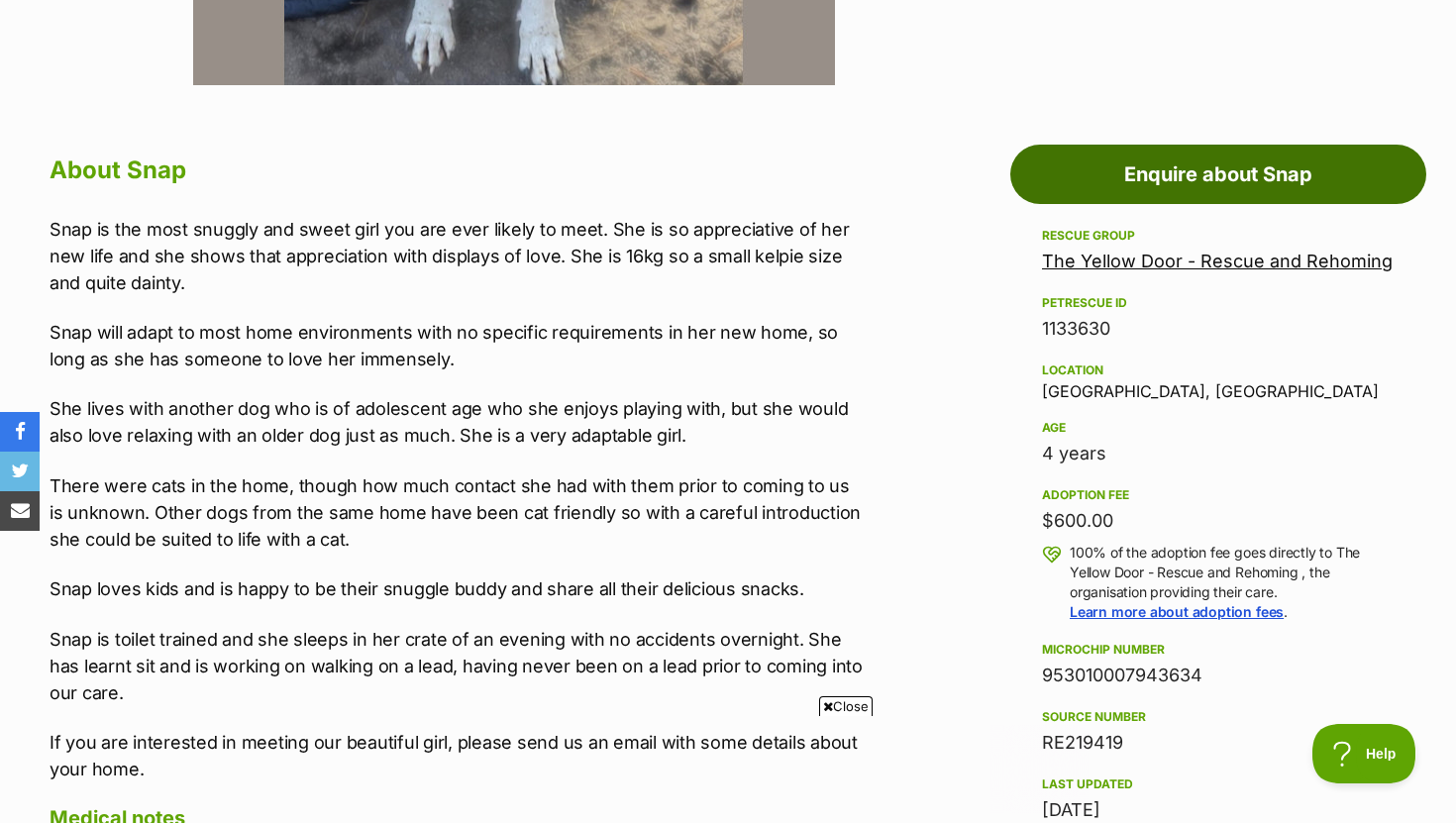 scroll, scrollTop: 857, scrollLeft: 0, axis: vertical 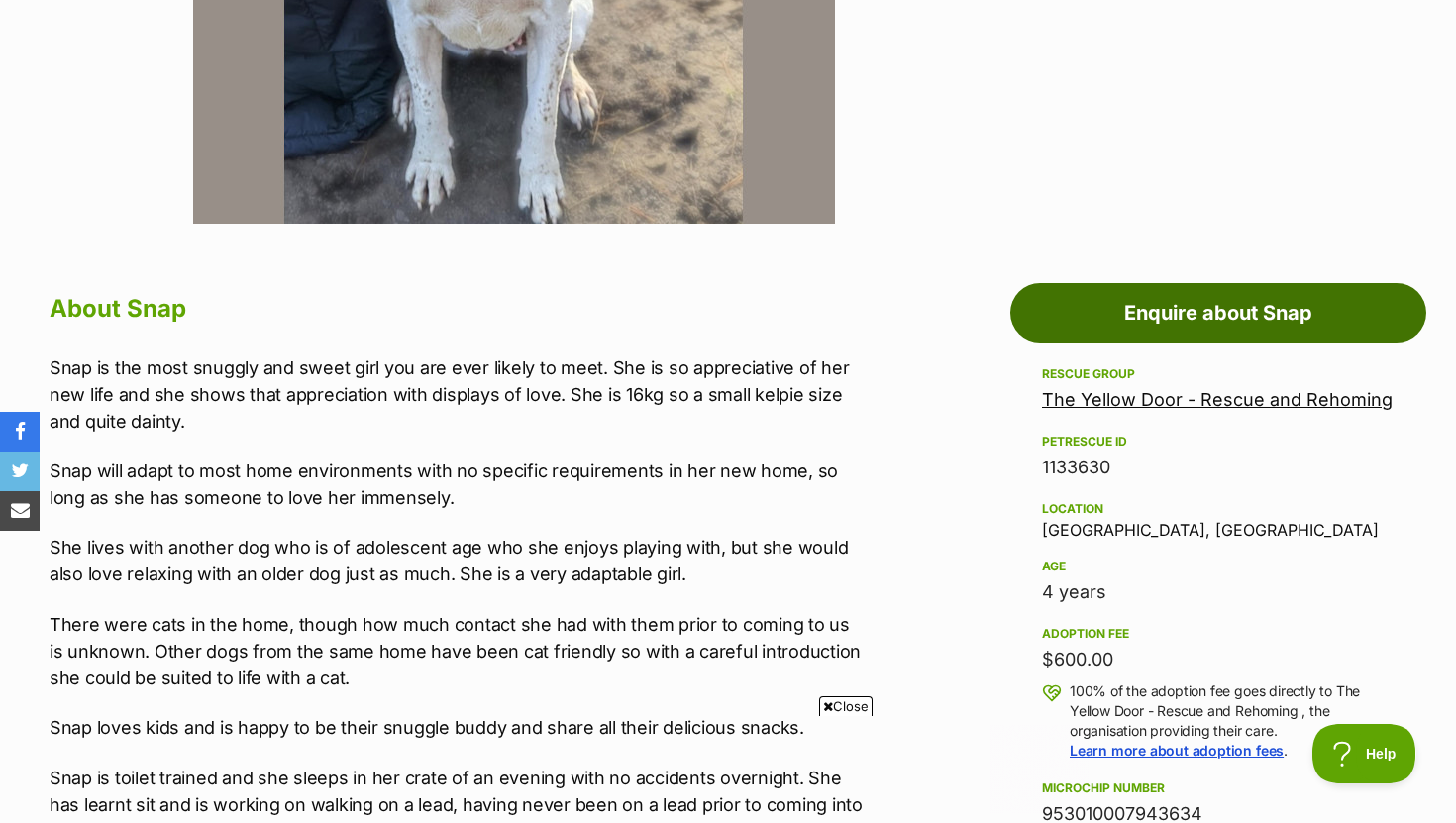 click on "Enquire about Snap" at bounding box center [1218, 313] 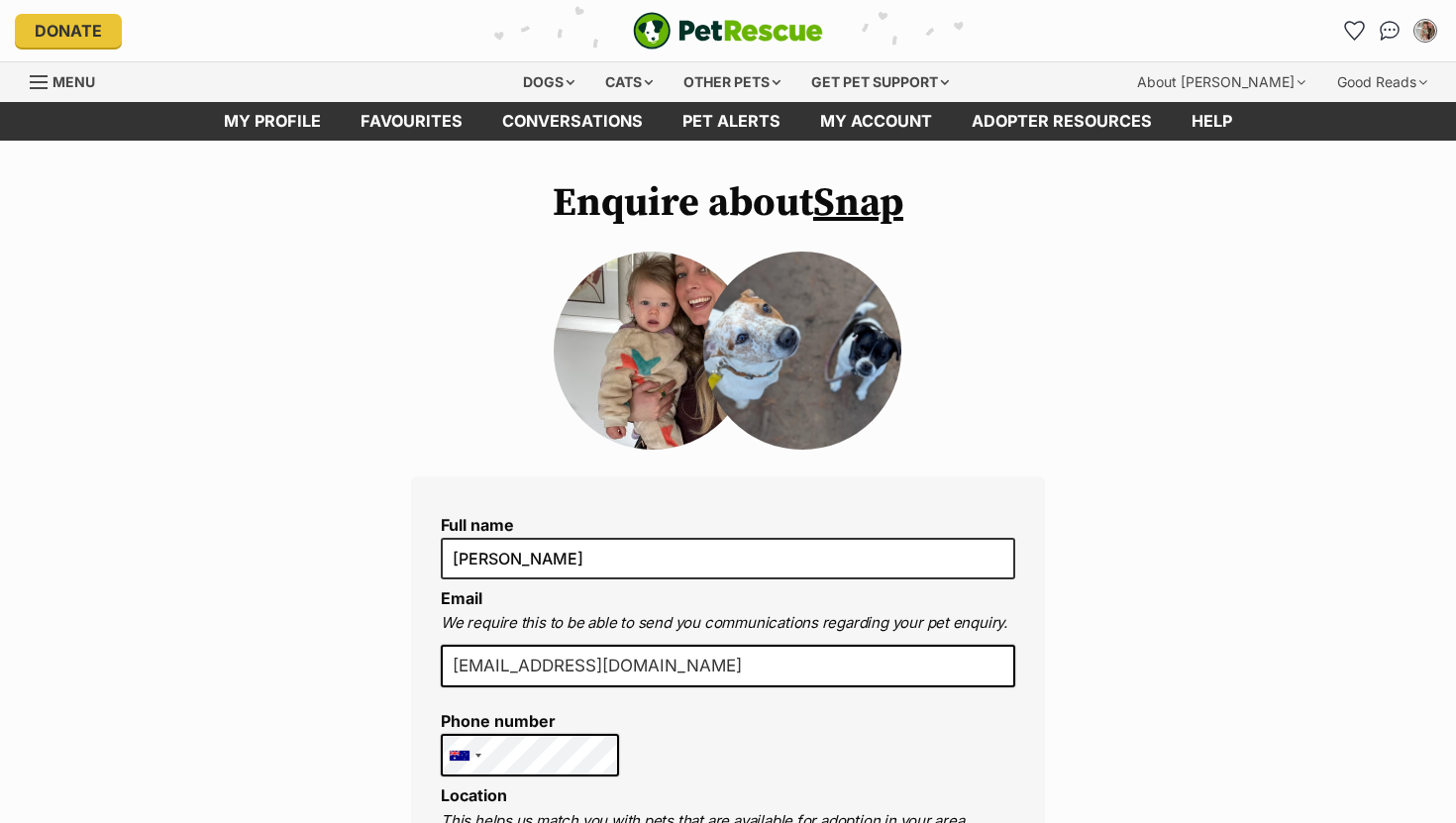 scroll, scrollTop: 0, scrollLeft: 0, axis: both 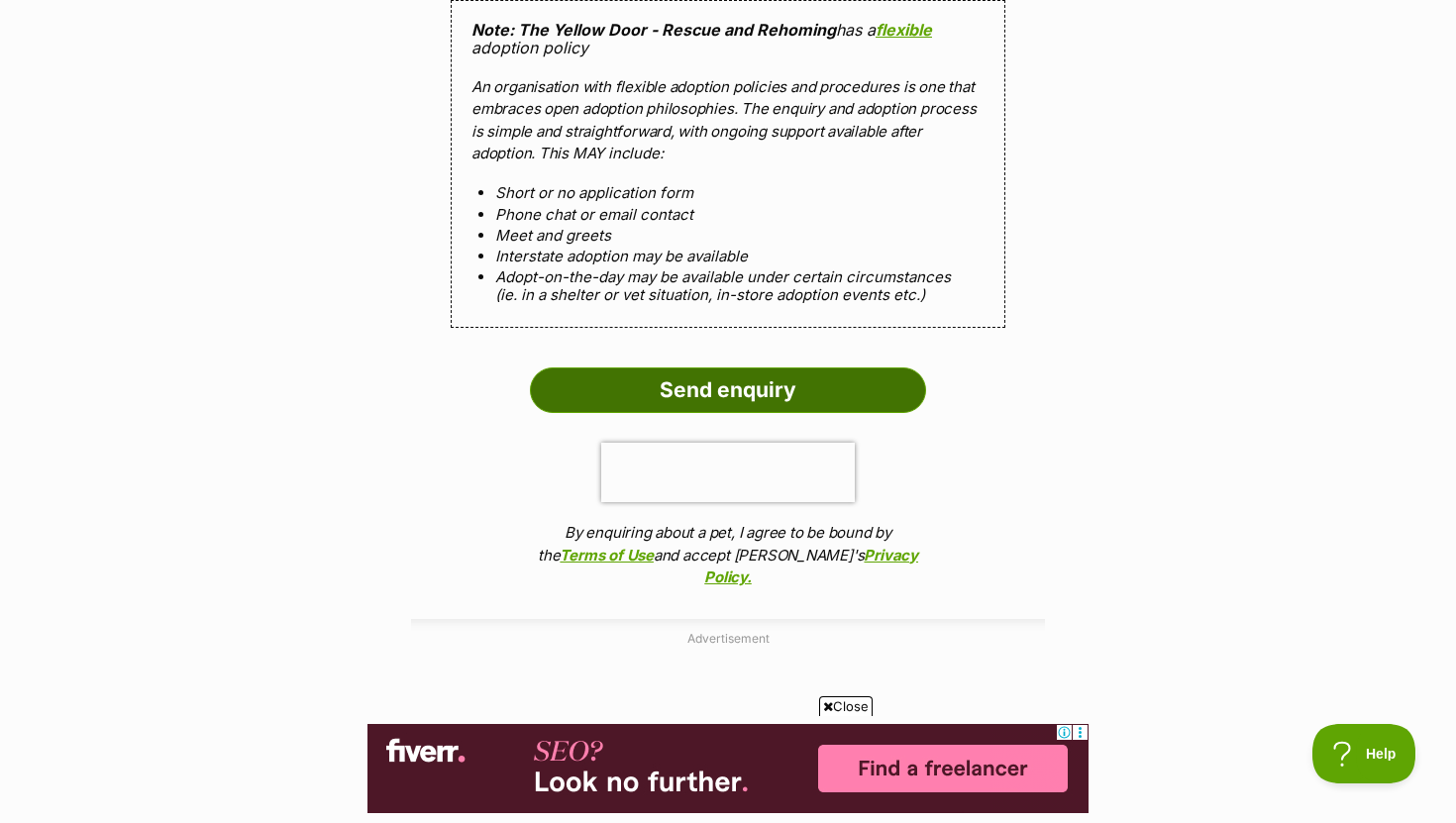 click on "Send enquiry" at bounding box center [728, 390] 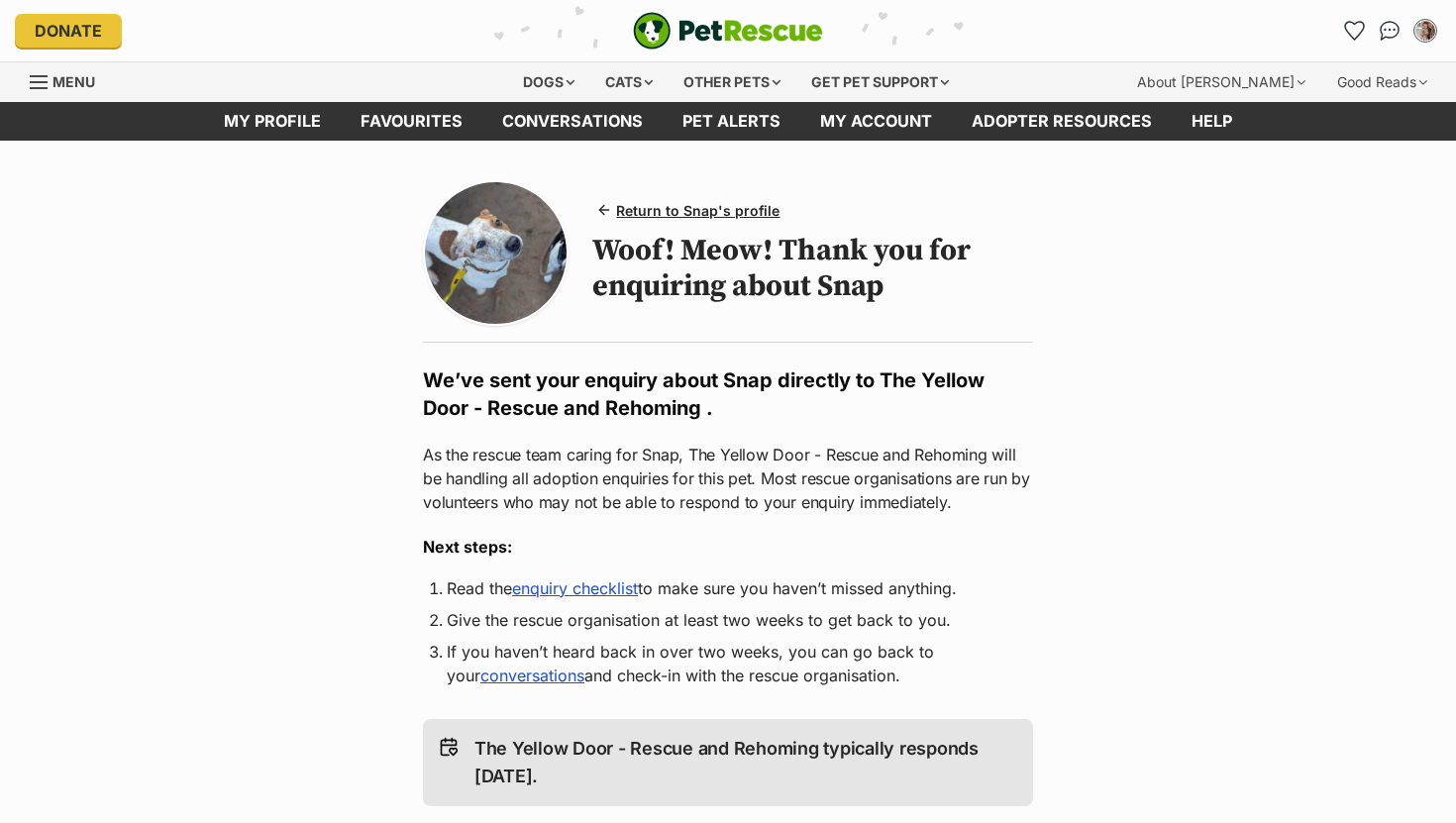 scroll, scrollTop: 0, scrollLeft: 0, axis: both 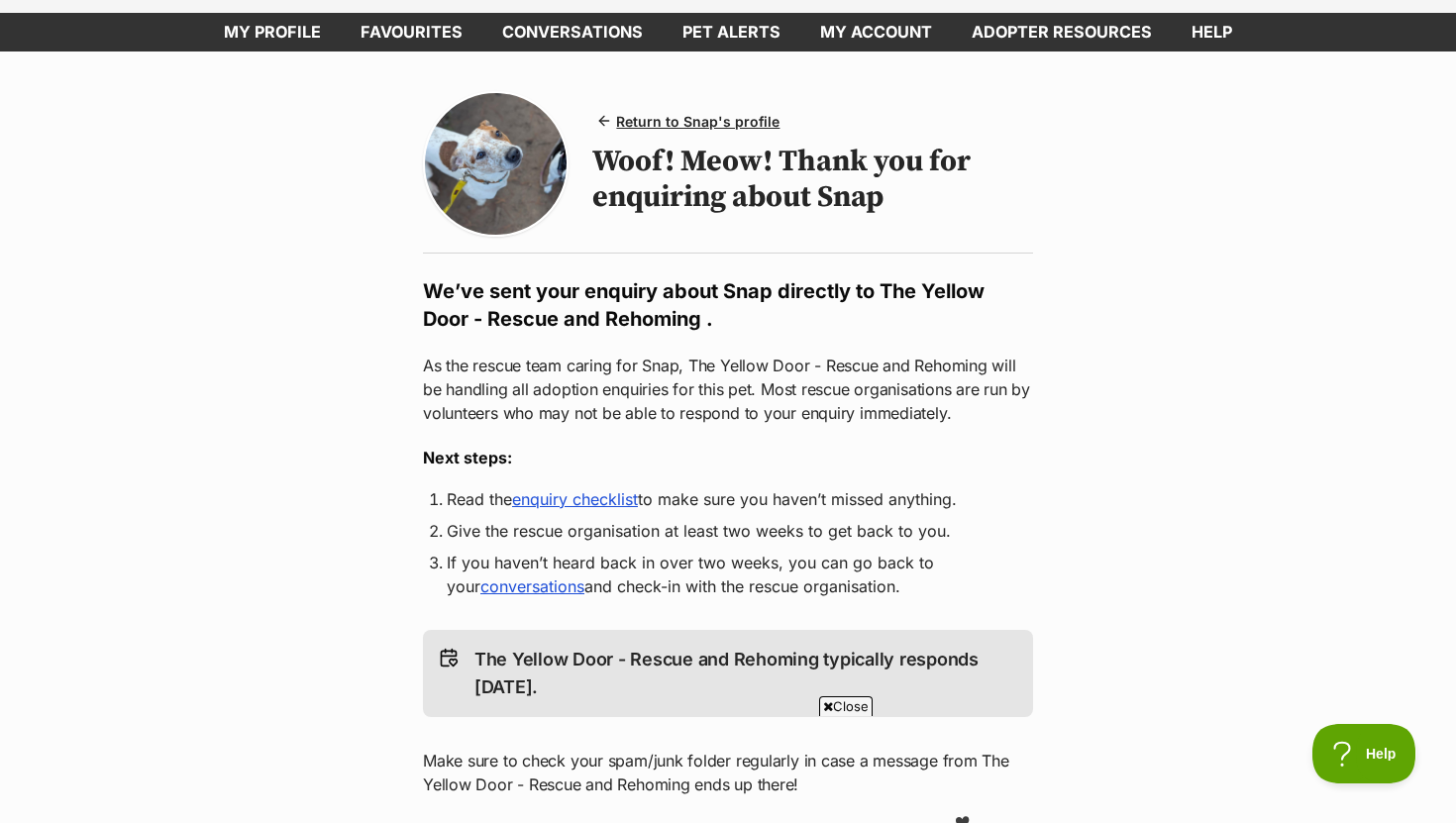 click on "enquiry checklist" at bounding box center [574, 499] 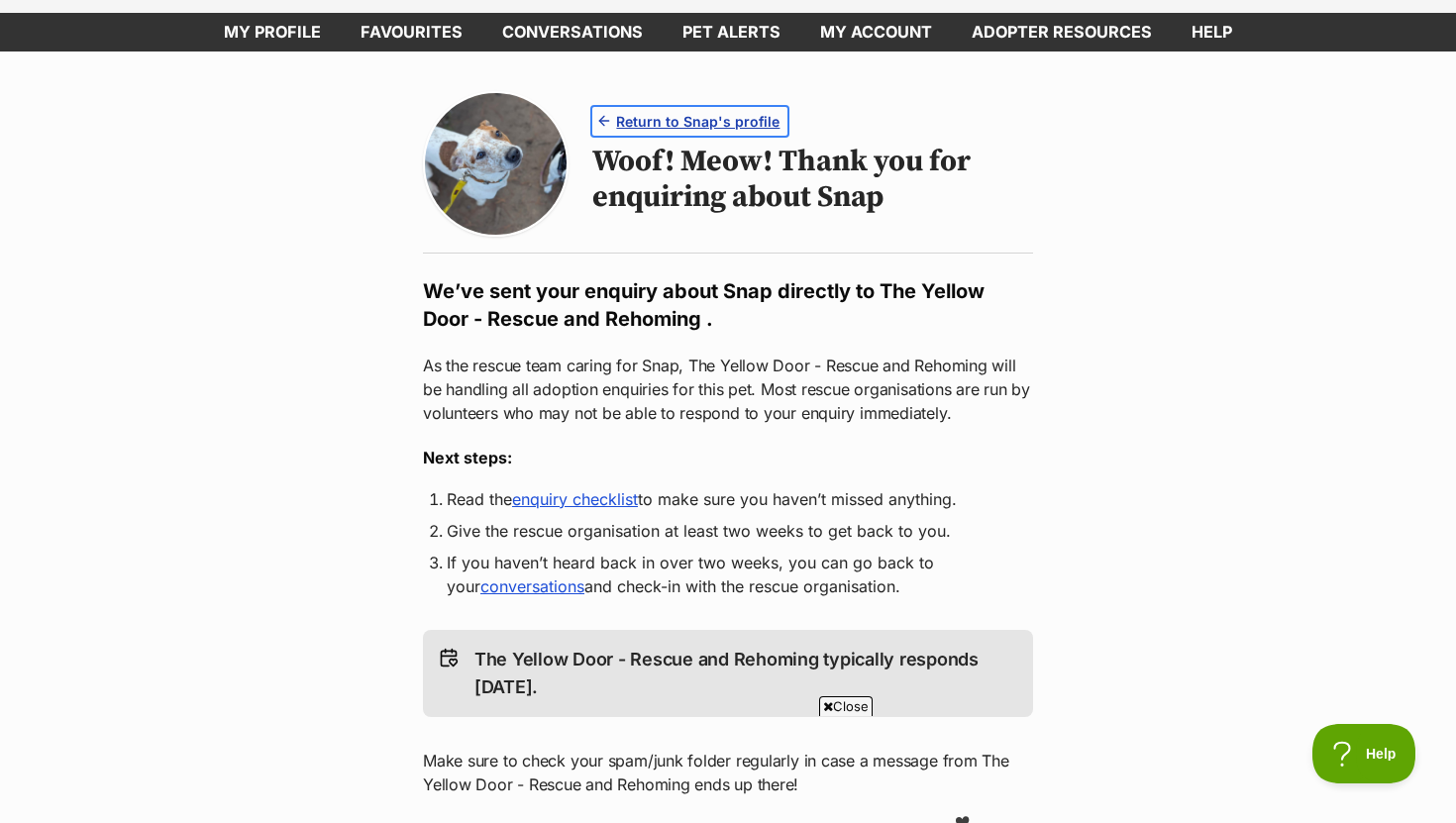 click on "Return to Snap's profile" at bounding box center (697, 121) 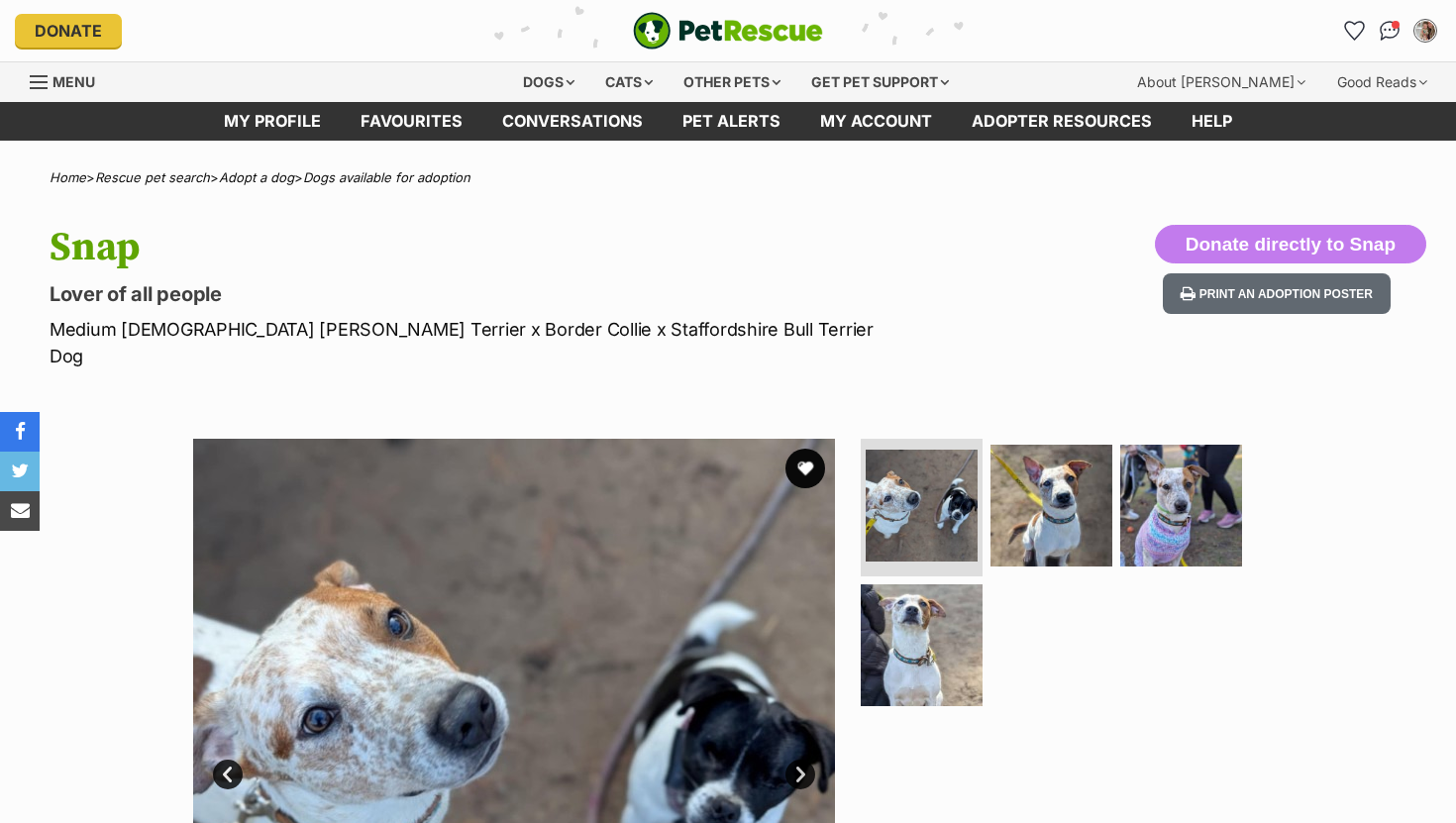 scroll, scrollTop: 0, scrollLeft: 0, axis: both 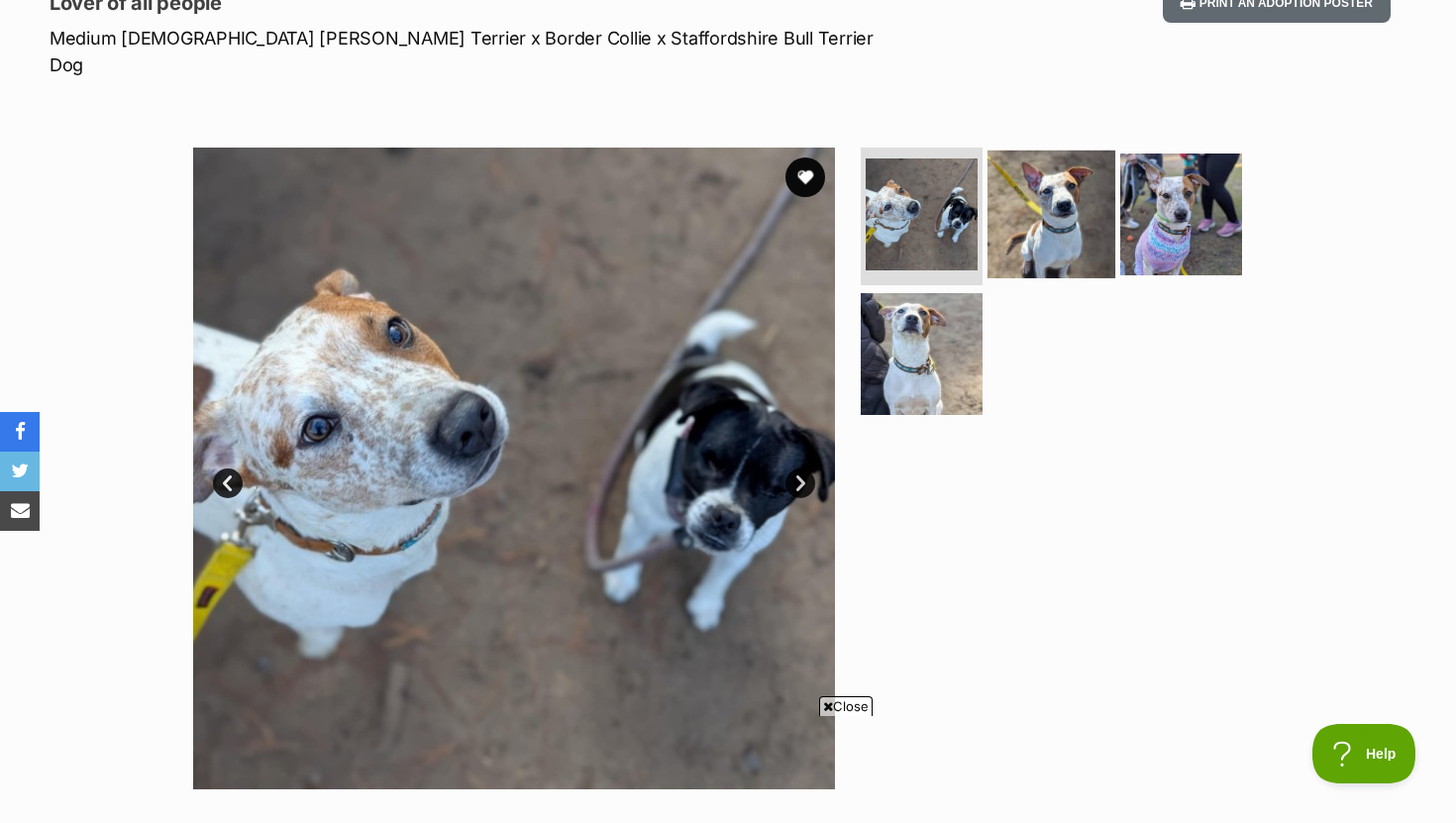 click at bounding box center (1051, 213) 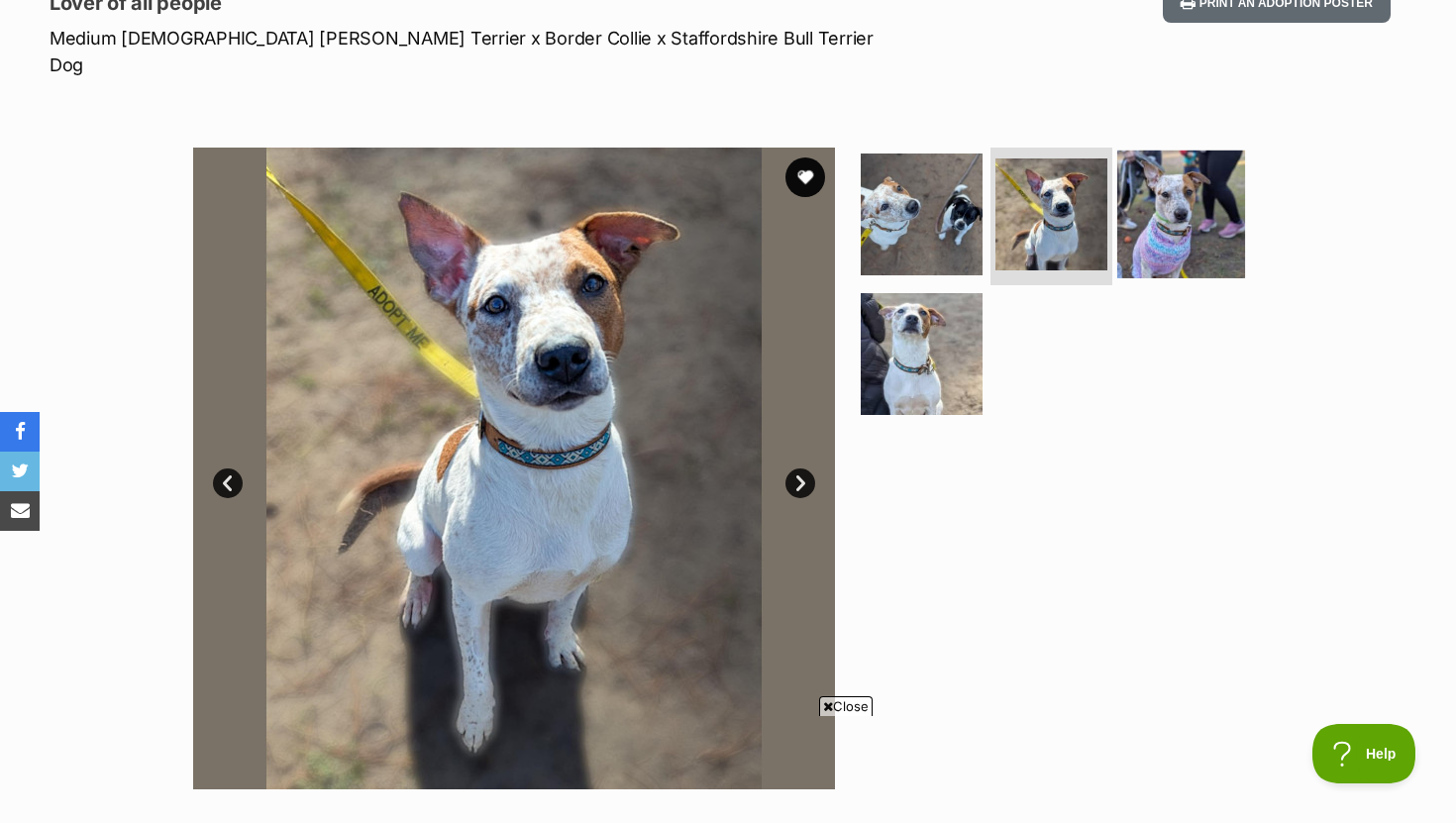 click at bounding box center (1181, 213) 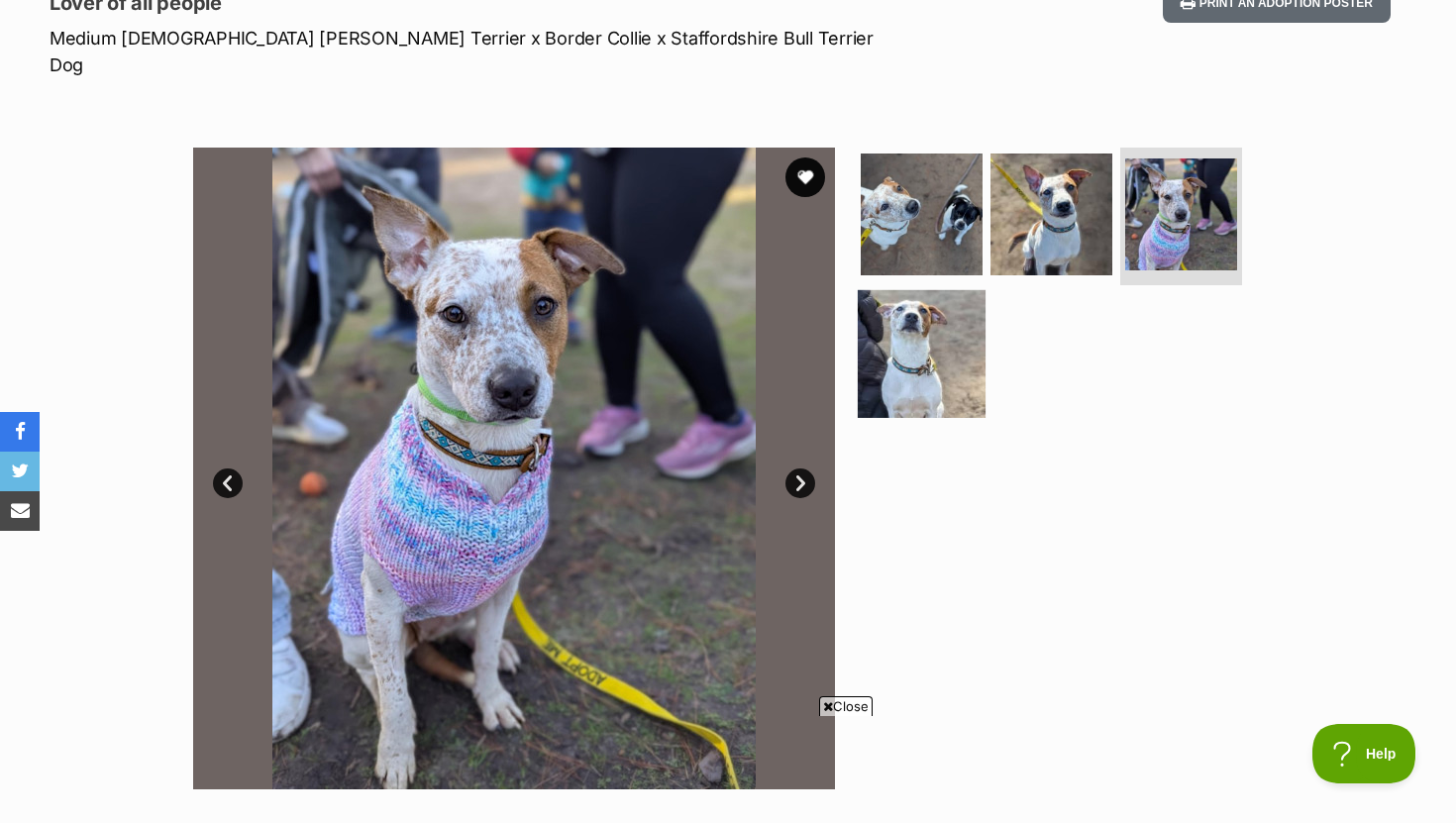 click at bounding box center (921, 354) 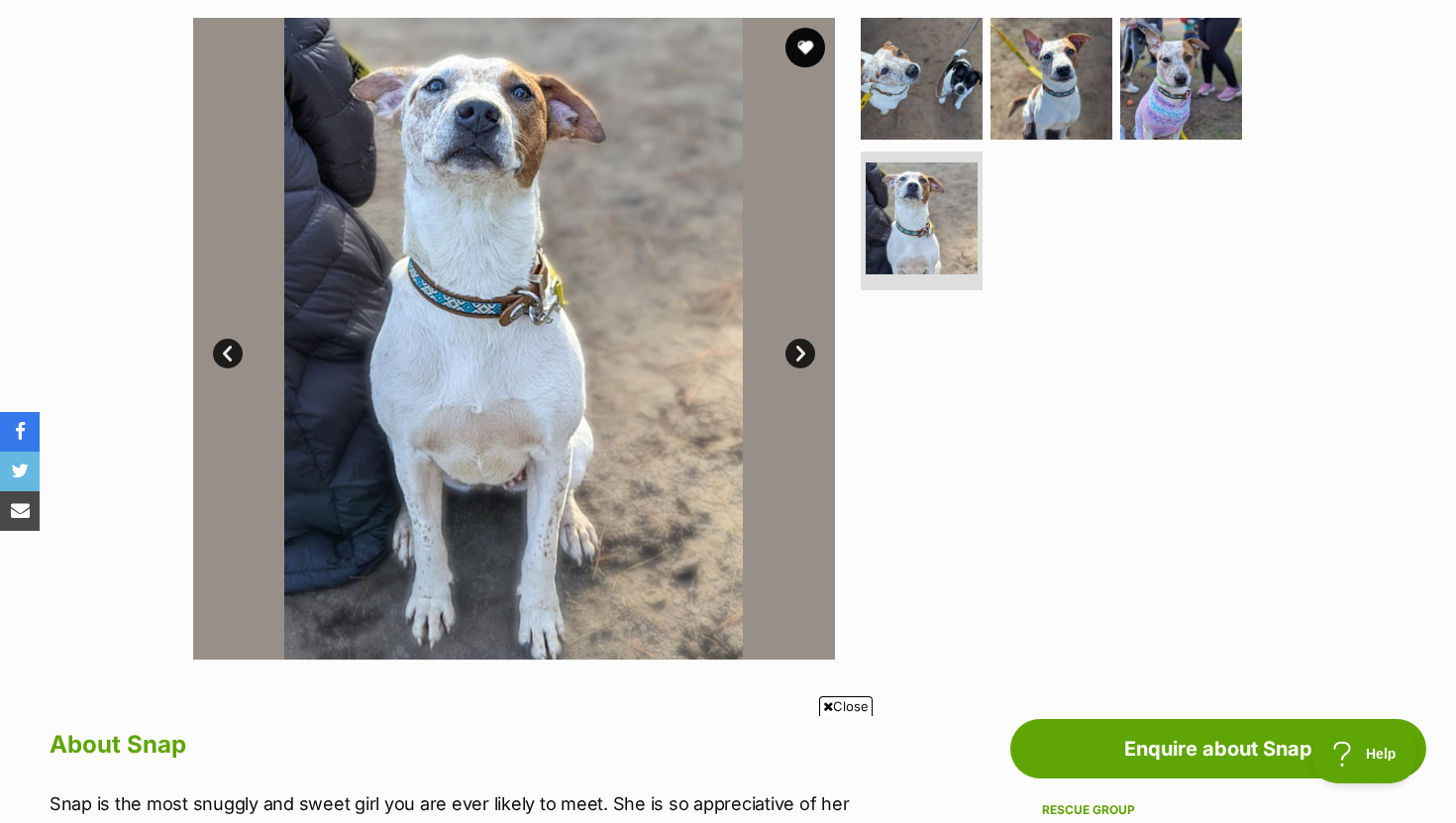 scroll, scrollTop: 416, scrollLeft: 0, axis: vertical 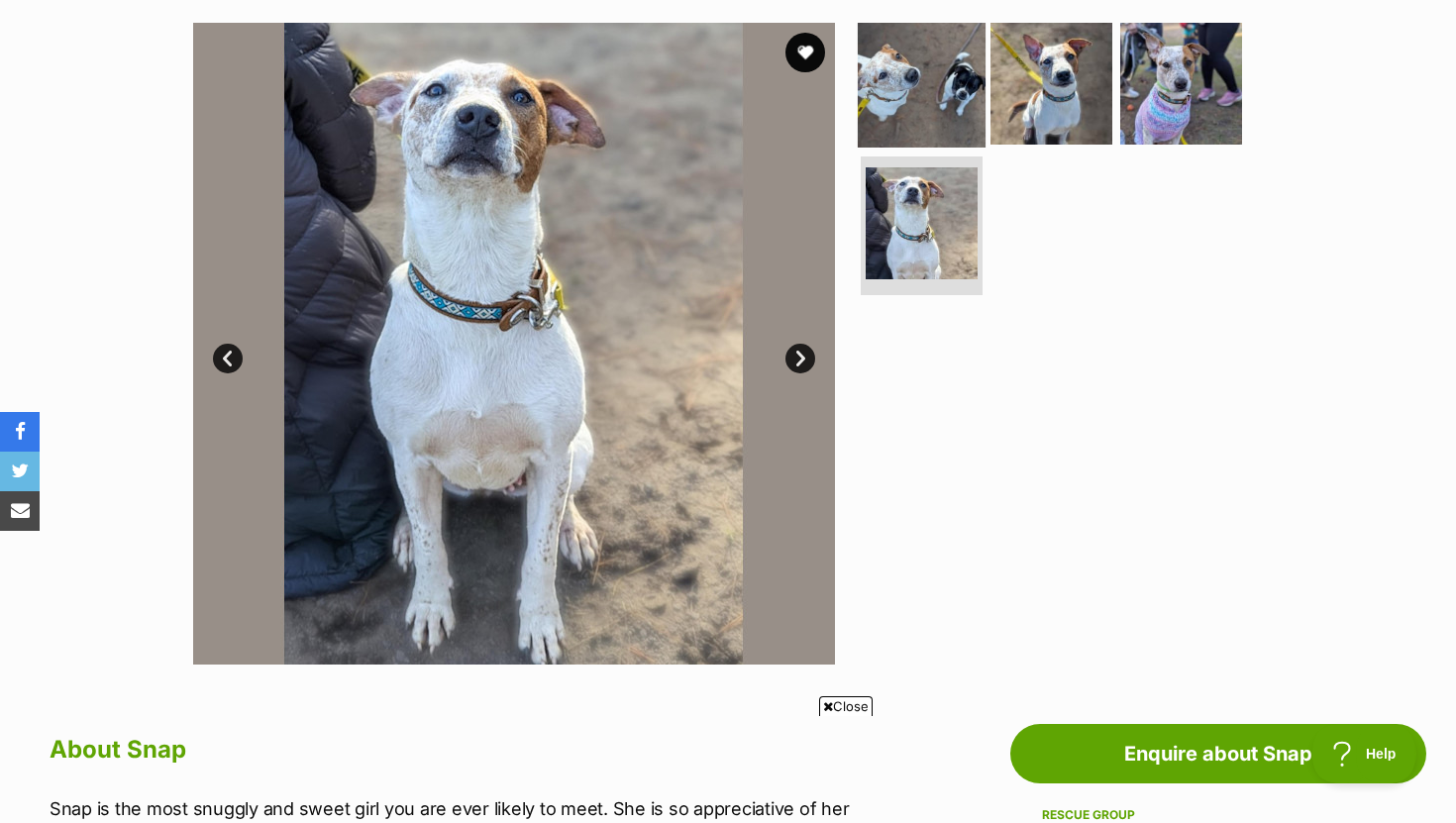 click at bounding box center (921, 82) 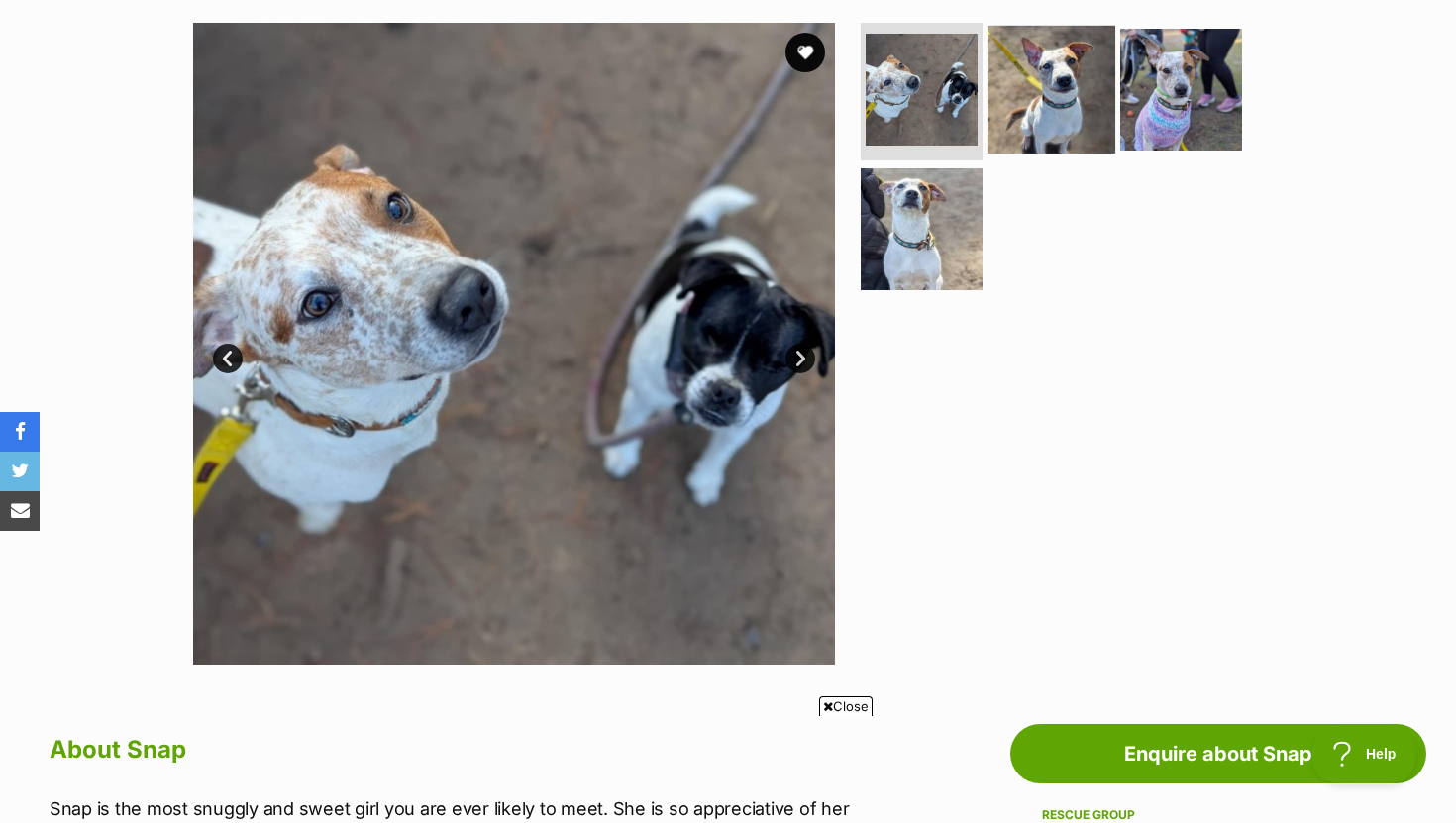 click at bounding box center (1051, 88) 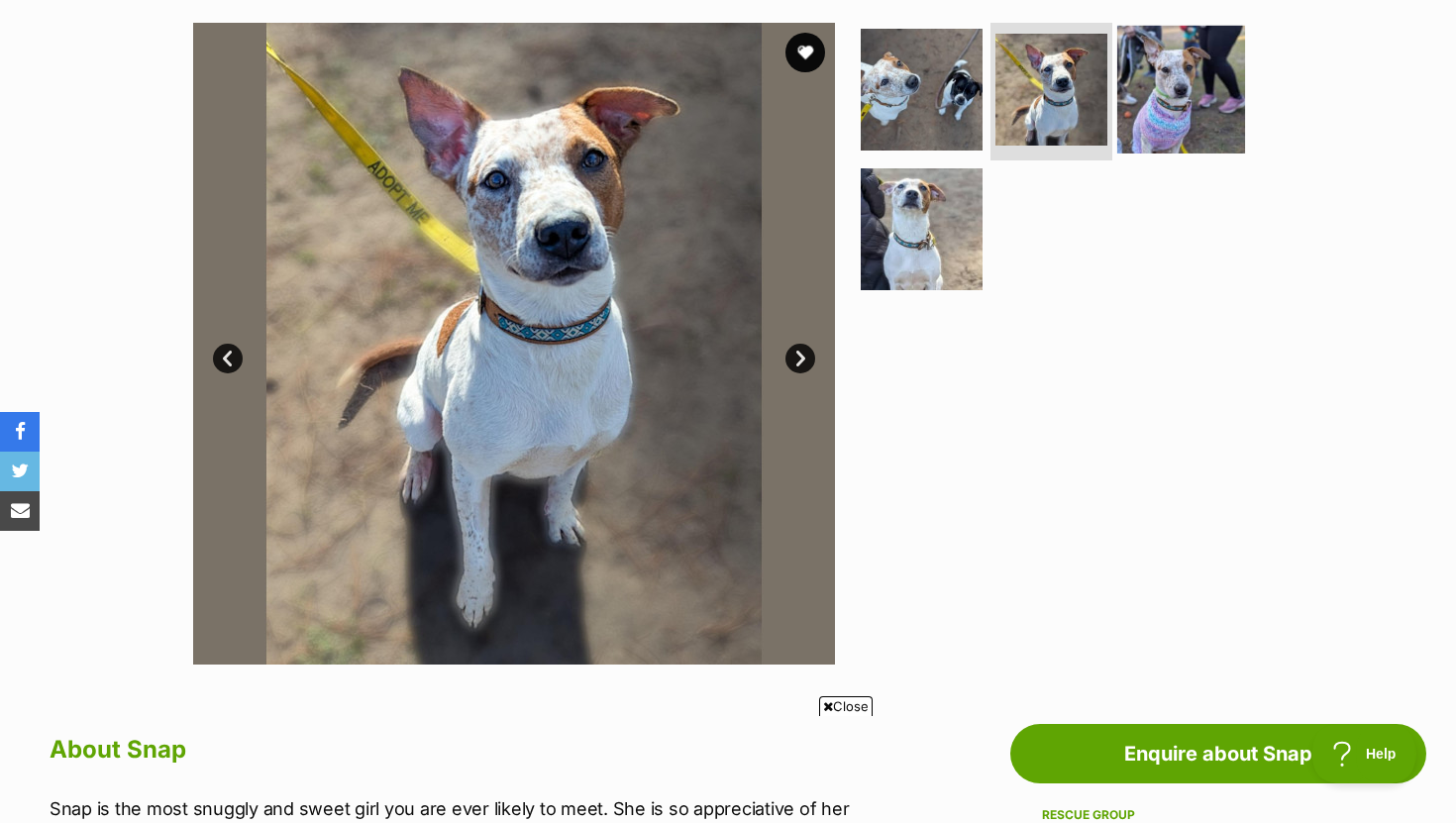 click at bounding box center (1181, 88) 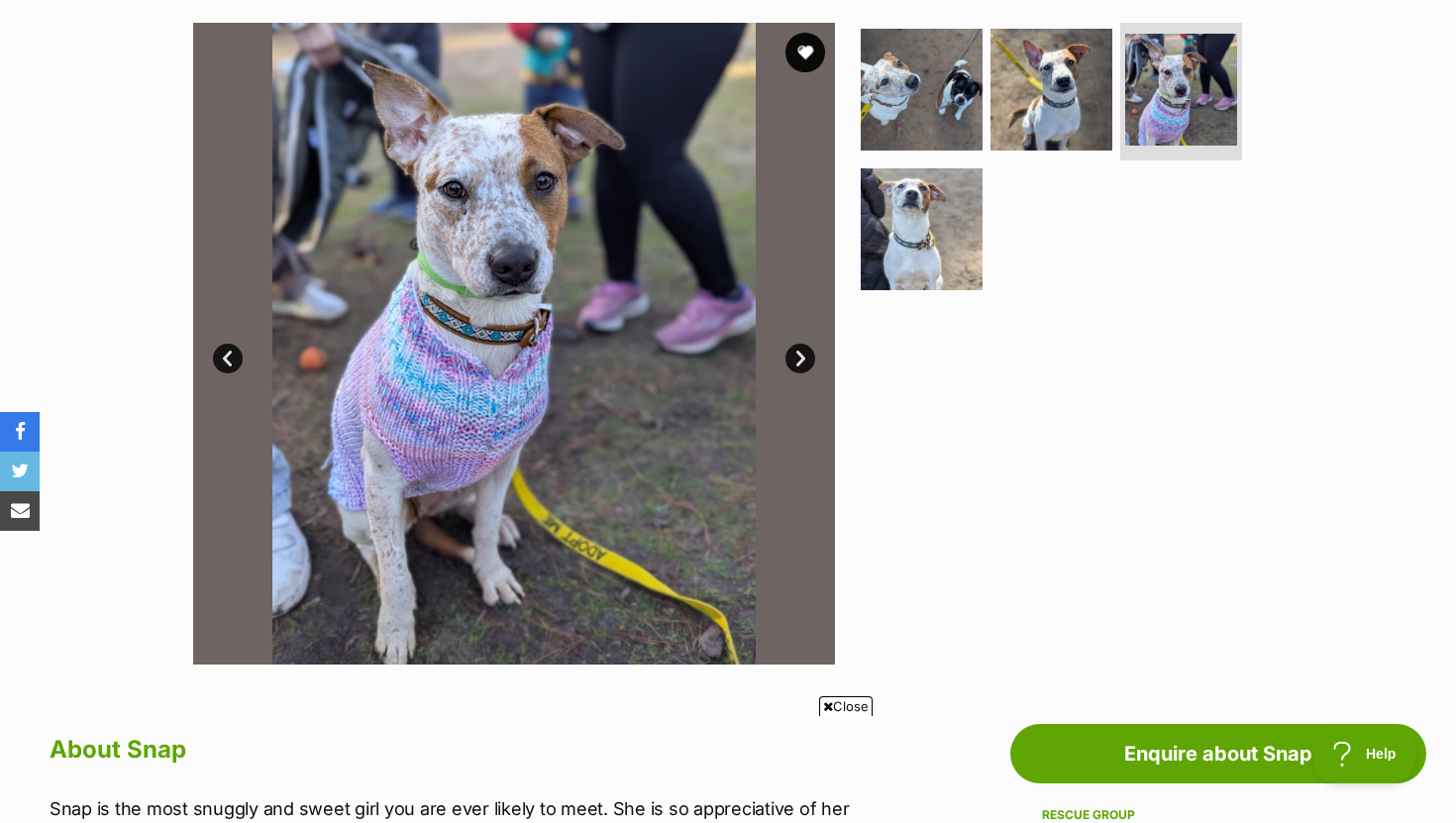 scroll, scrollTop: 0, scrollLeft: 0, axis: both 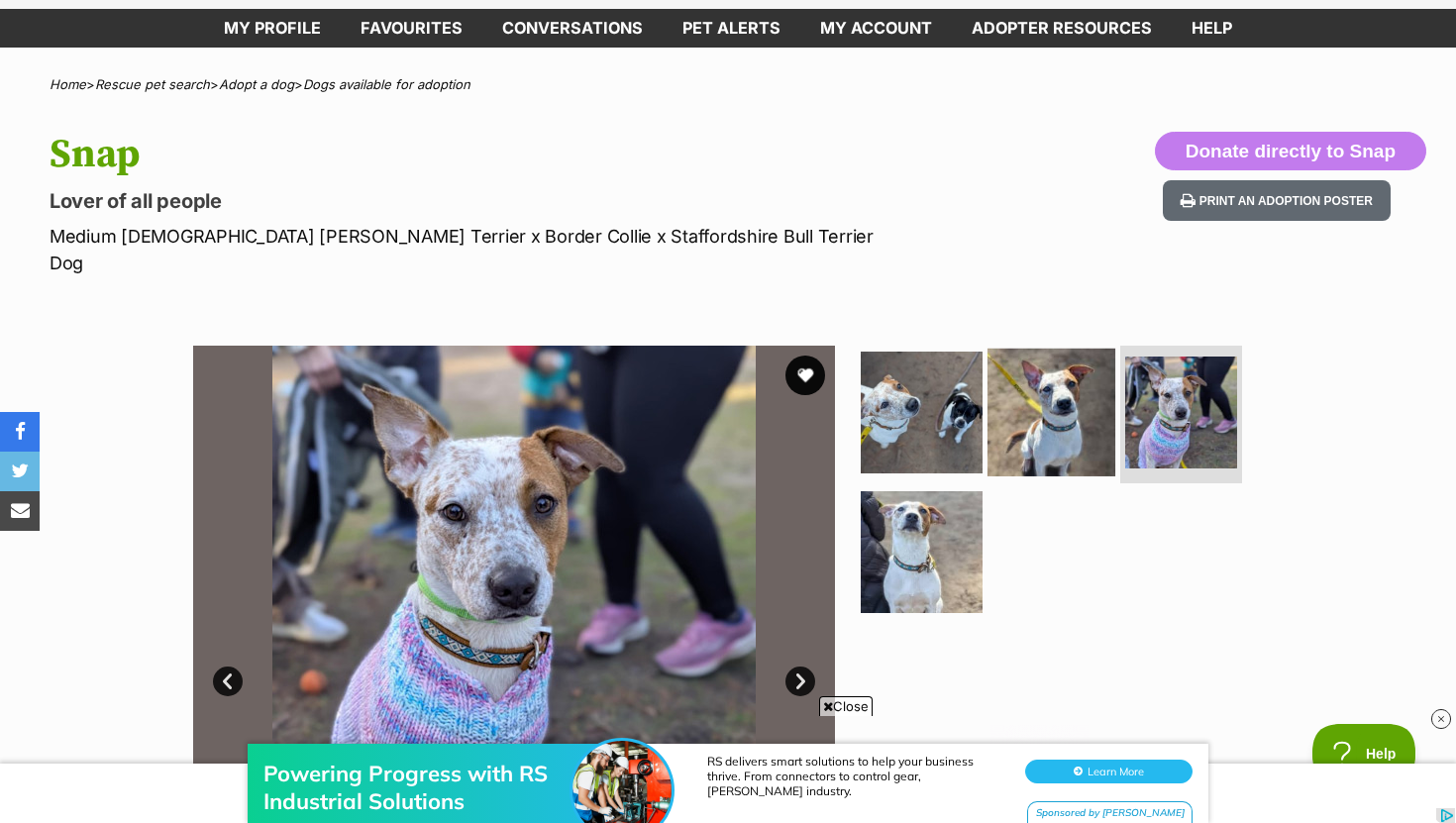 click at bounding box center (1051, 411) 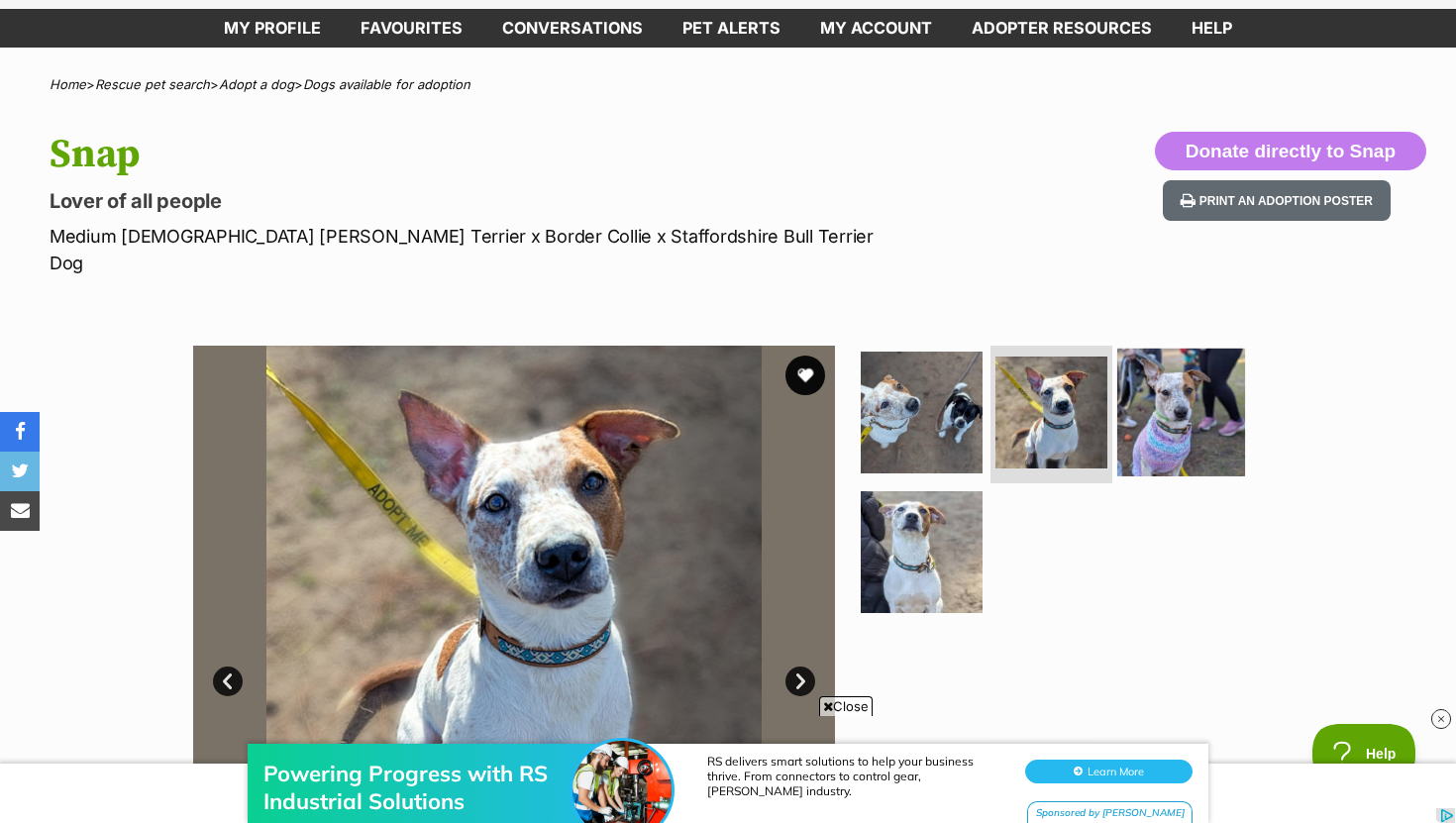 click at bounding box center (1181, 411) 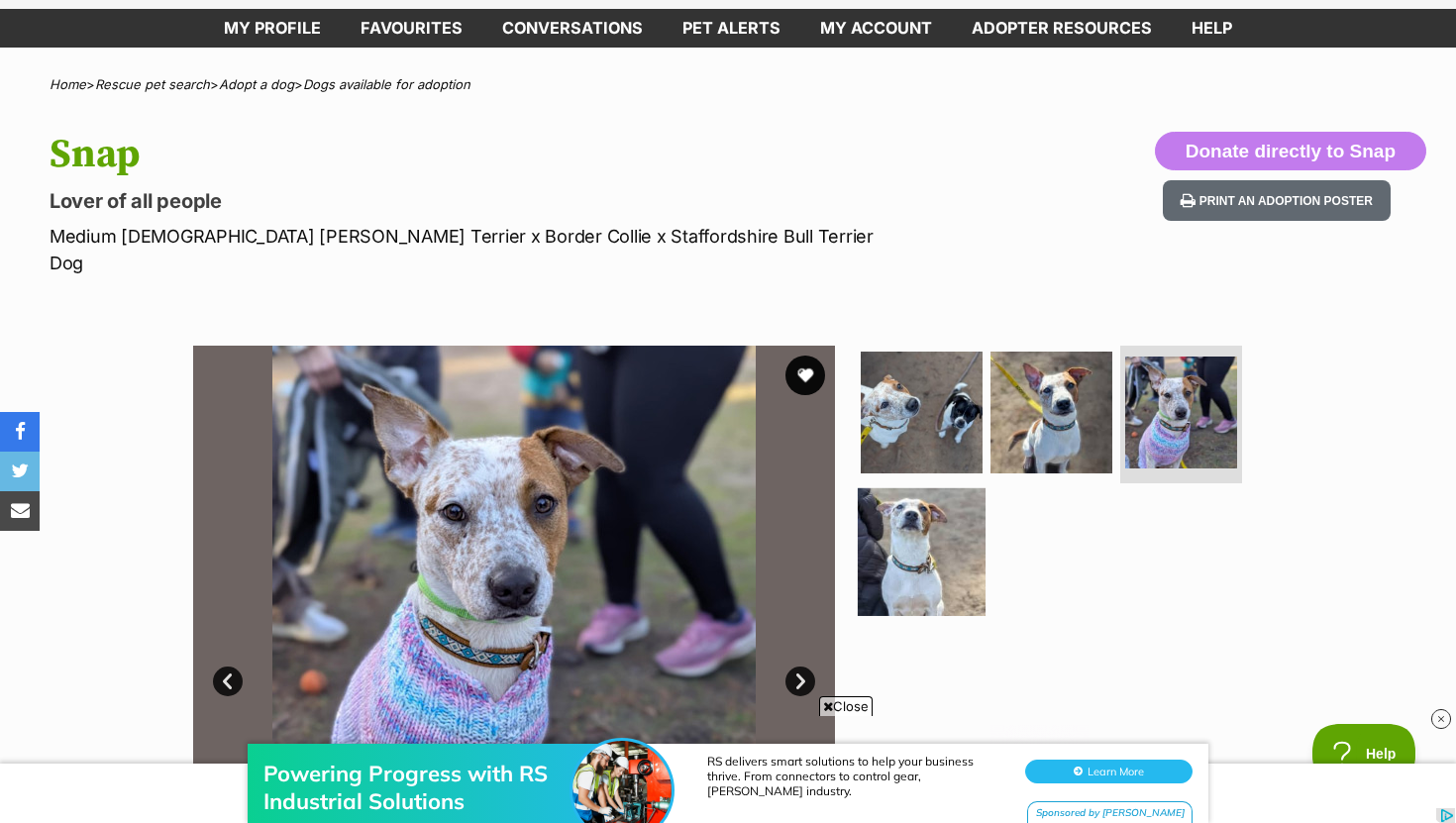 click at bounding box center [921, 552] 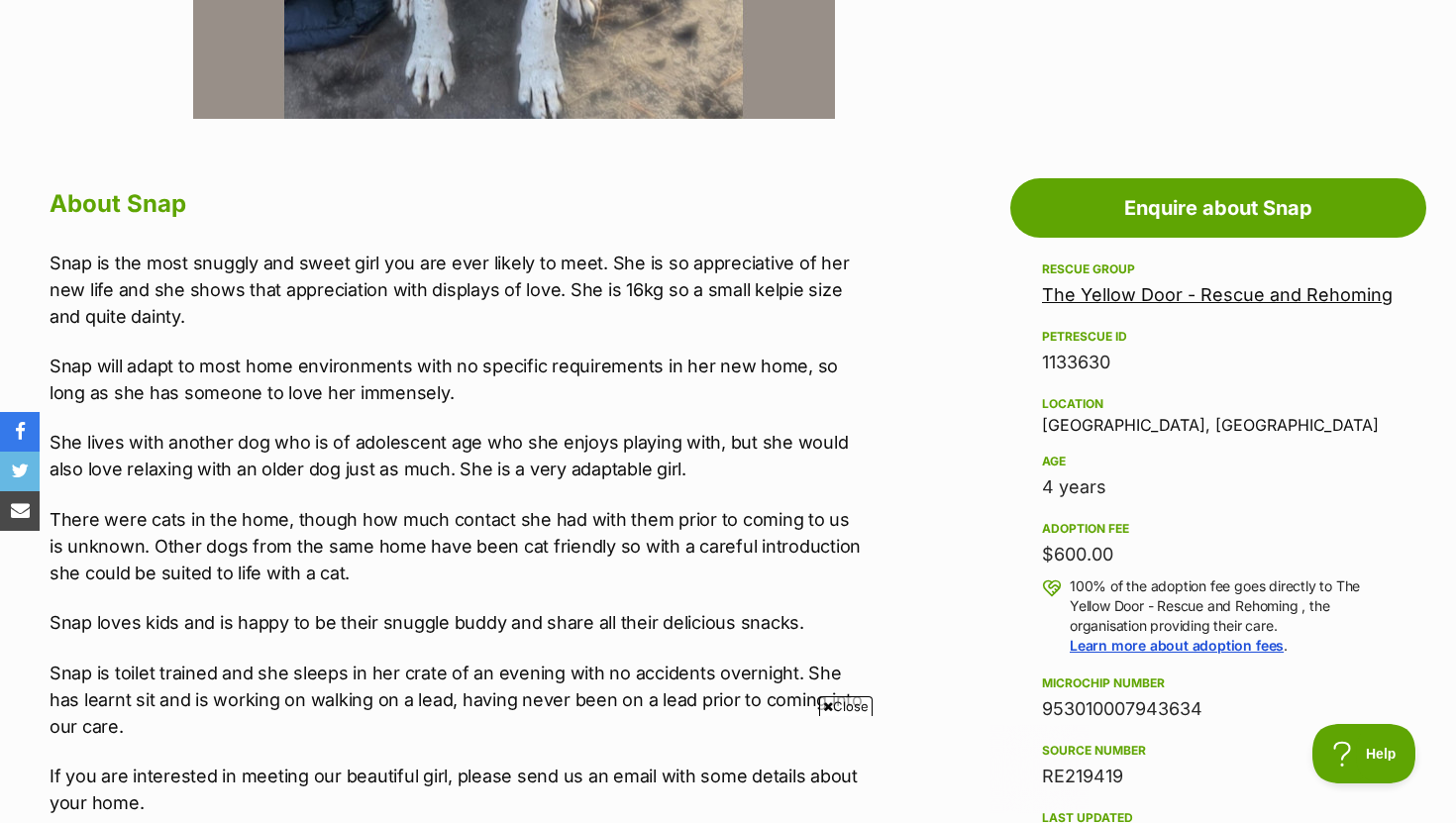scroll, scrollTop: 0, scrollLeft: 0, axis: both 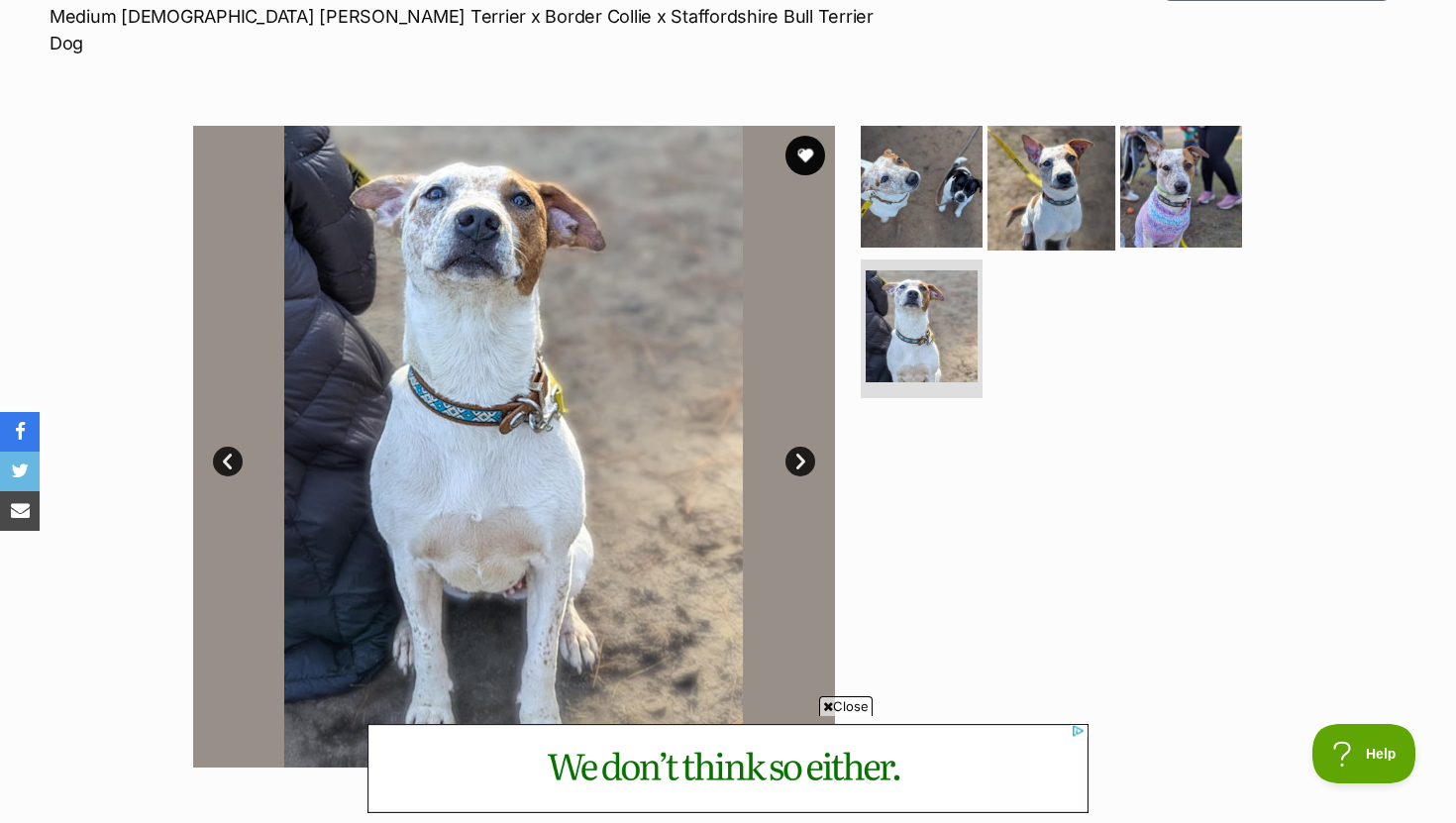 click at bounding box center [1051, 185] 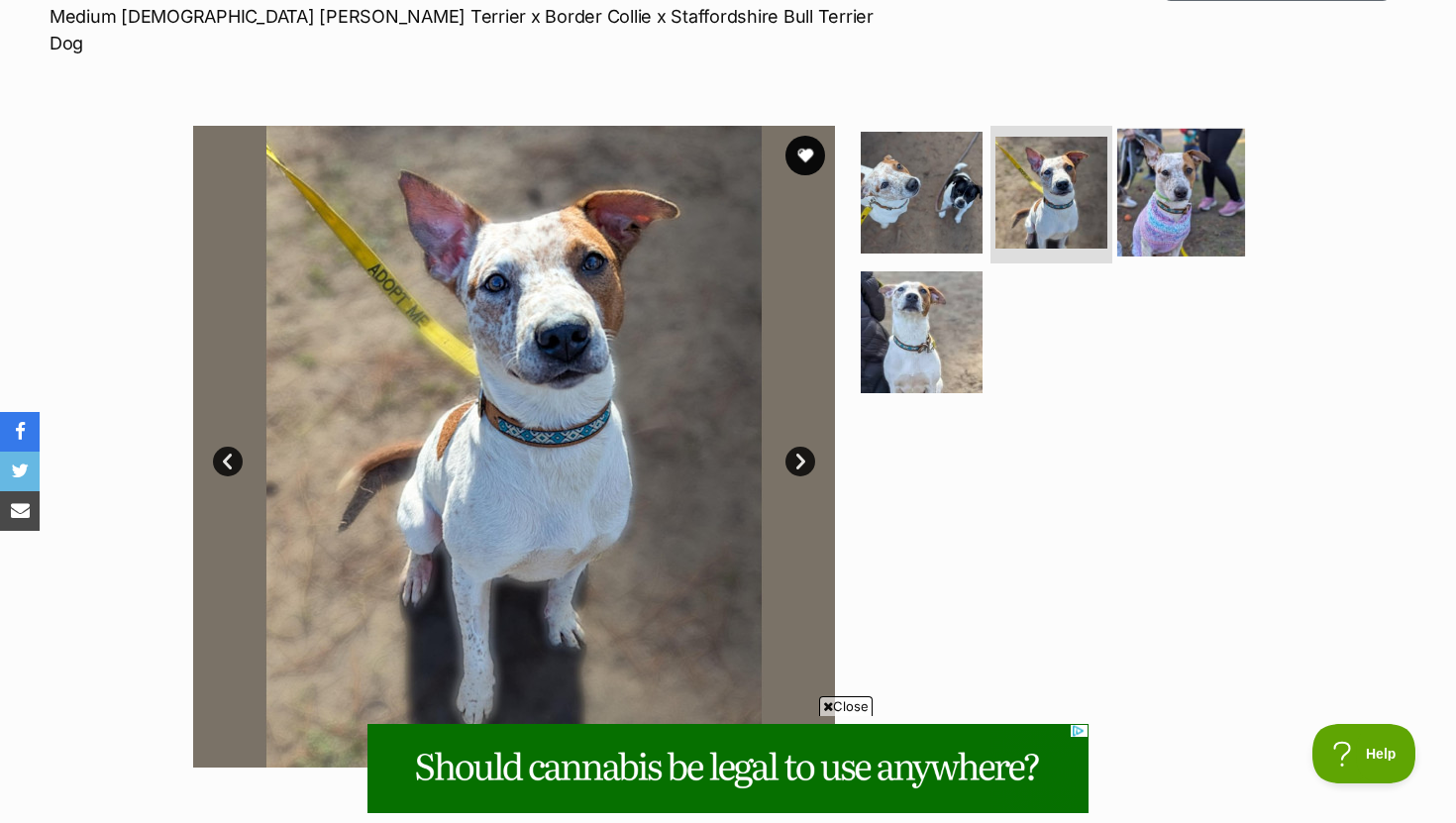 click at bounding box center [1181, 191] 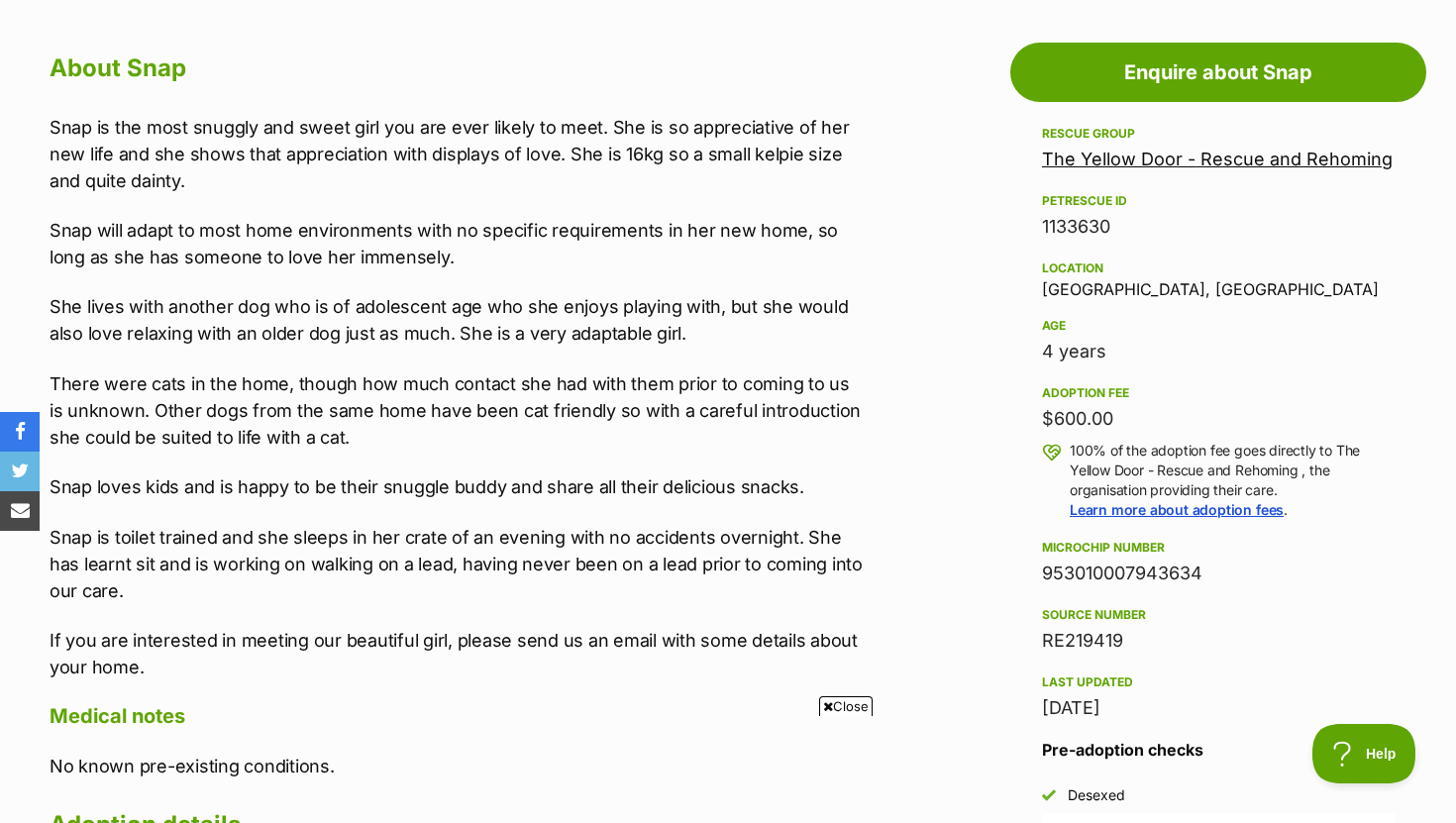 scroll, scrollTop: 0, scrollLeft: 0, axis: both 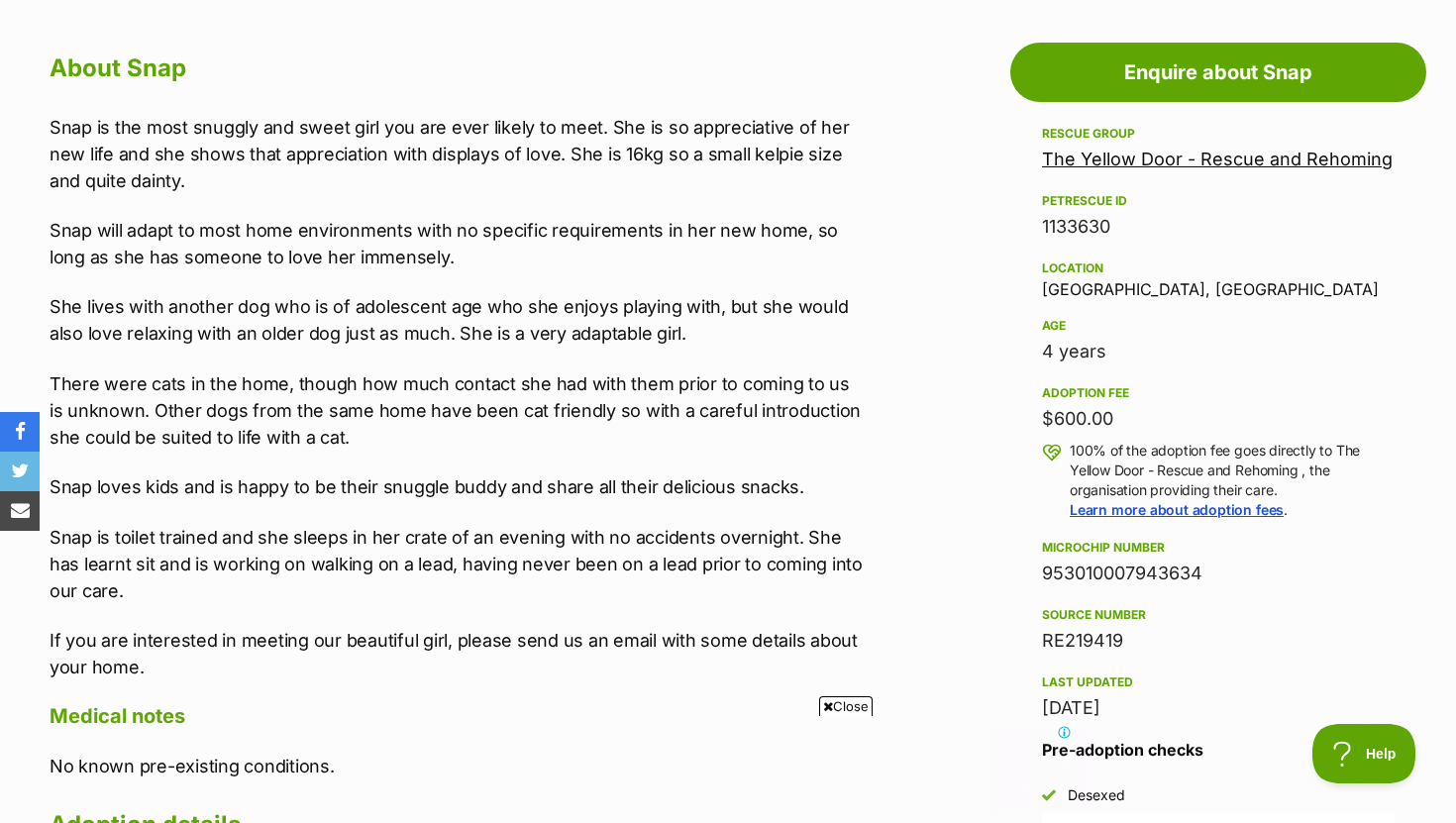 click on "The Yellow Door - Rescue and Rehoming" at bounding box center [1217, 158] 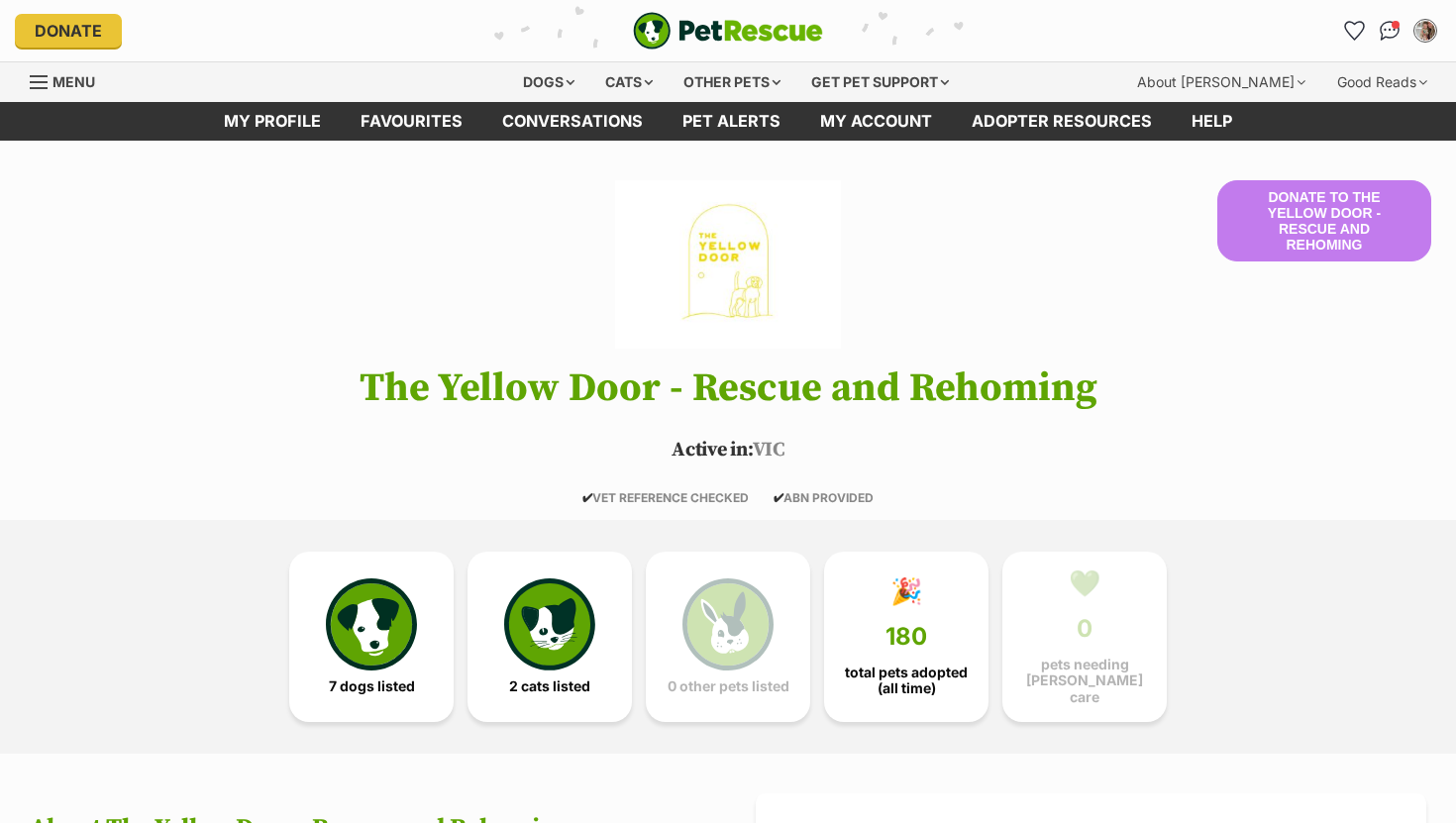 scroll, scrollTop: 0, scrollLeft: 0, axis: both 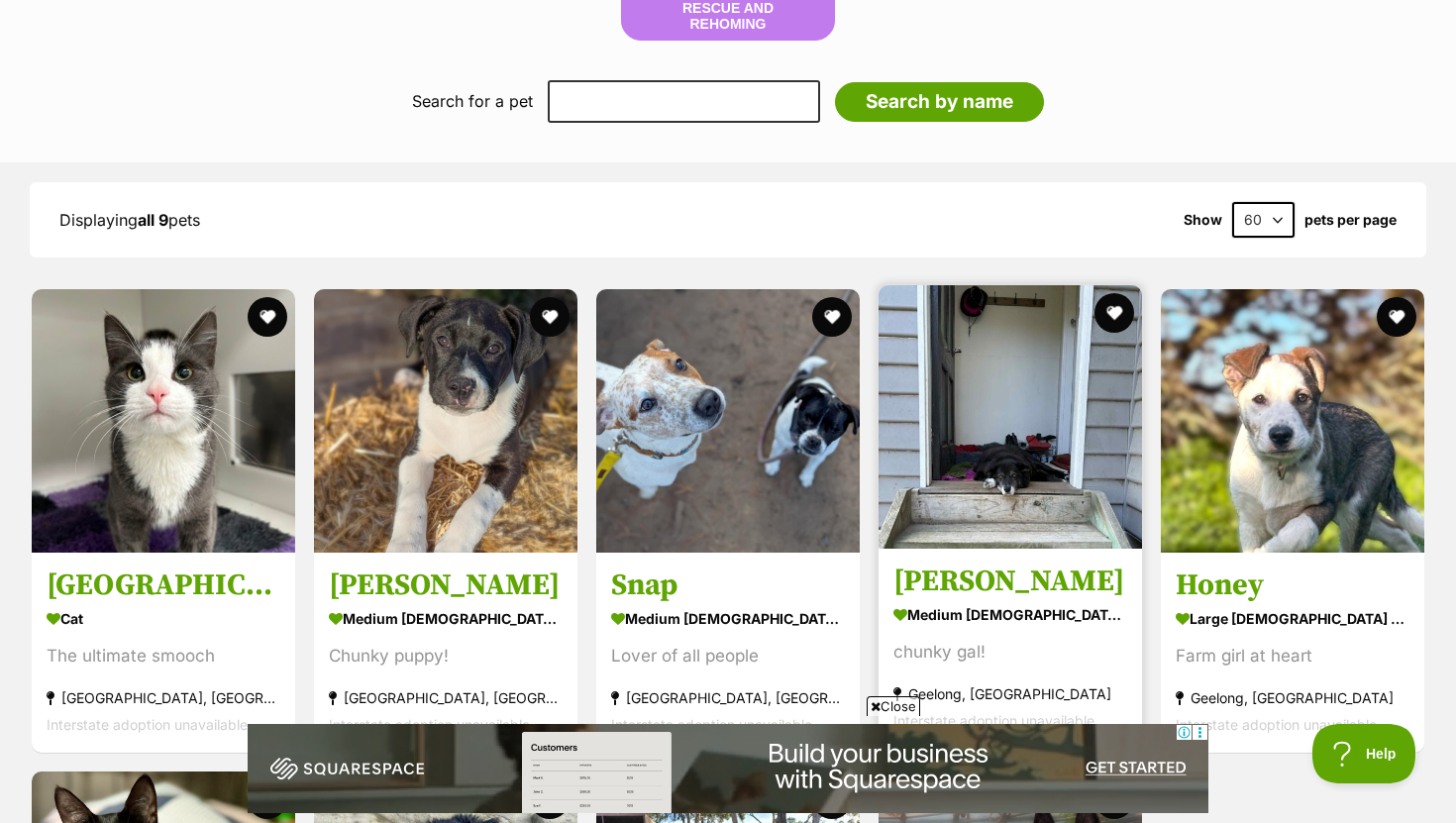 click at bounding box center [1010, 417] 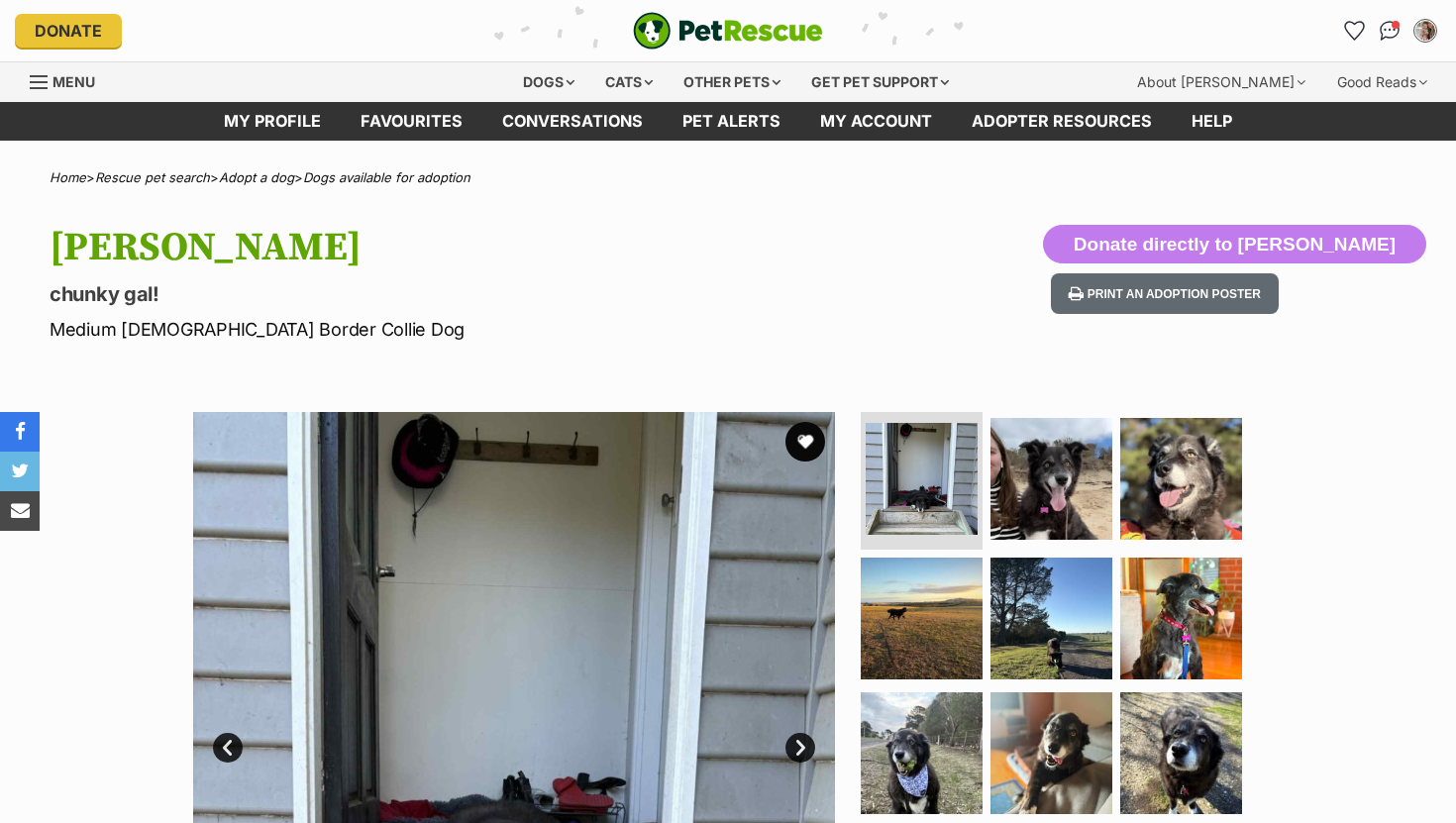 scroll, scrollTop: 0, scrollLeft: 0, axis: both 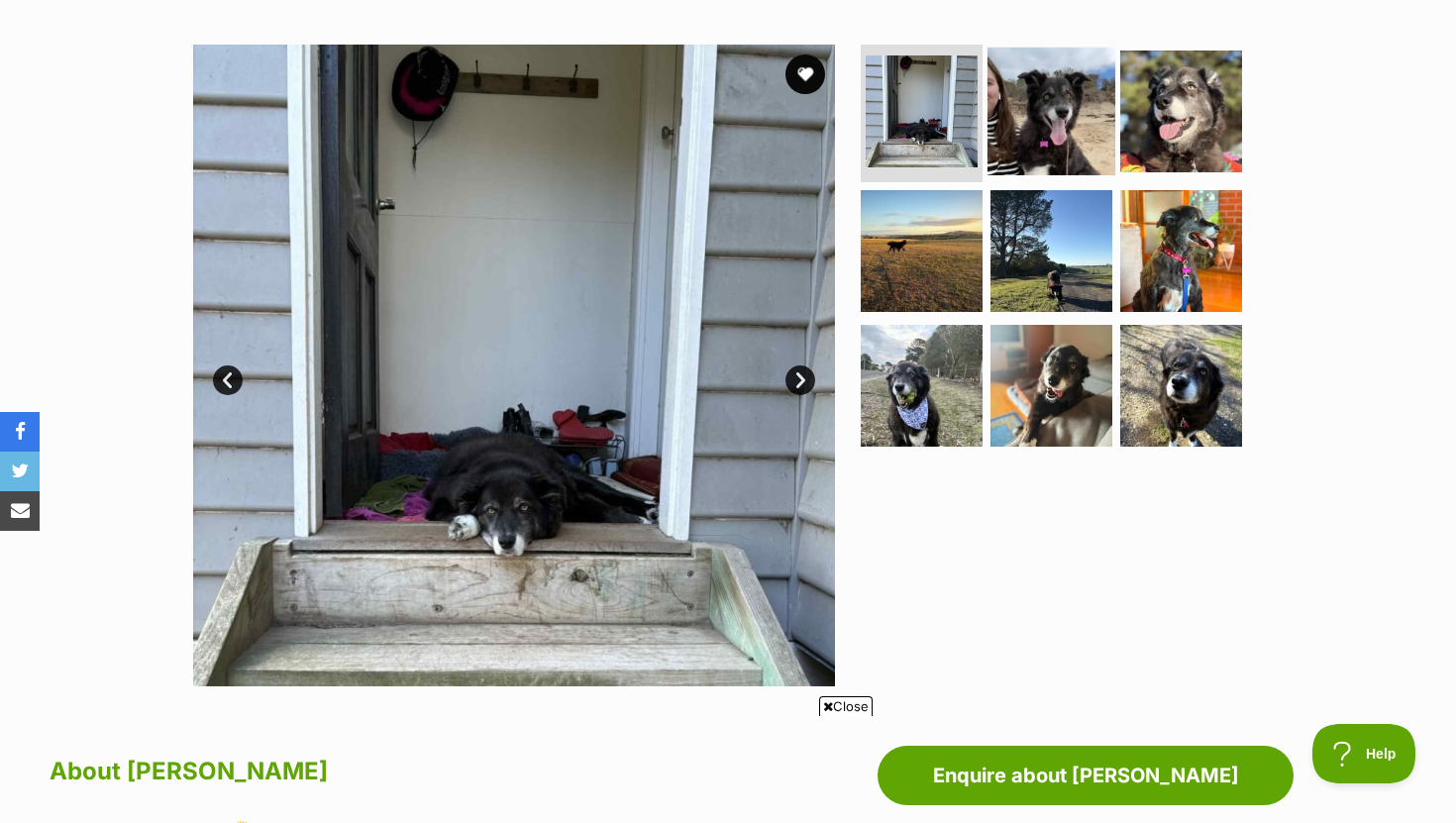 click at bounding box center [1051, 110] 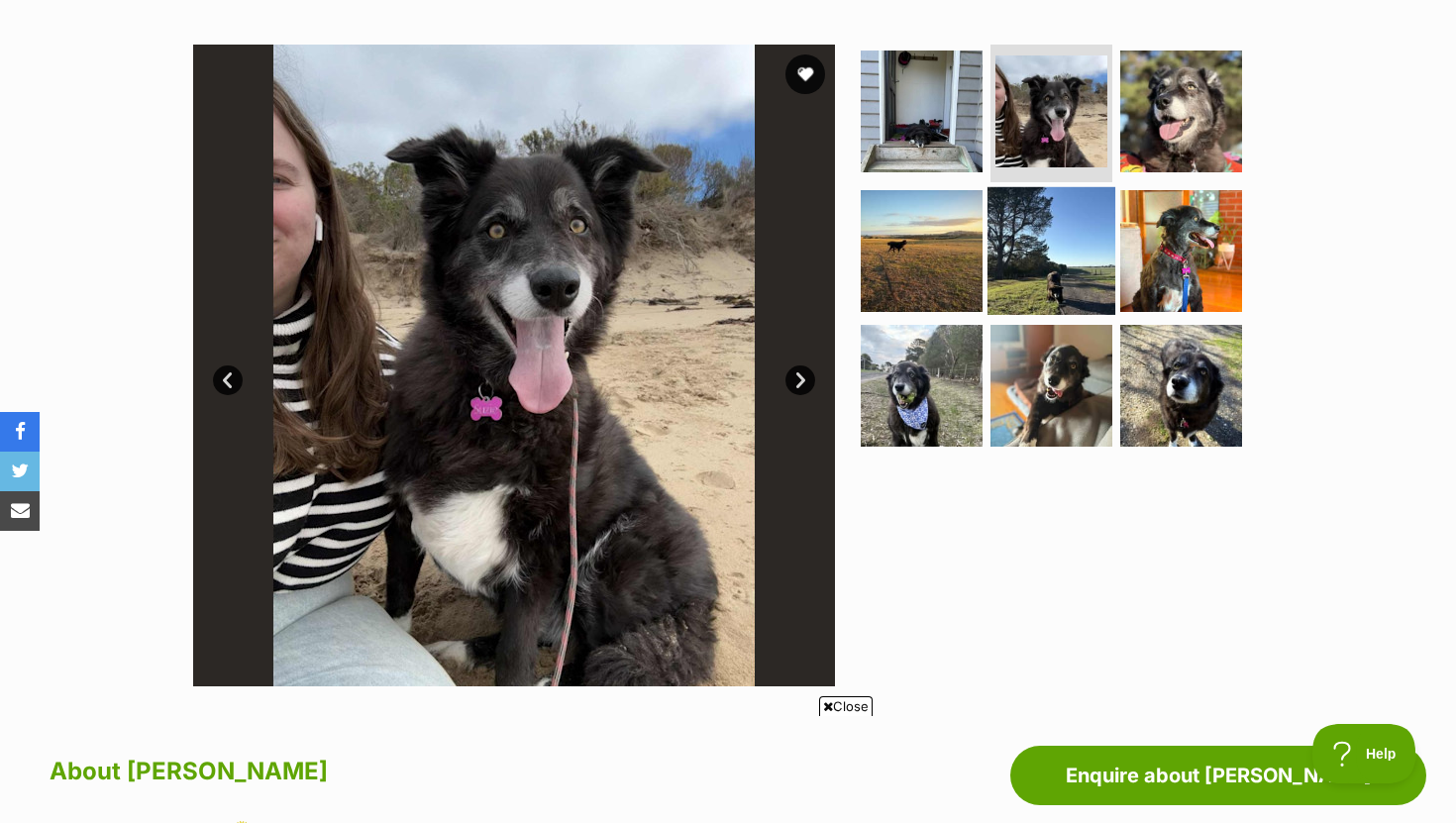 scroll, scrollTop: 0, scrollLeft: 0, axis: both 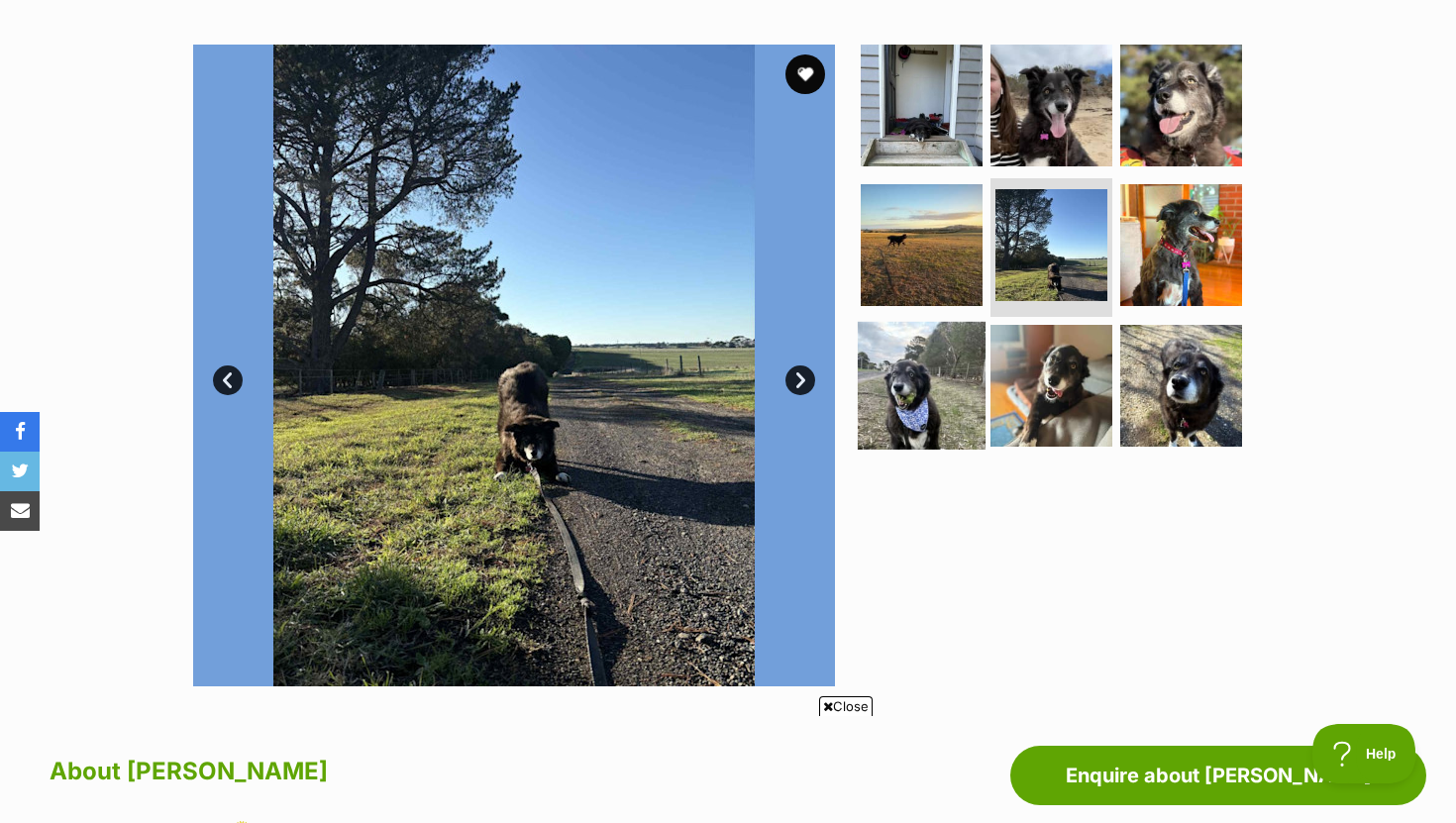click at bounding box center [921, 385] 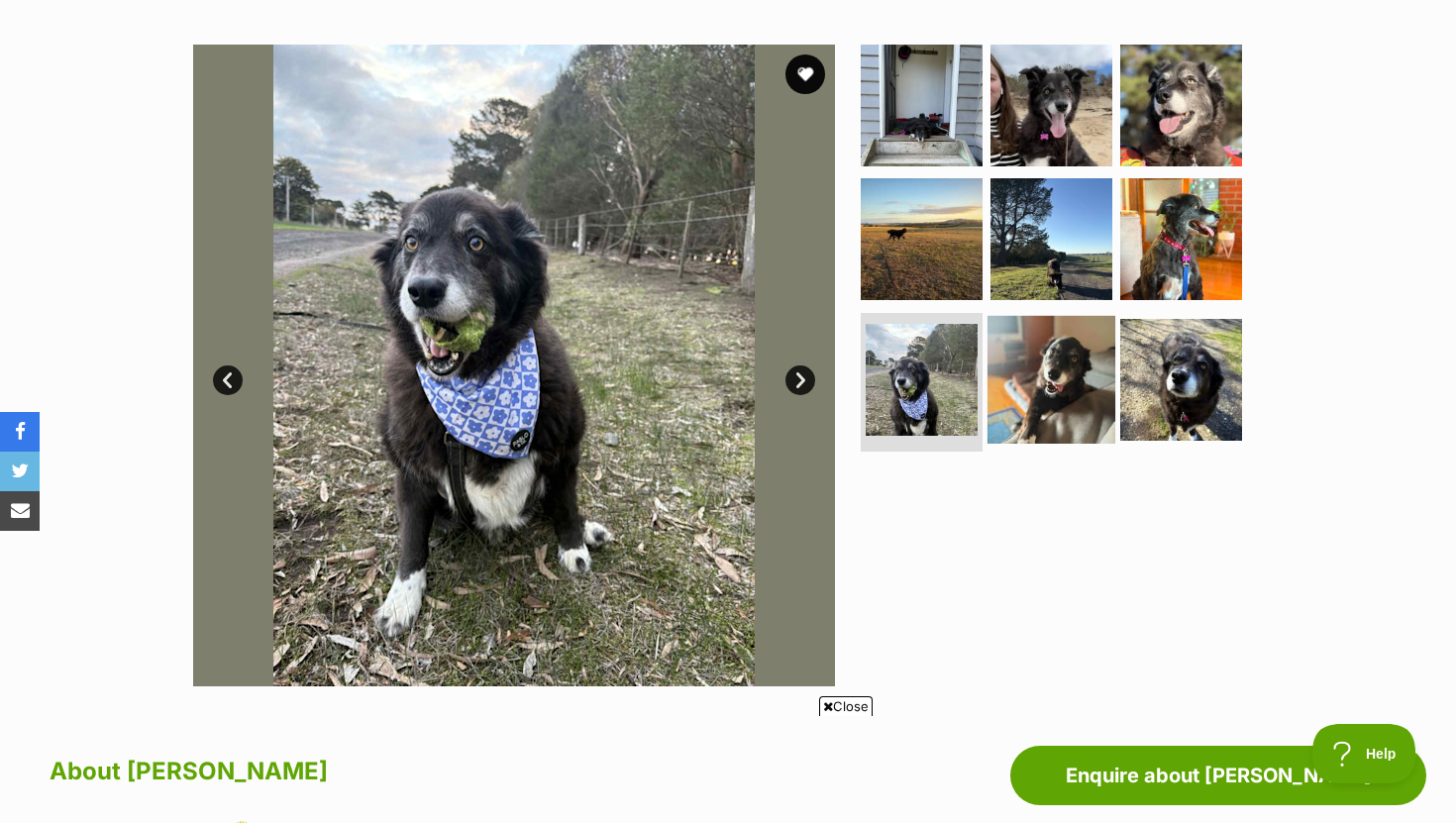 click at bounding box center [1051, 379] 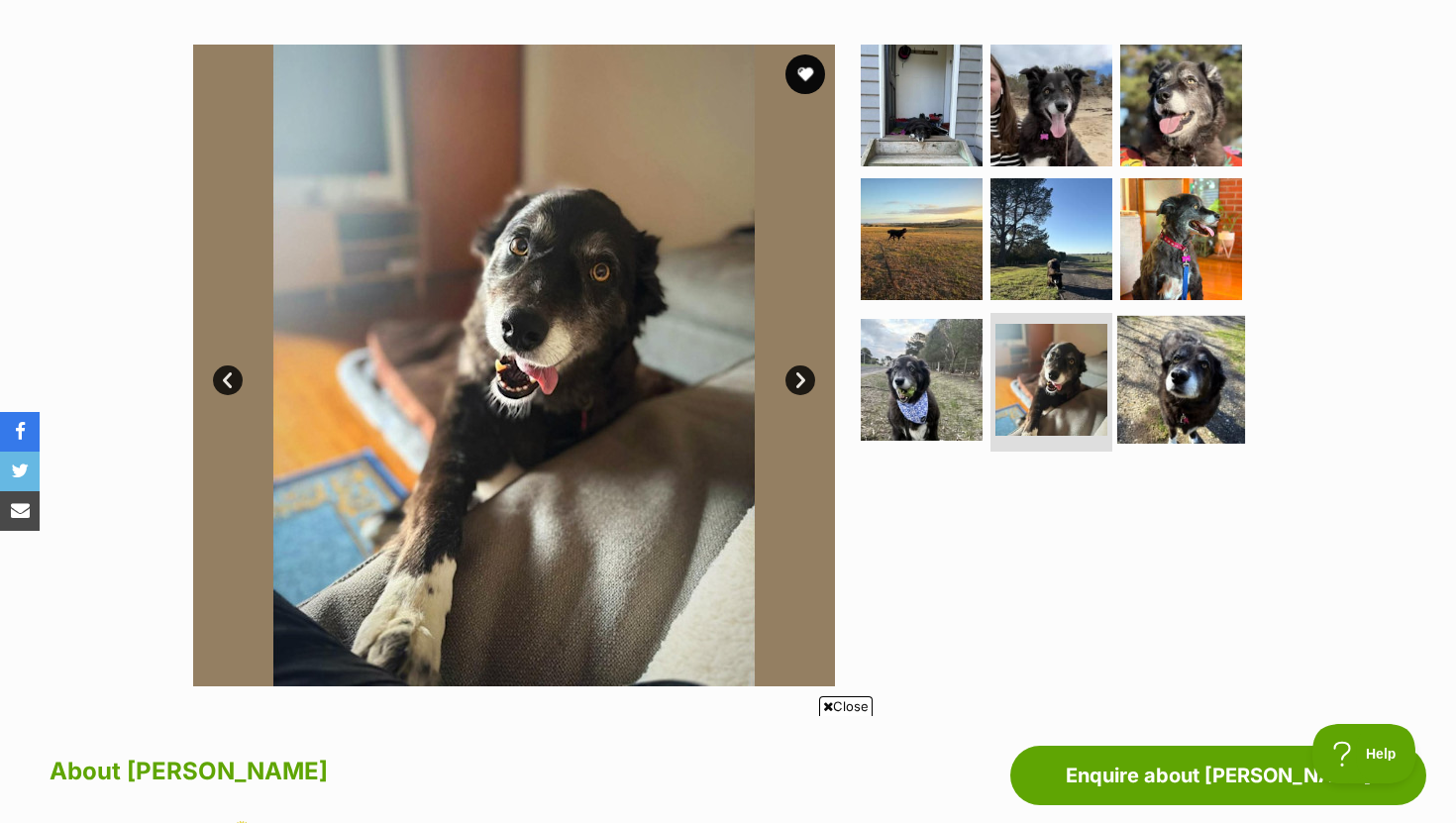 click at bounding box center (1181, 379) 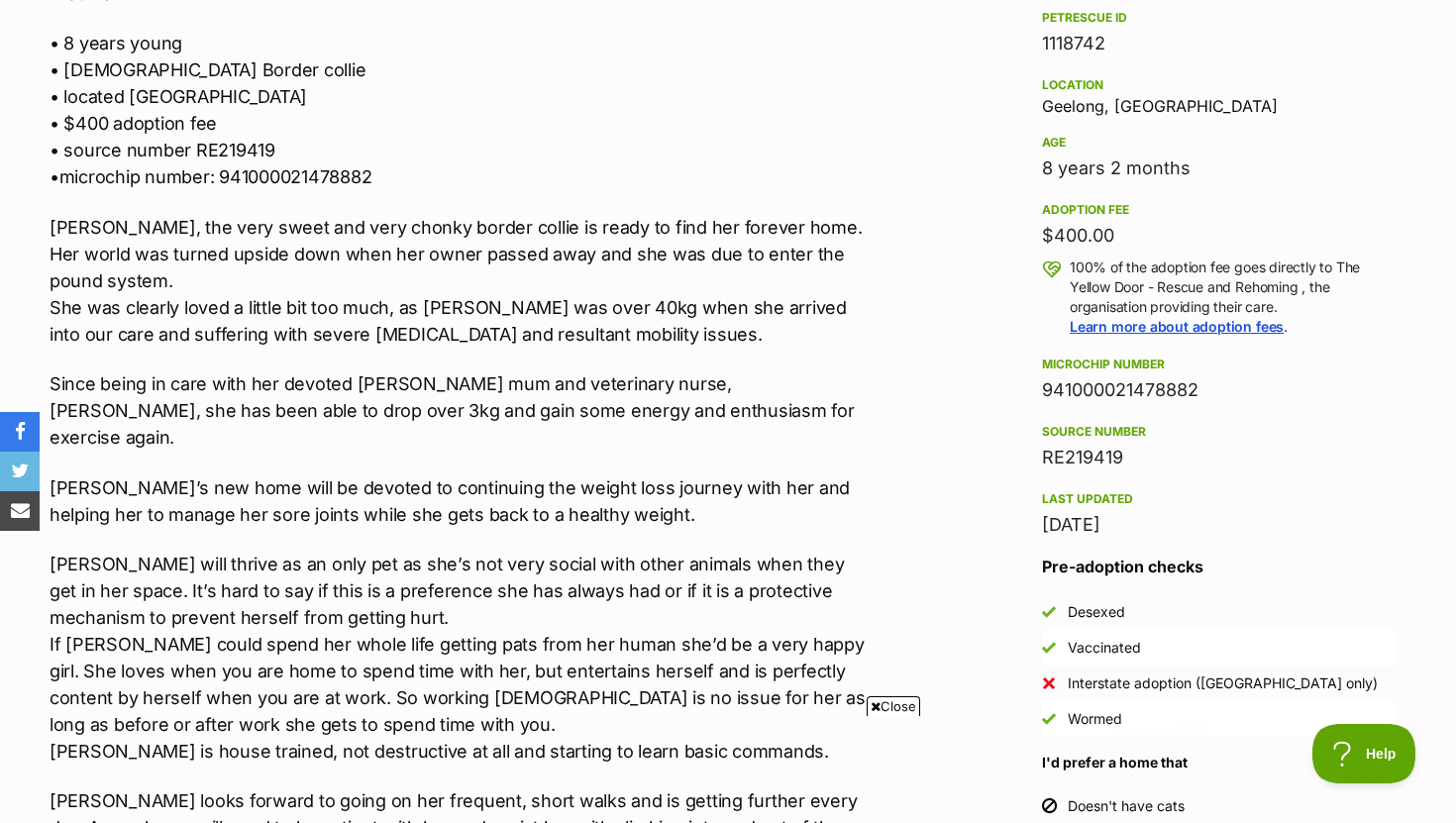 scroll, scrollTop: 0, scrollLeft: 0, axis: both 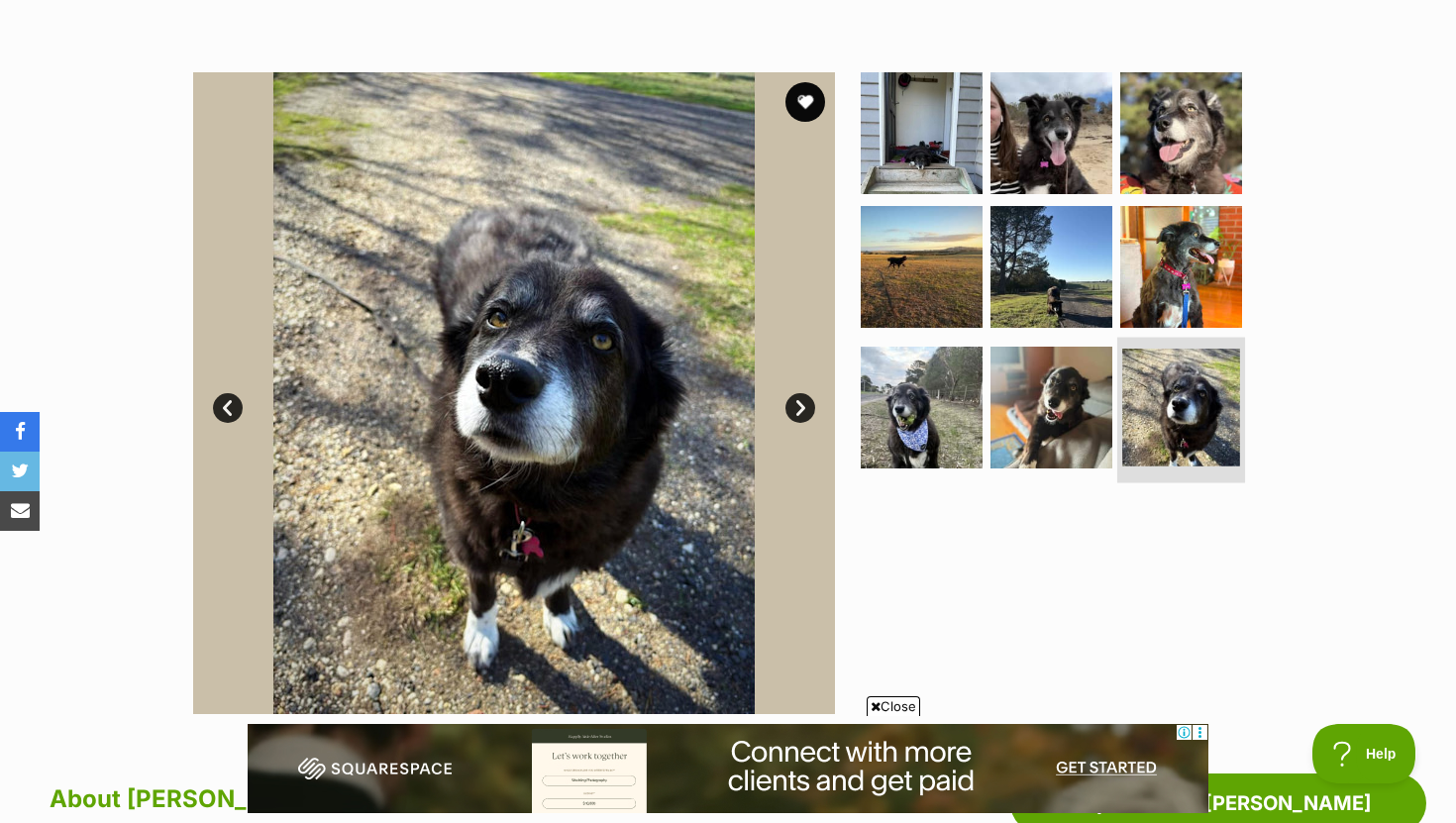 click at bounding box center [1181, 407] 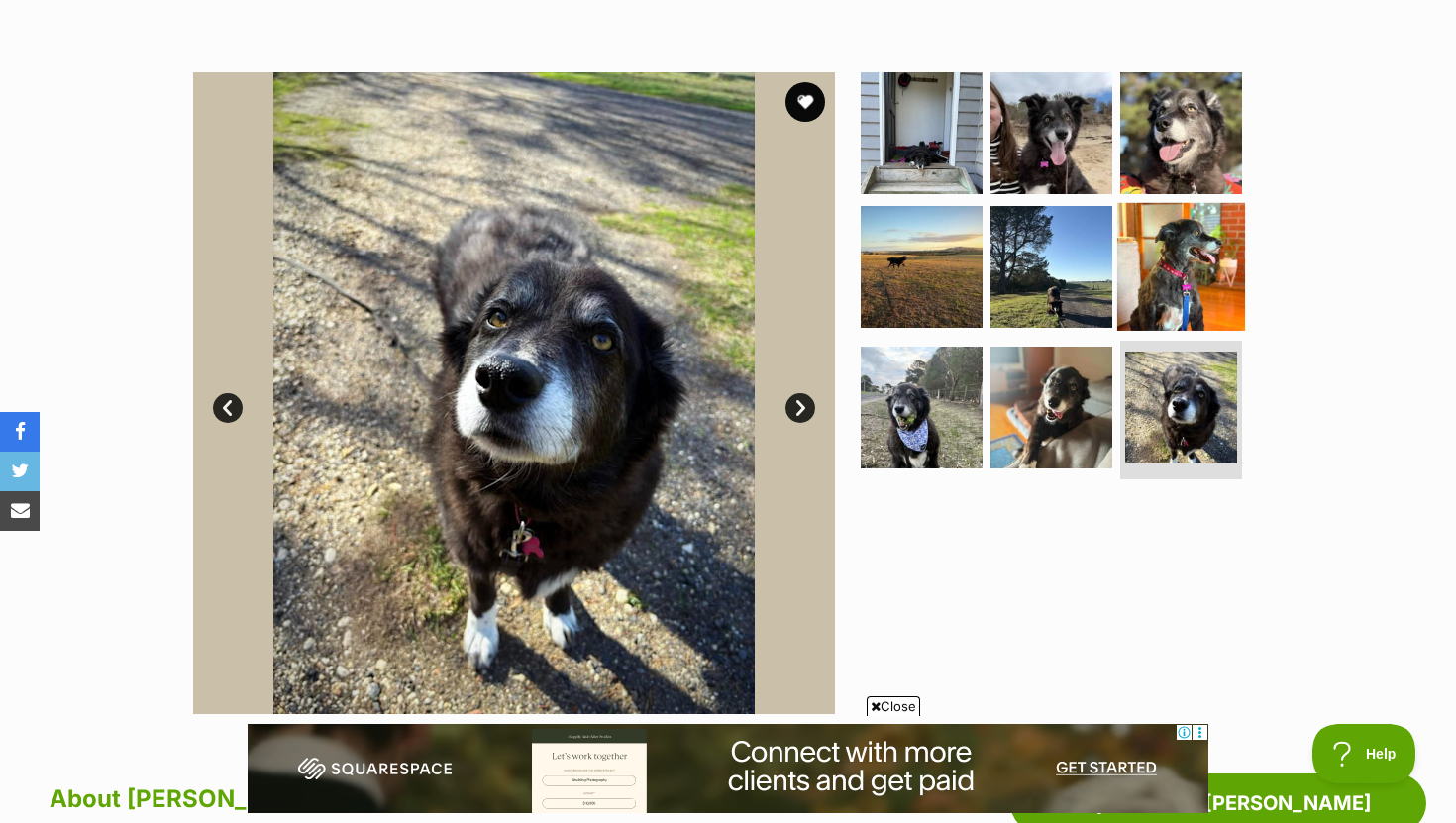click at bounding box center [1181, 266] 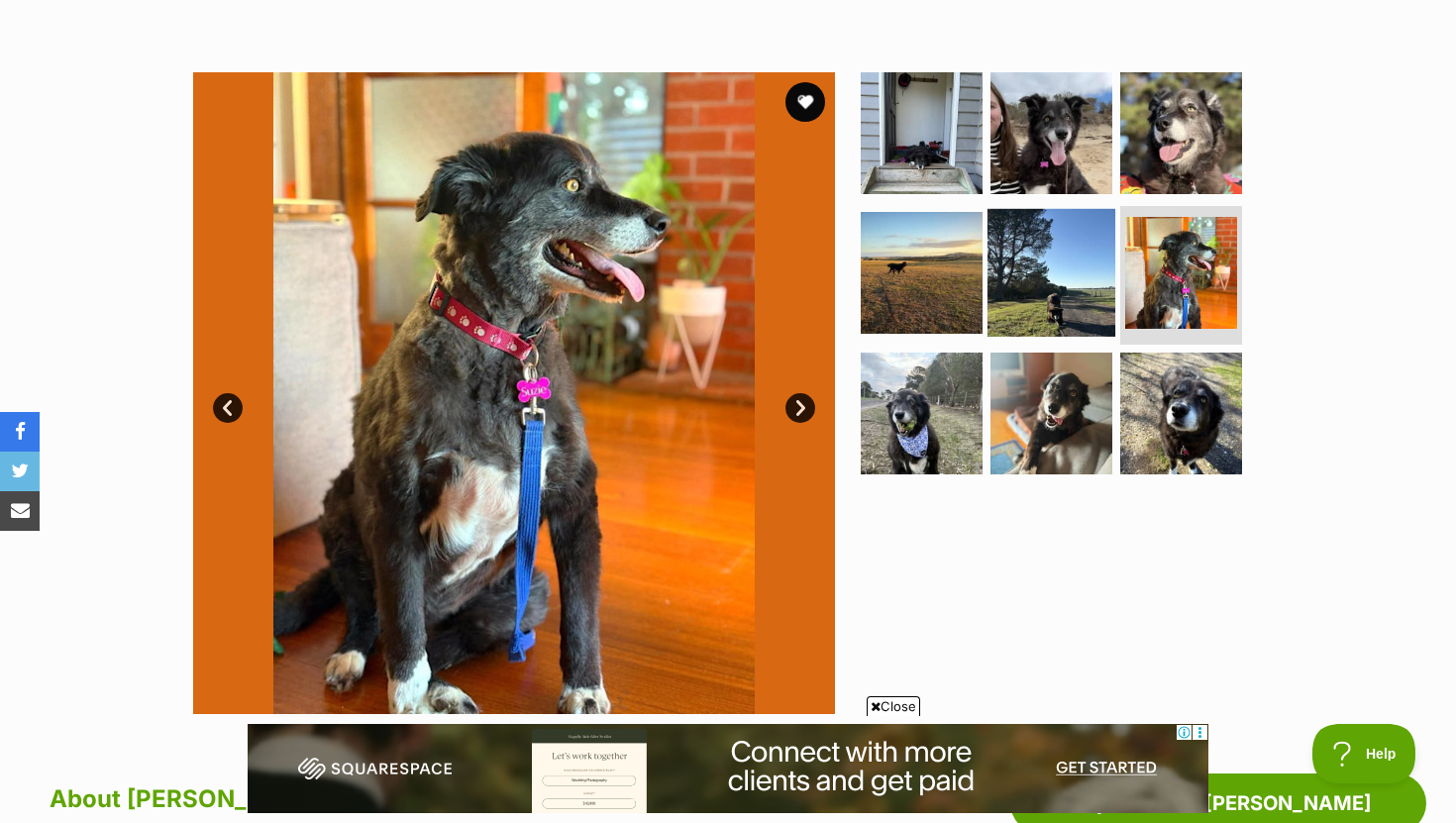 click at bounding box center (1051, 272) 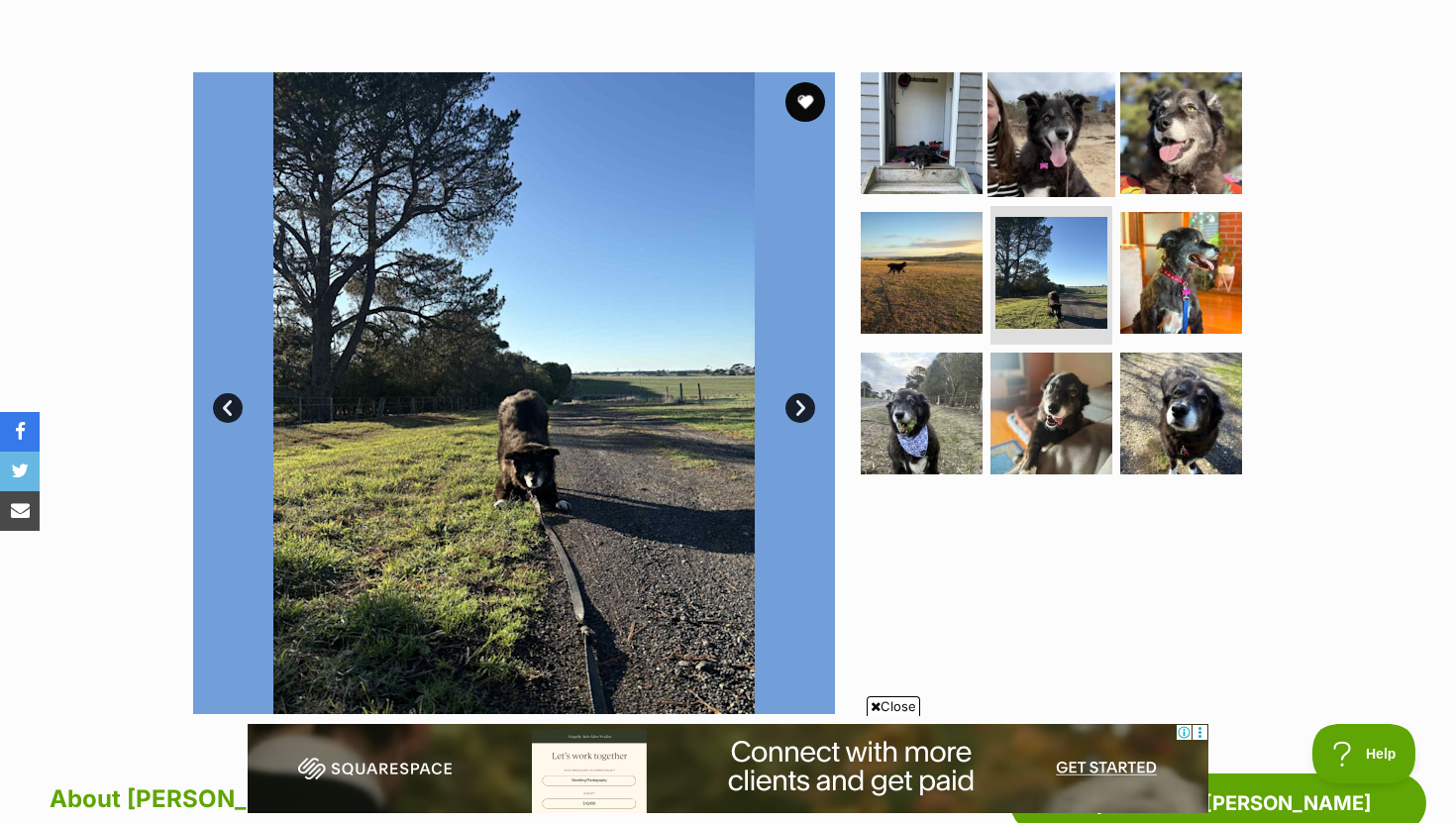 click at bounding box center [1051, 132] 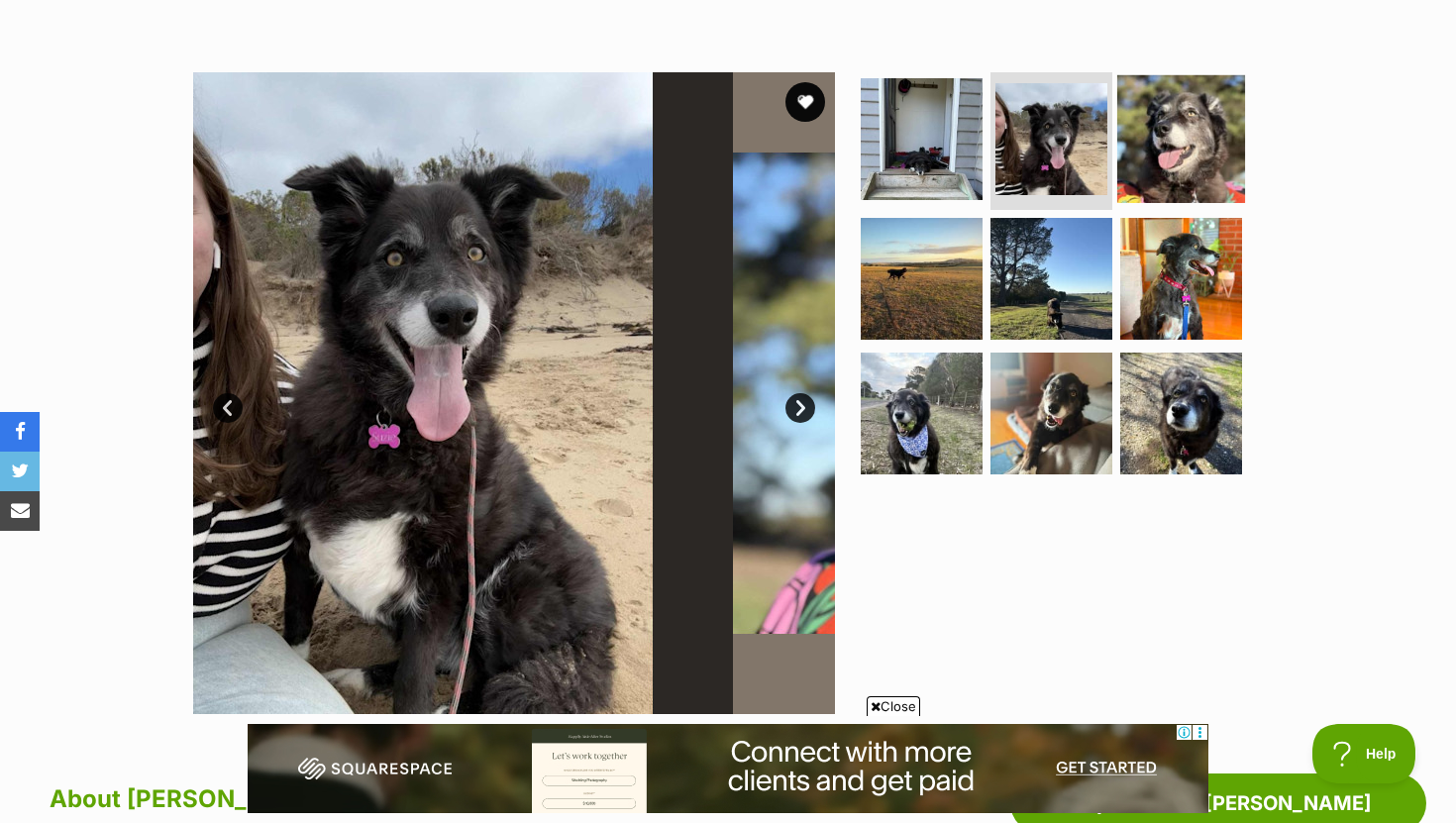 click at bounding box center [1181, 138] 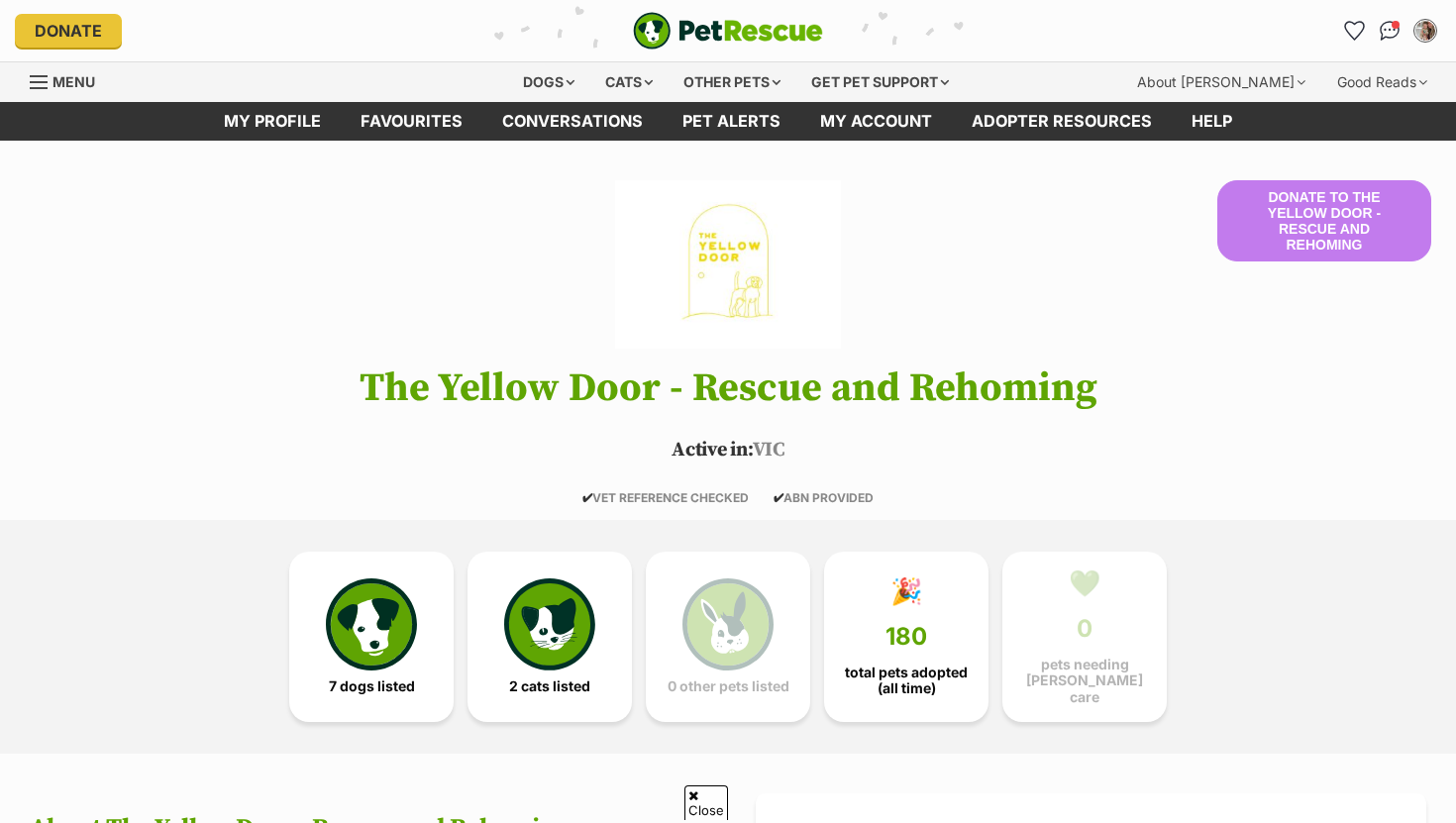 scroll, scrollTop: 977, scrollLeft: 0, axis: vertical 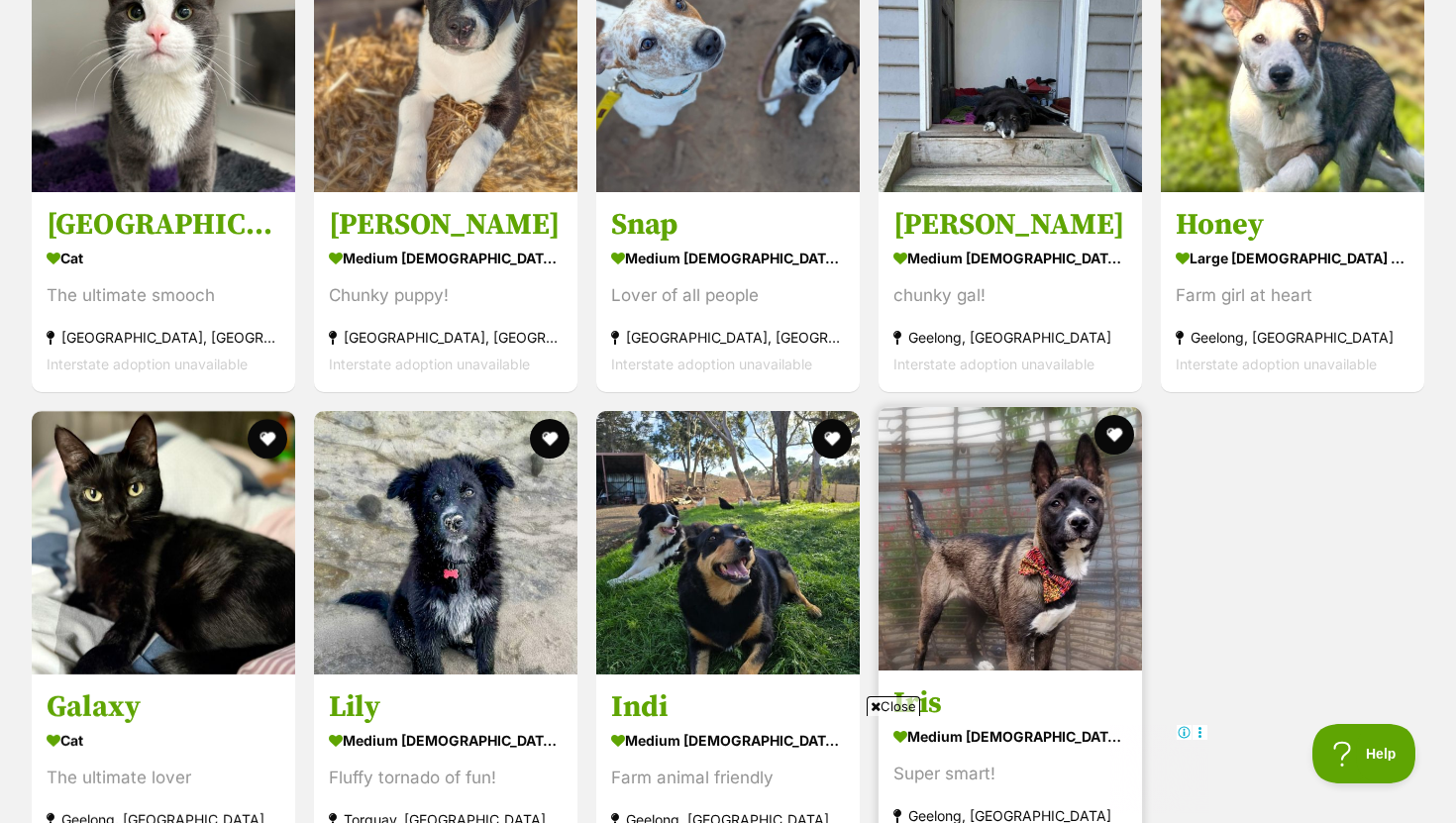 click at bounding box center [1010, 539] 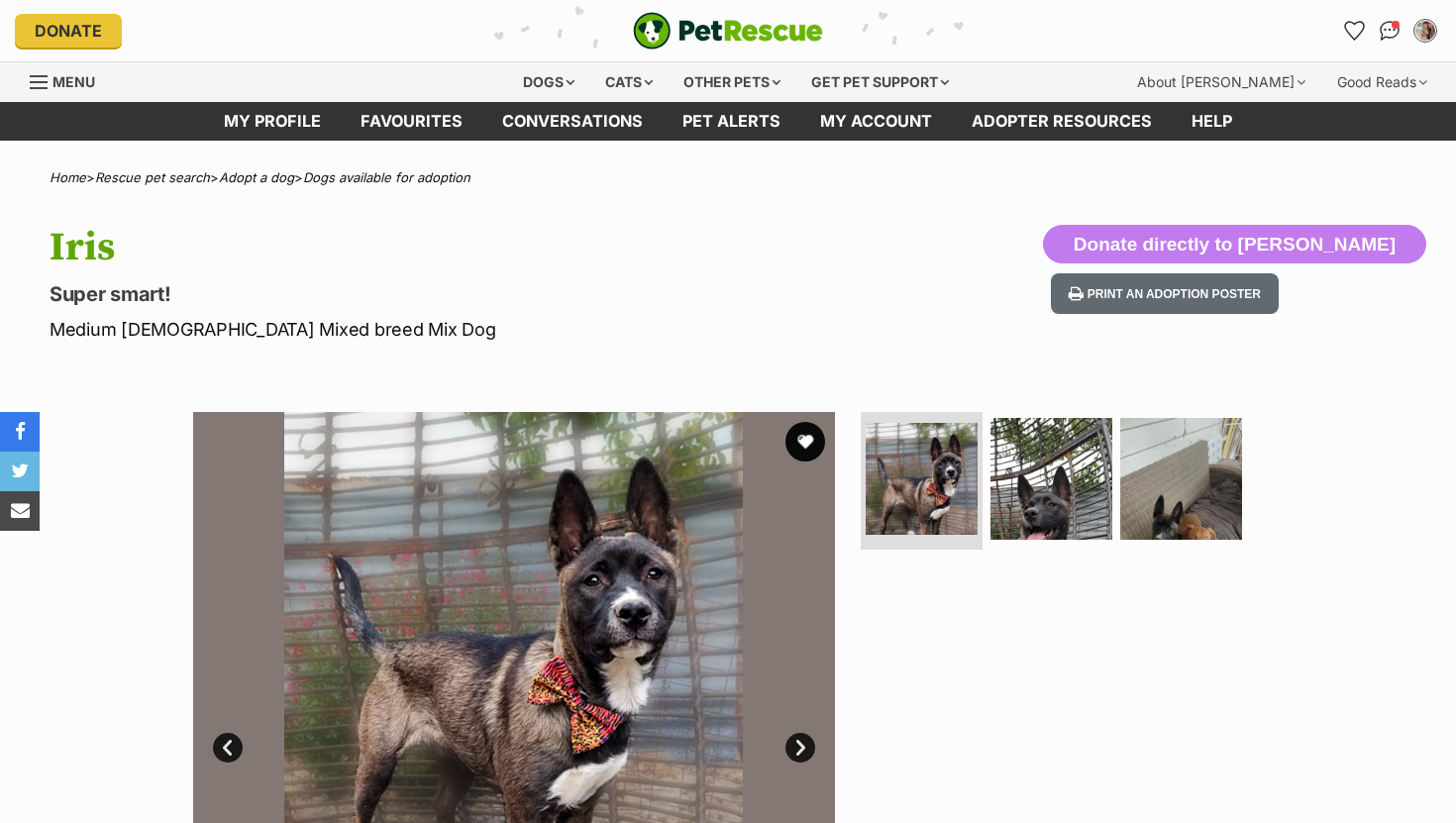 scroll, scrollTop: 0, scrollLeft: 0, axis: both 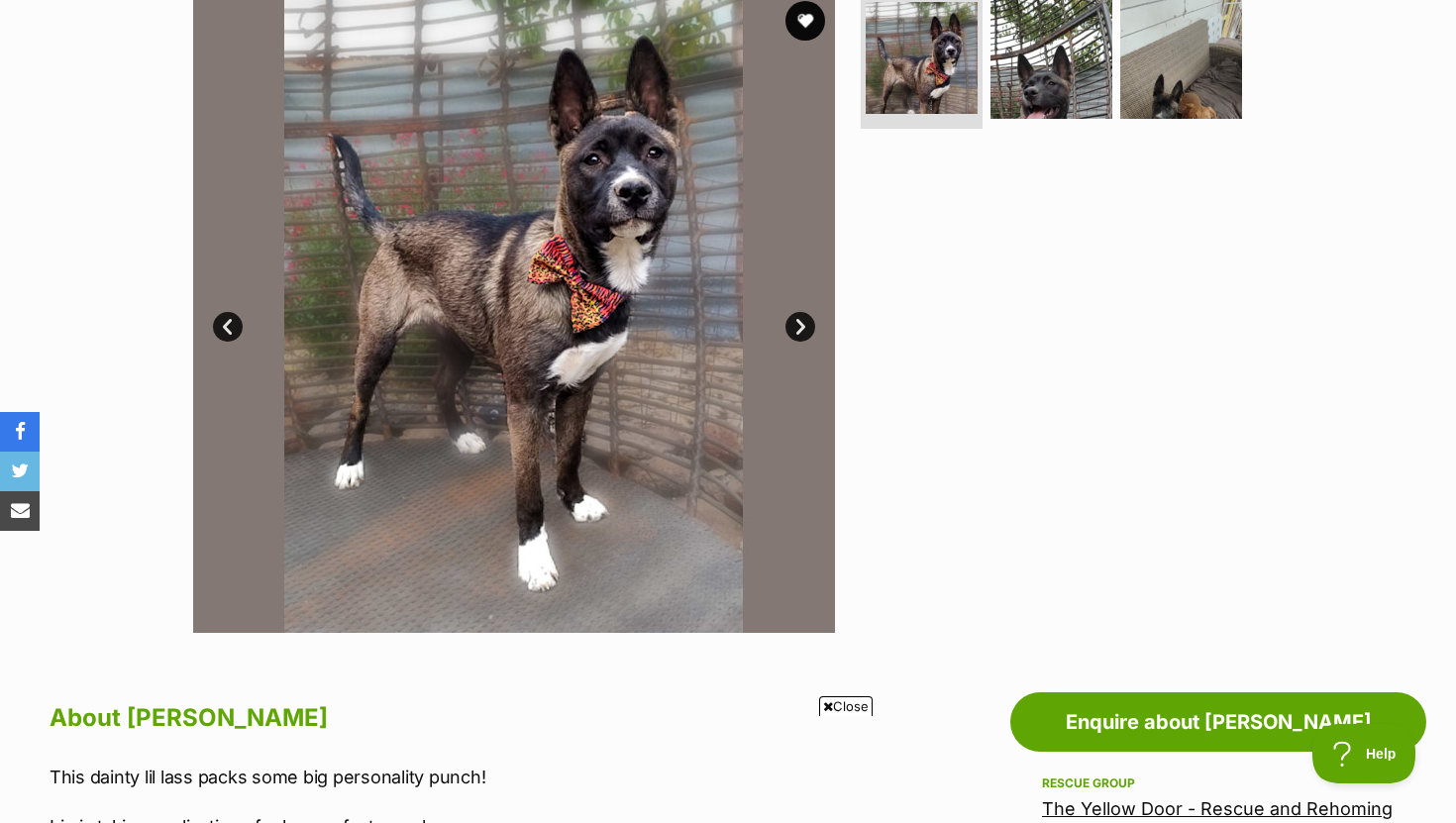 click on "Next" at bounding box center [800, 327] 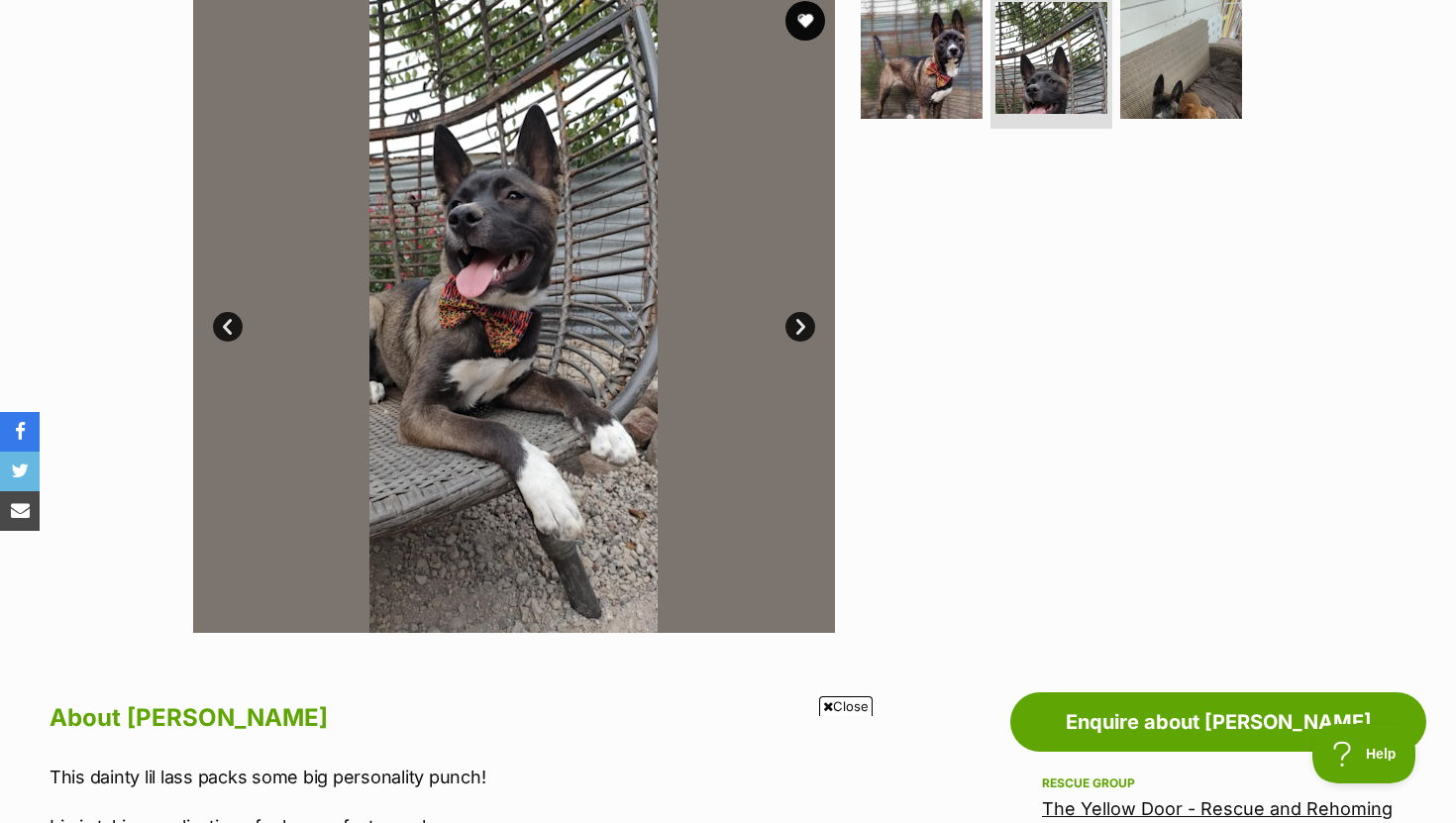 click on "Next" at bounding box center [800, 327] 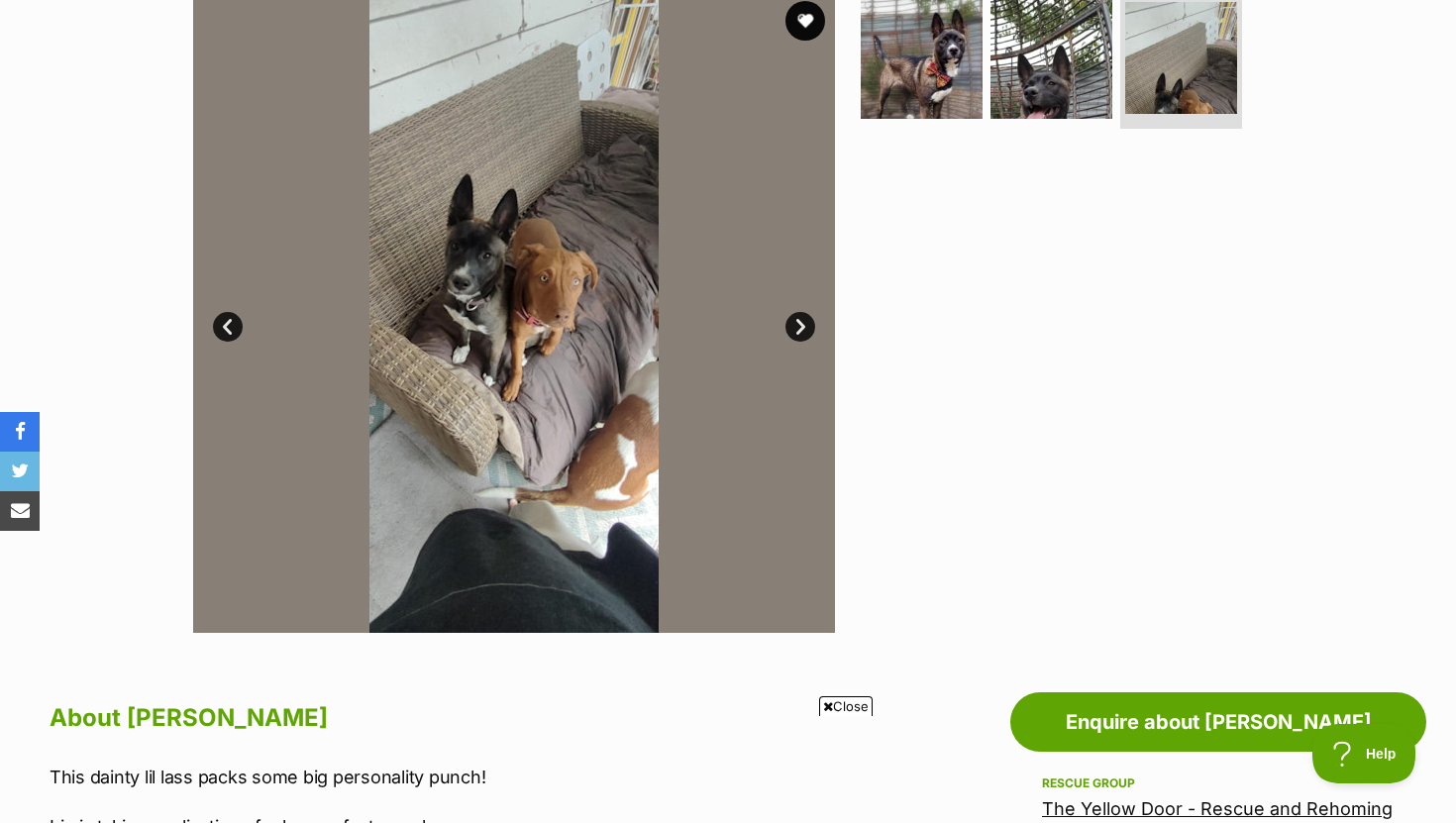 click on "Next" at bounding box center (800, 327) 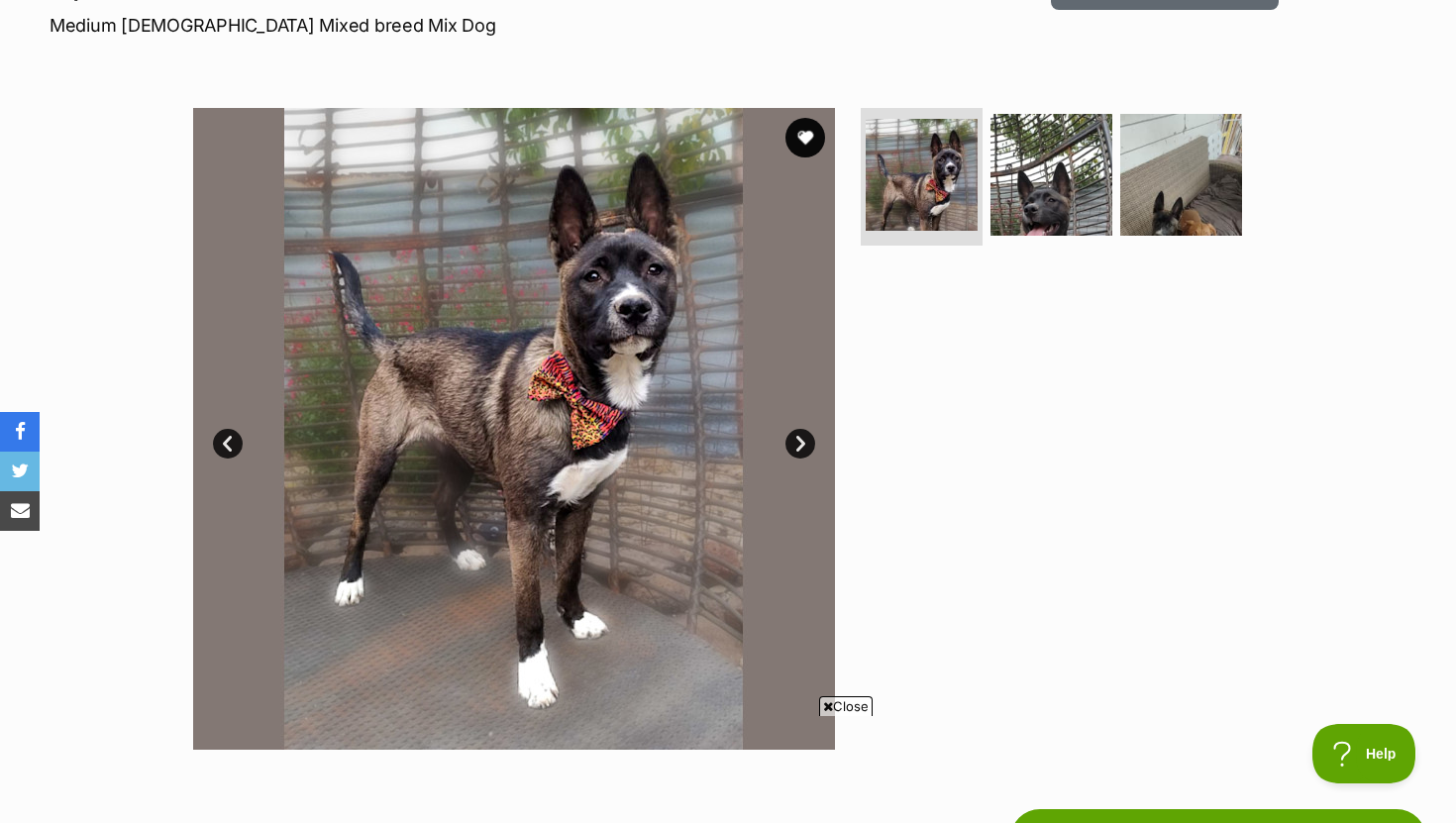 scroll, scrollTop: 303, scrollLeft: 0, axis: vertical 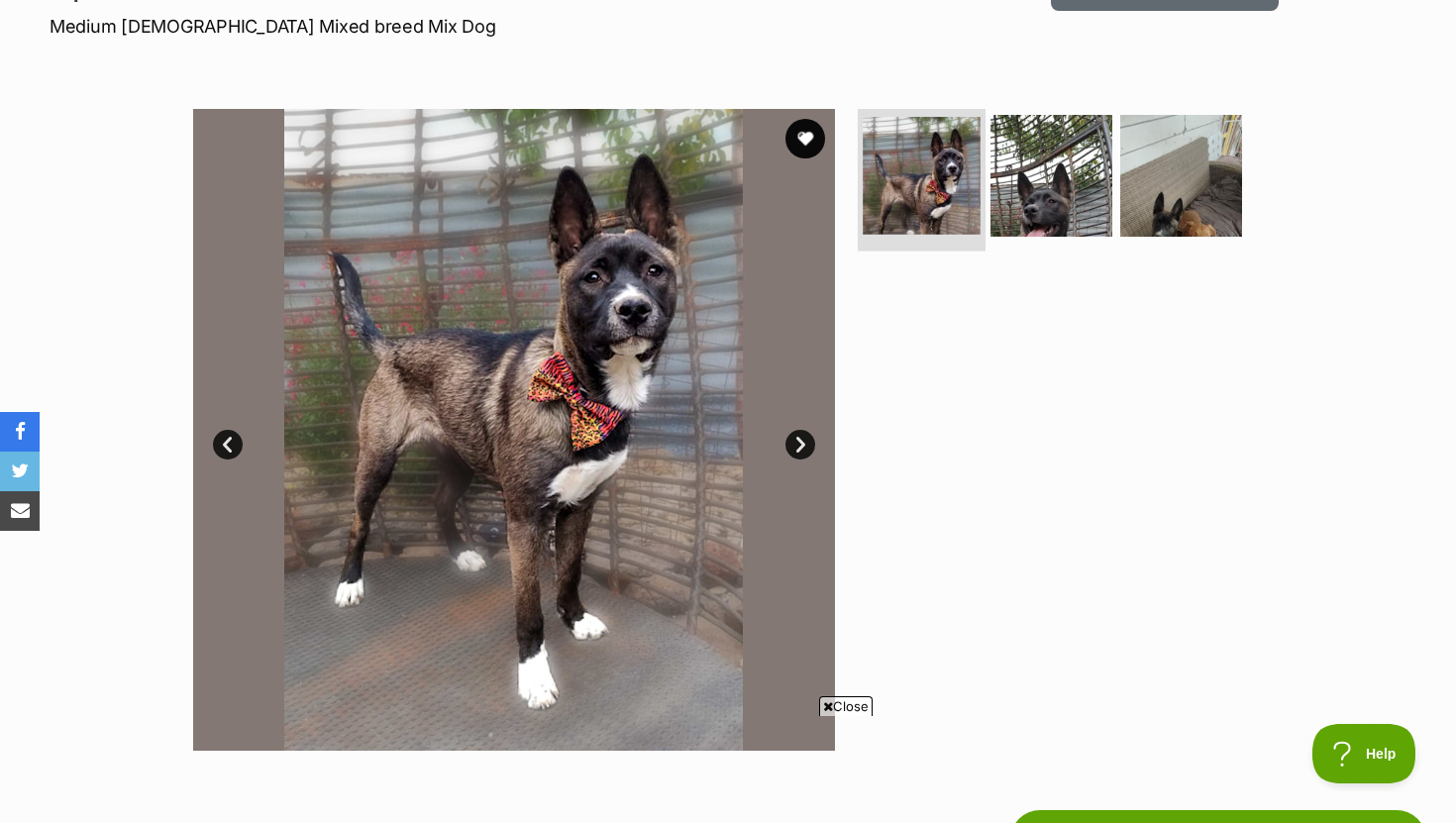 click at bounding box center [921, 175] 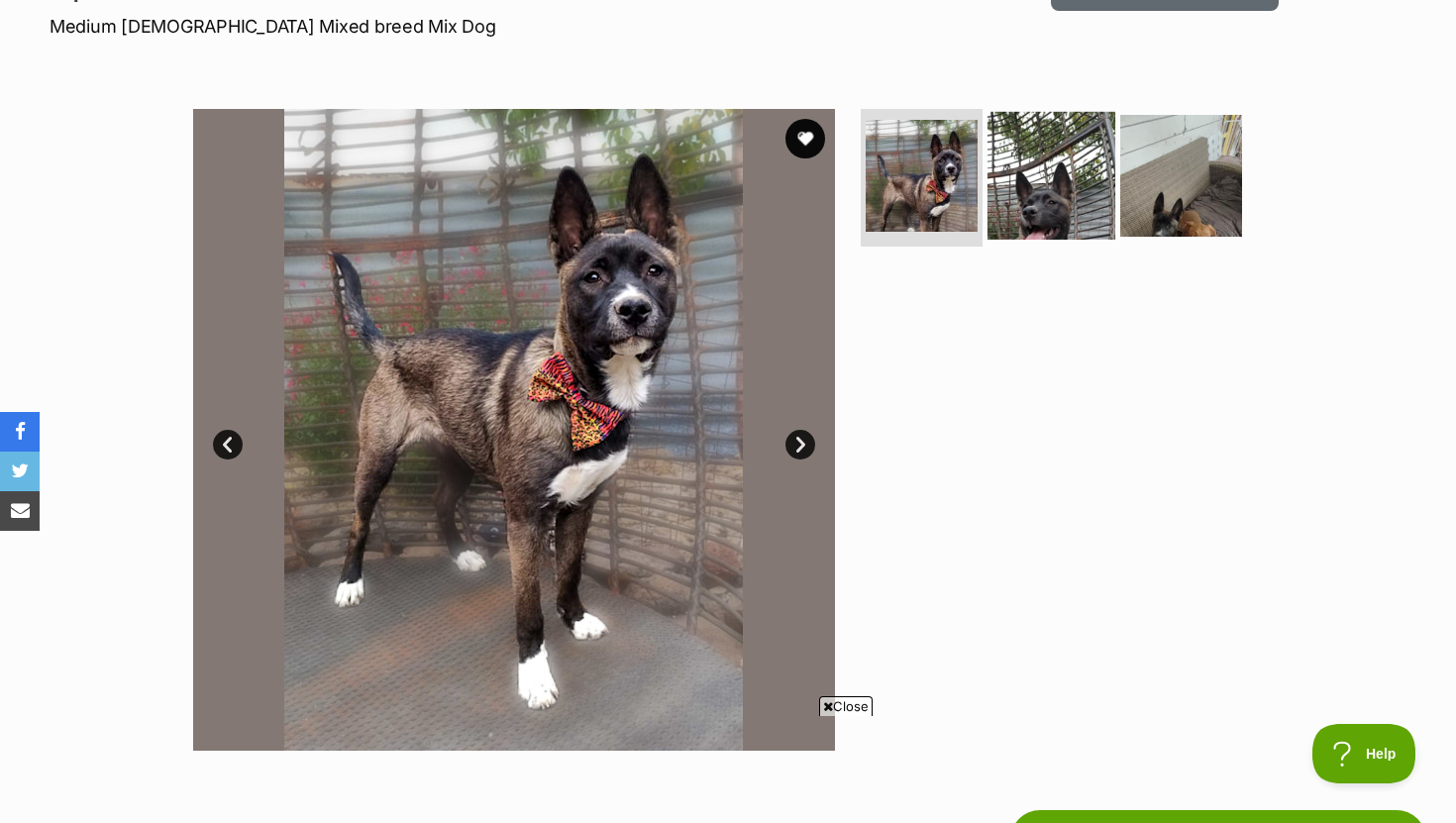 click at bounding box center (1051, 174) 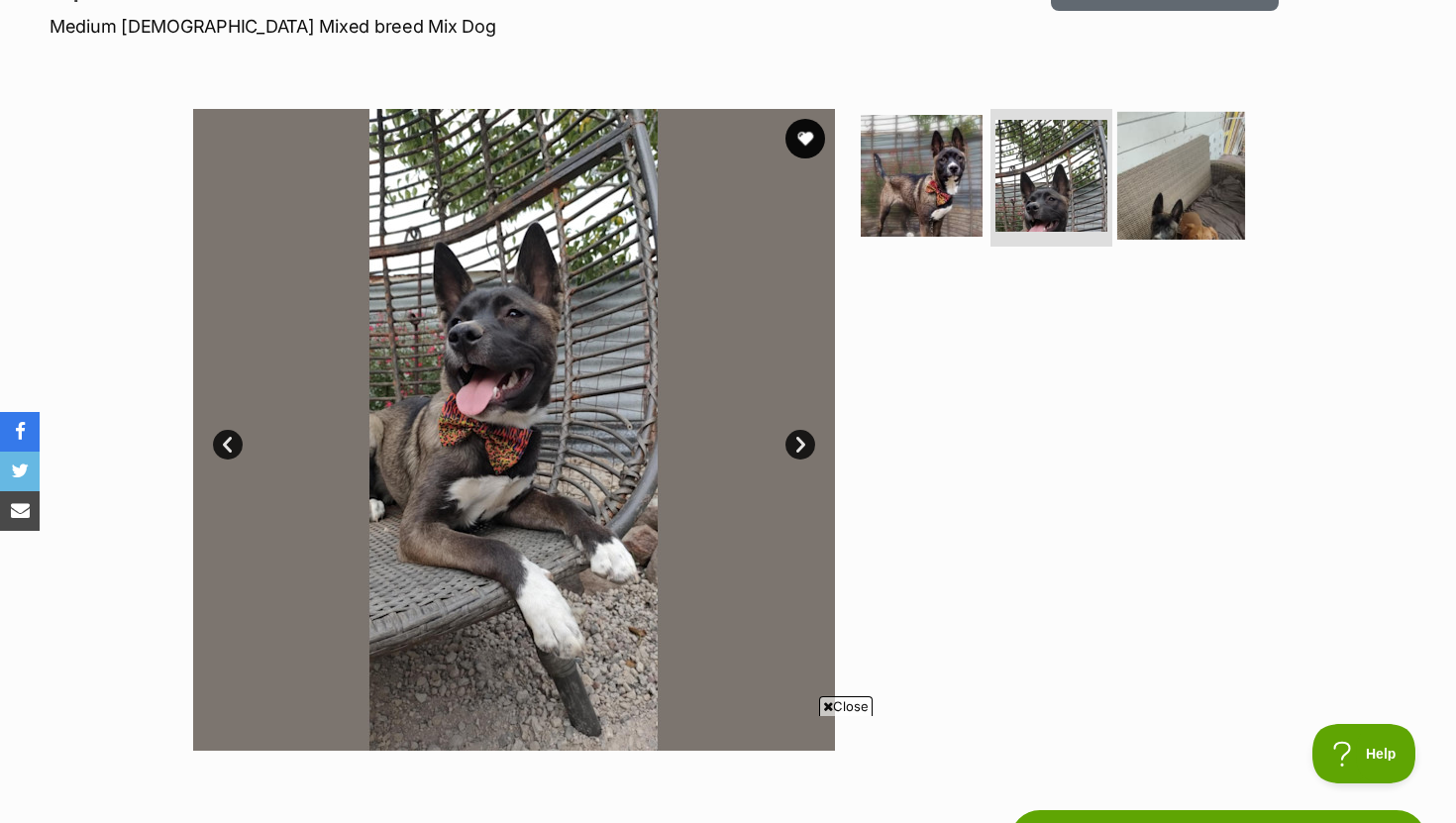 click at bounding box center (1181, 174) 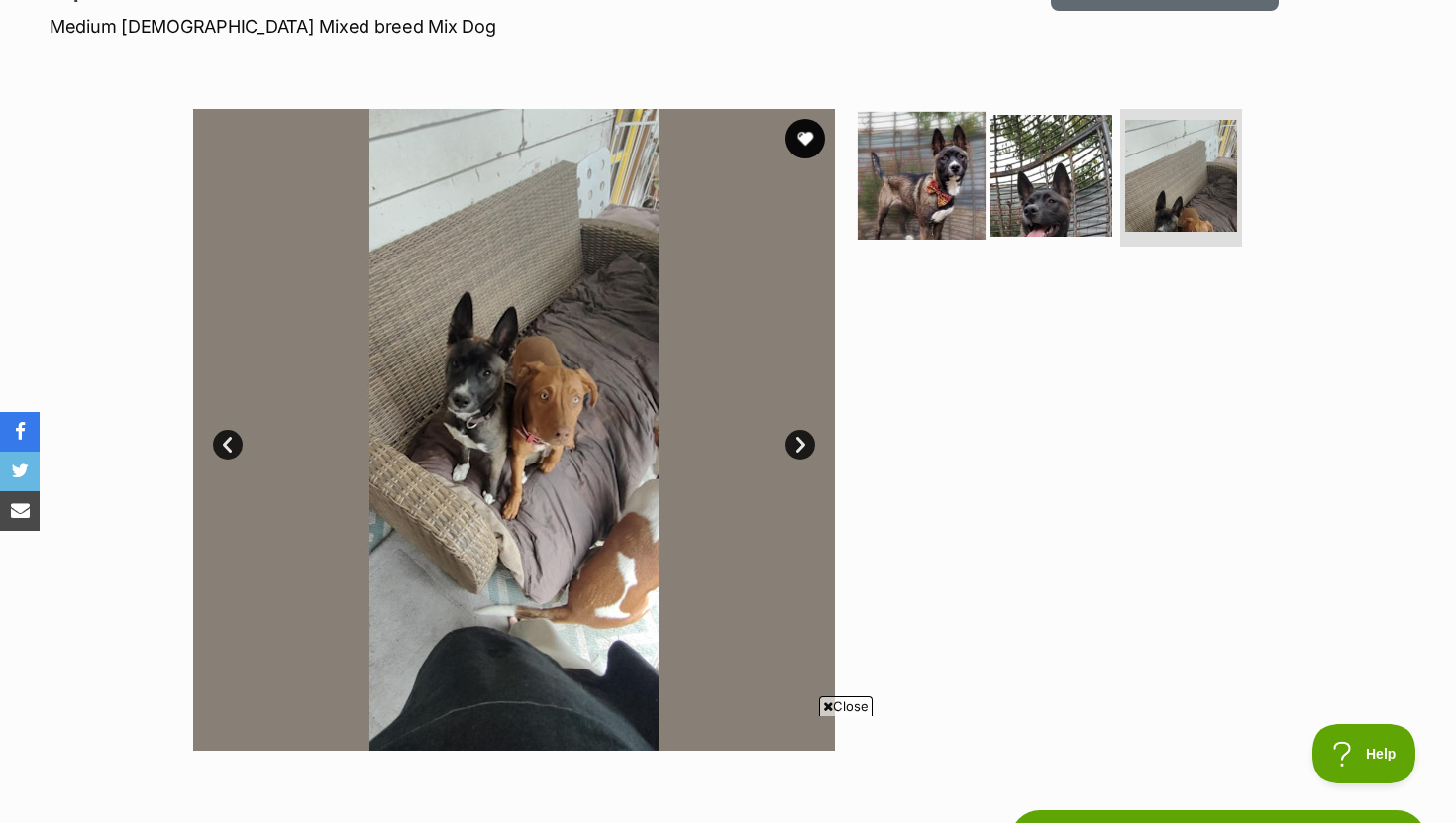 click at bounding box center [921, 174] 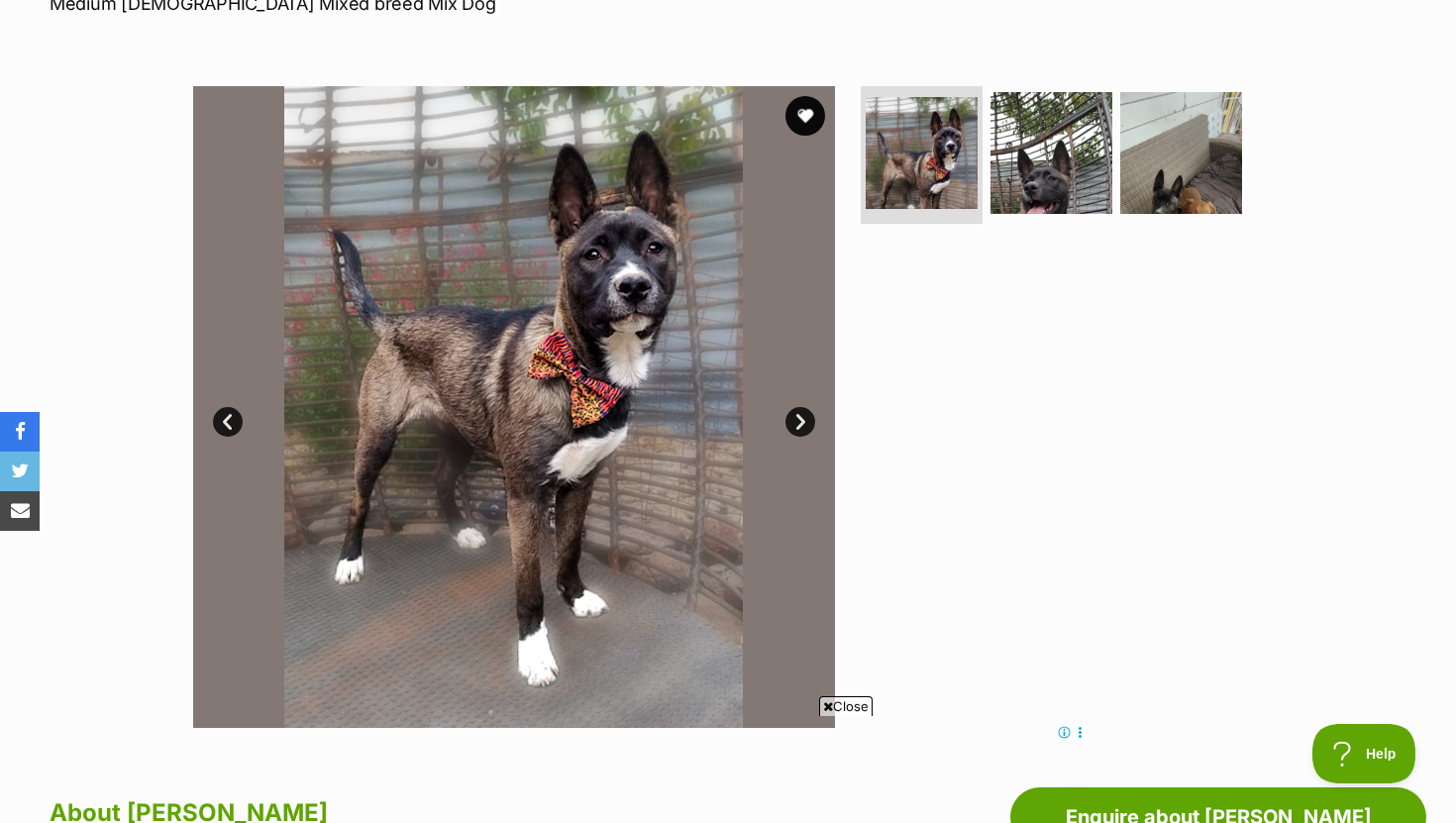 scroll, scrollTop: 321, scrollLeft: 0, axis: vertical 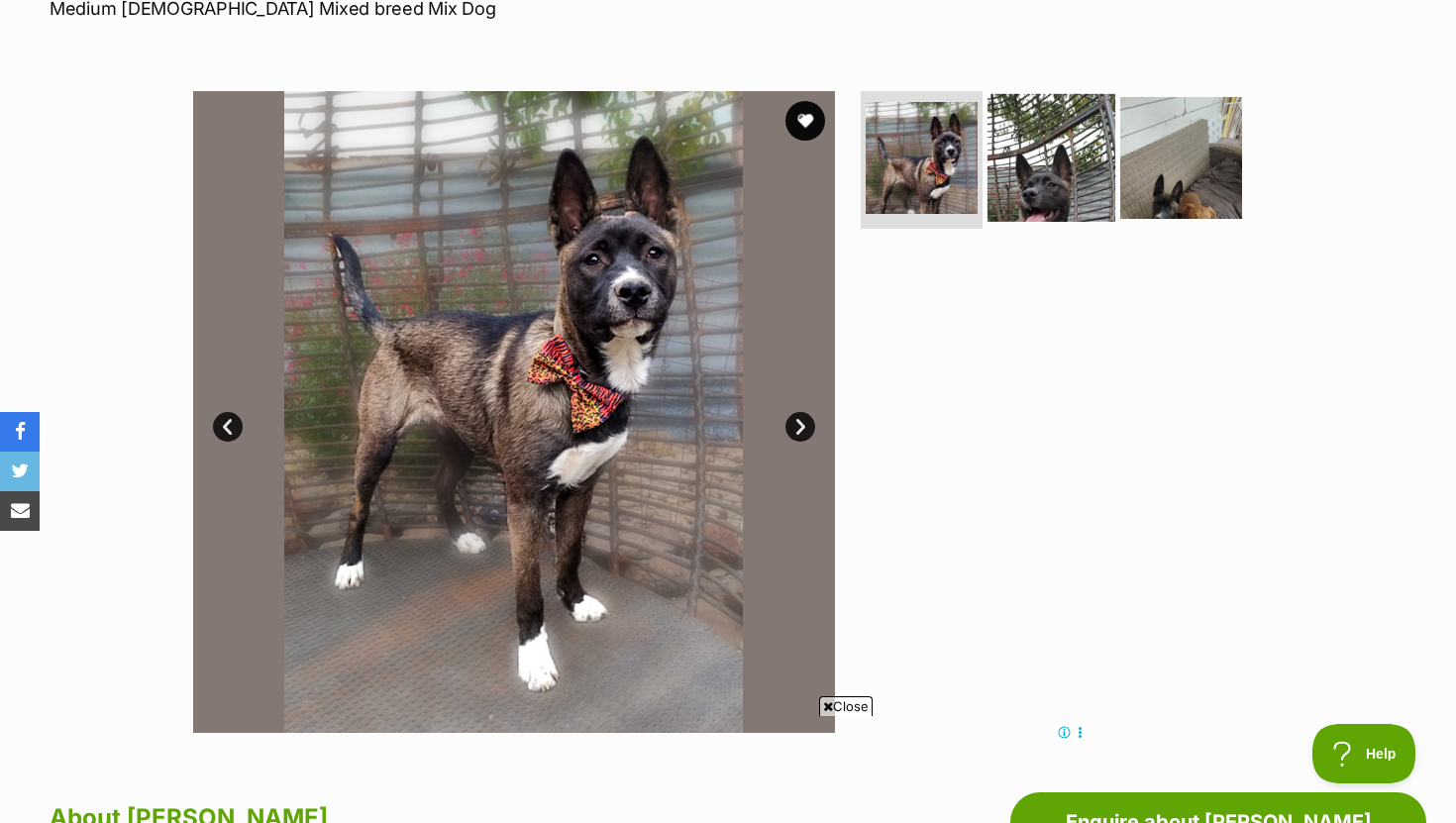click at bounding box center (1051, 156) 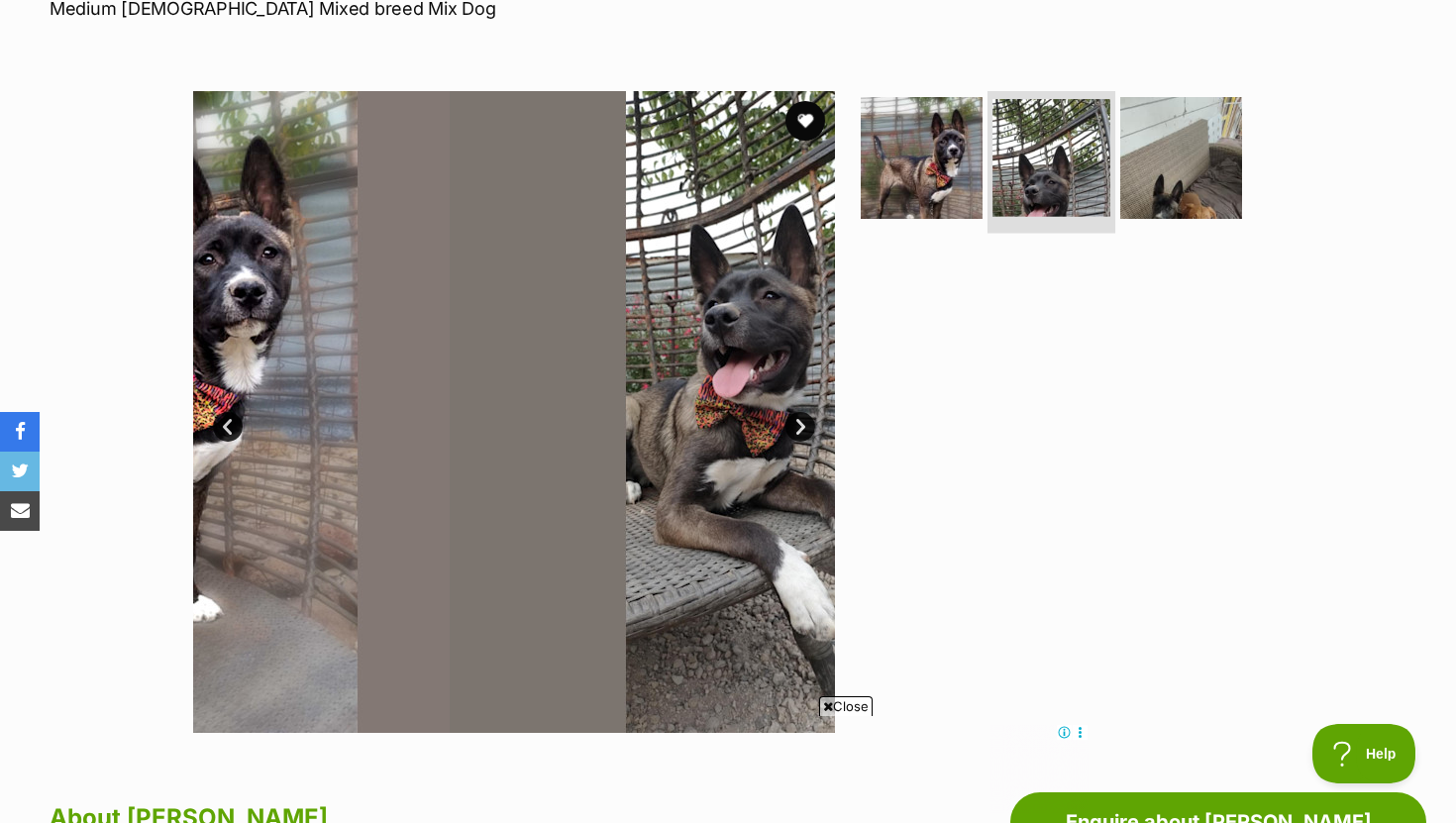 scroll, scrollTop: 0, scrollLeft: 0, axis: both 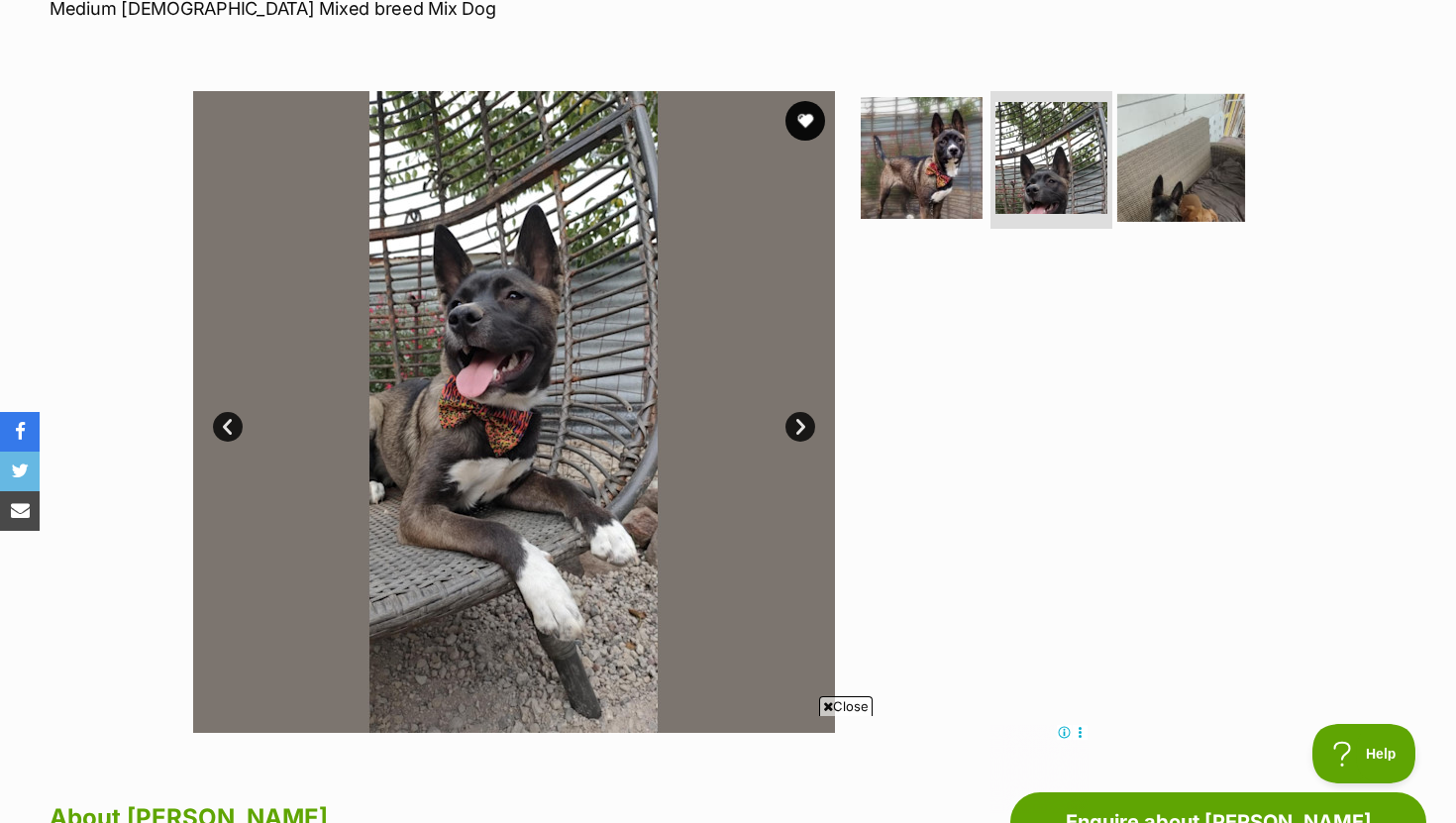click at bounding box center [1181, 156] 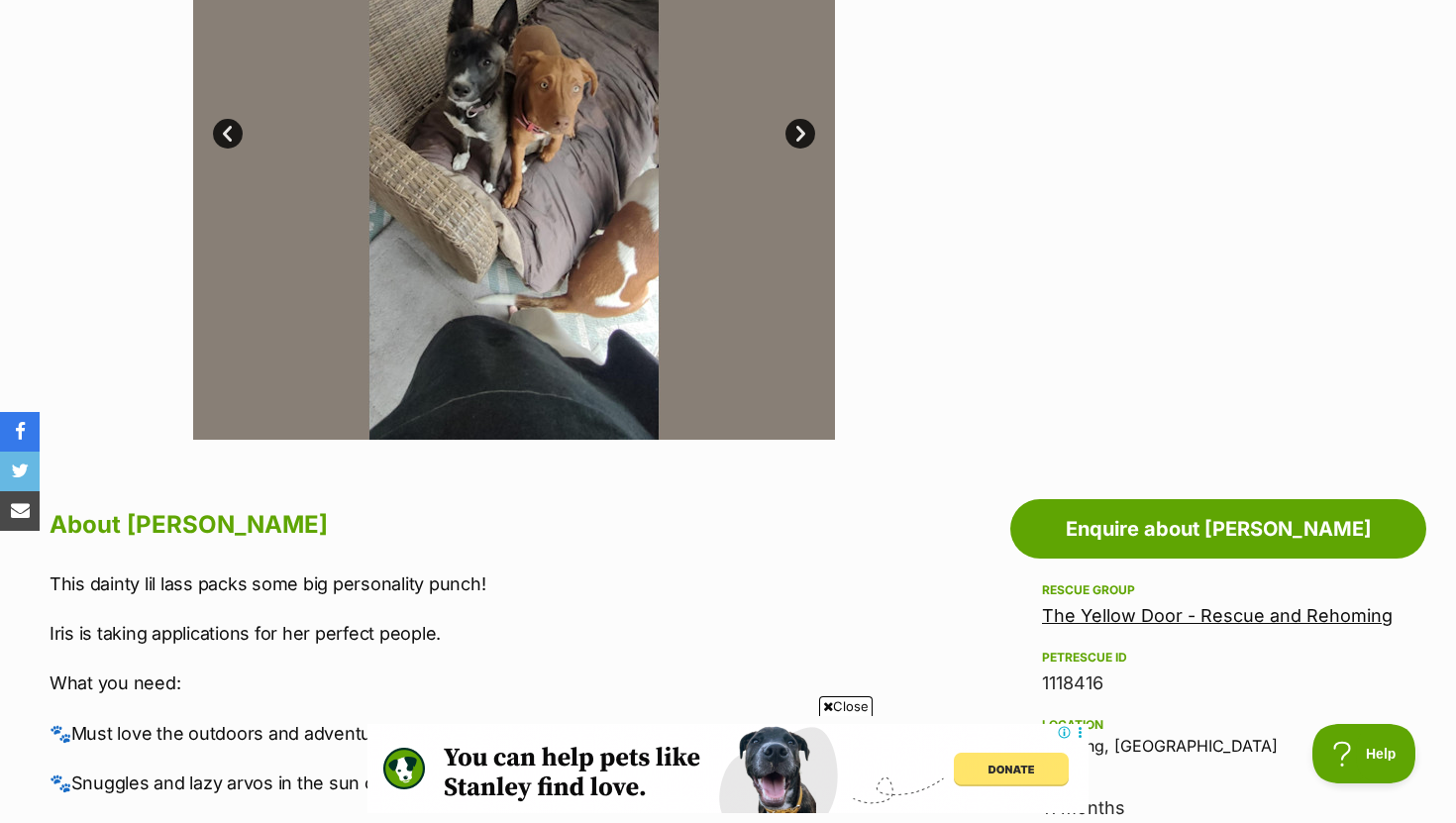 scroll, scrollTop: 486, scrollLeft: 0, axis: vertical 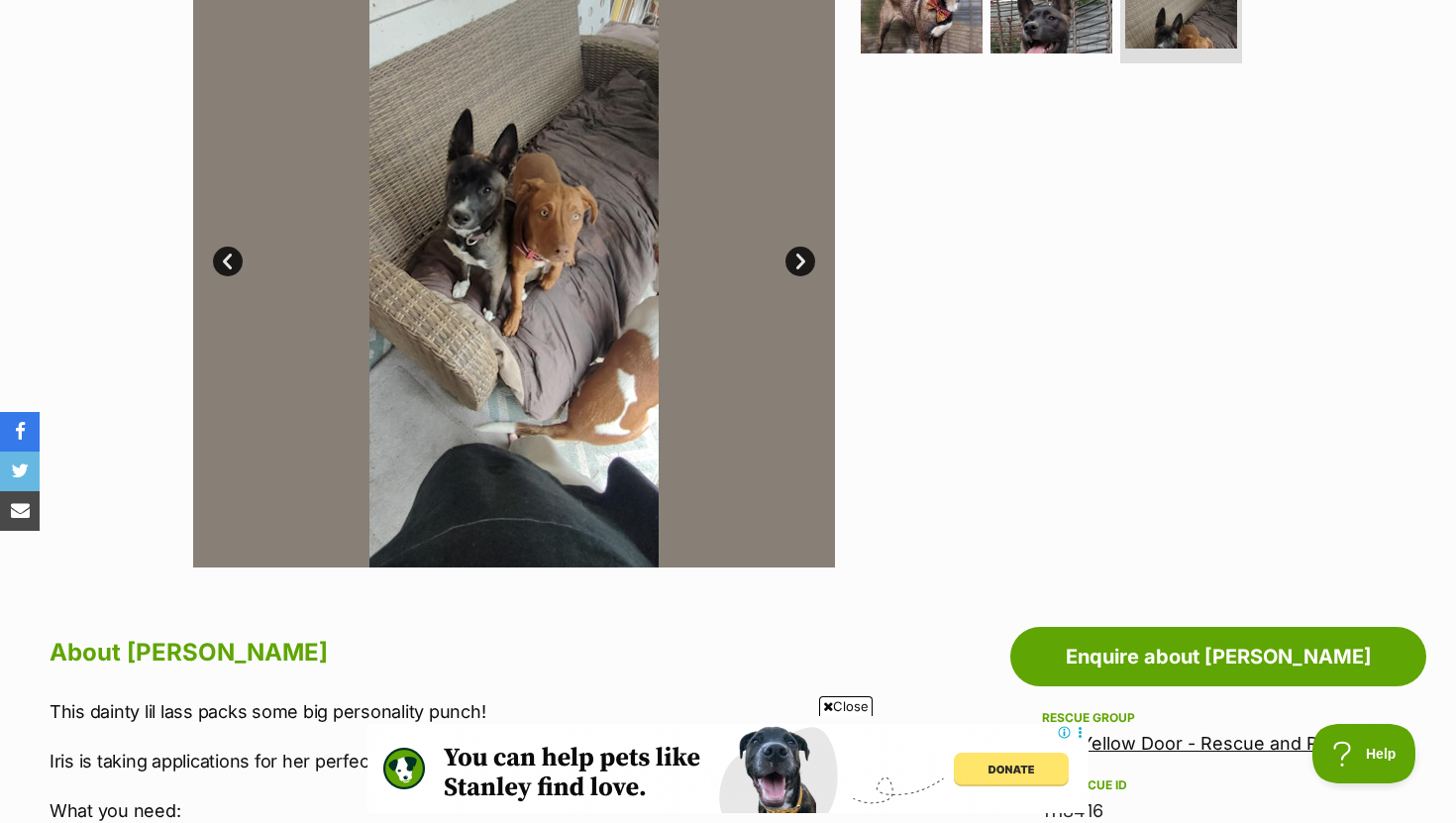 click on "Next" at bounding box center (800, 261) 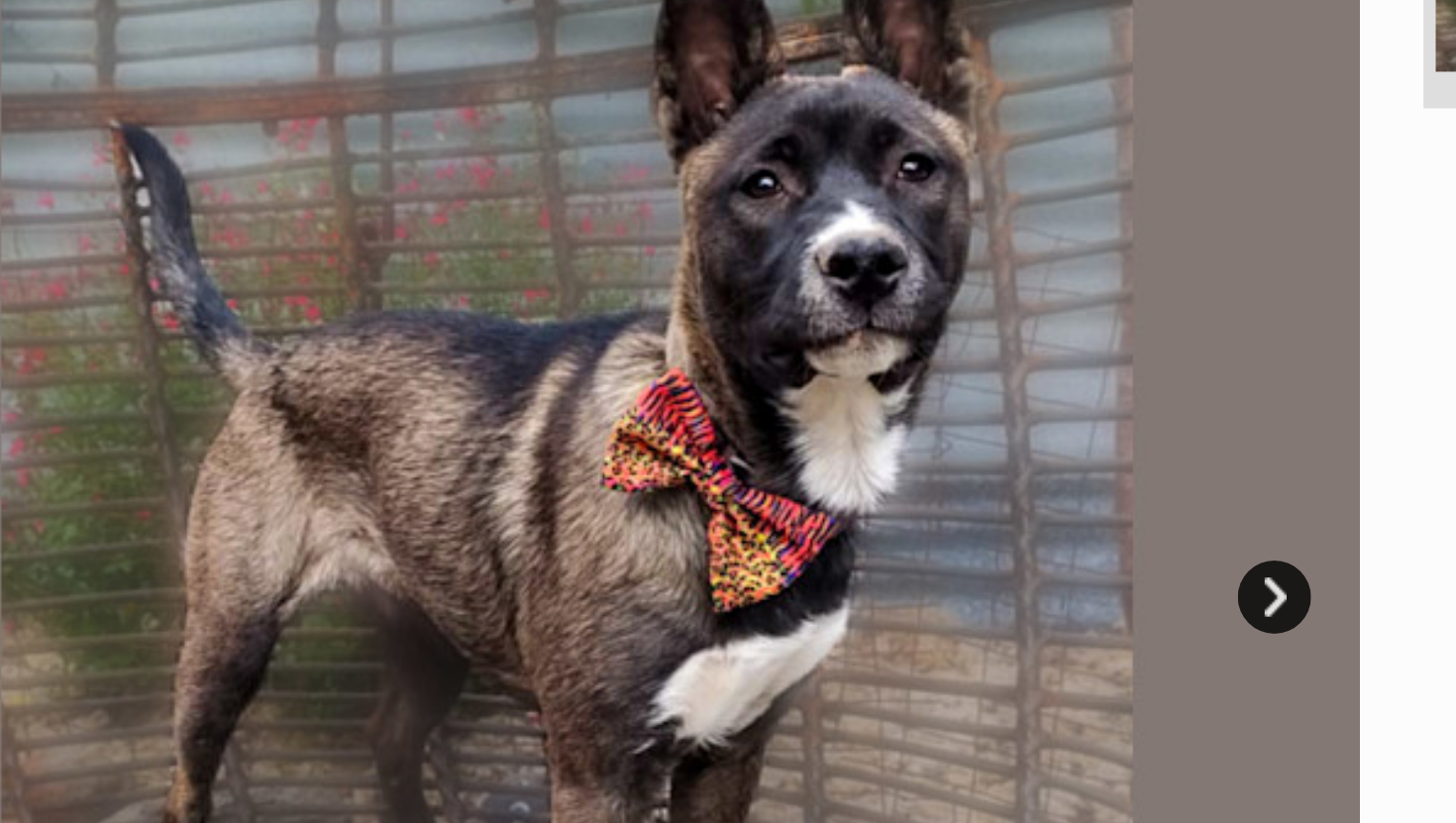 scroll, scrollTop: 0, scrollLeft: 0, axis: both 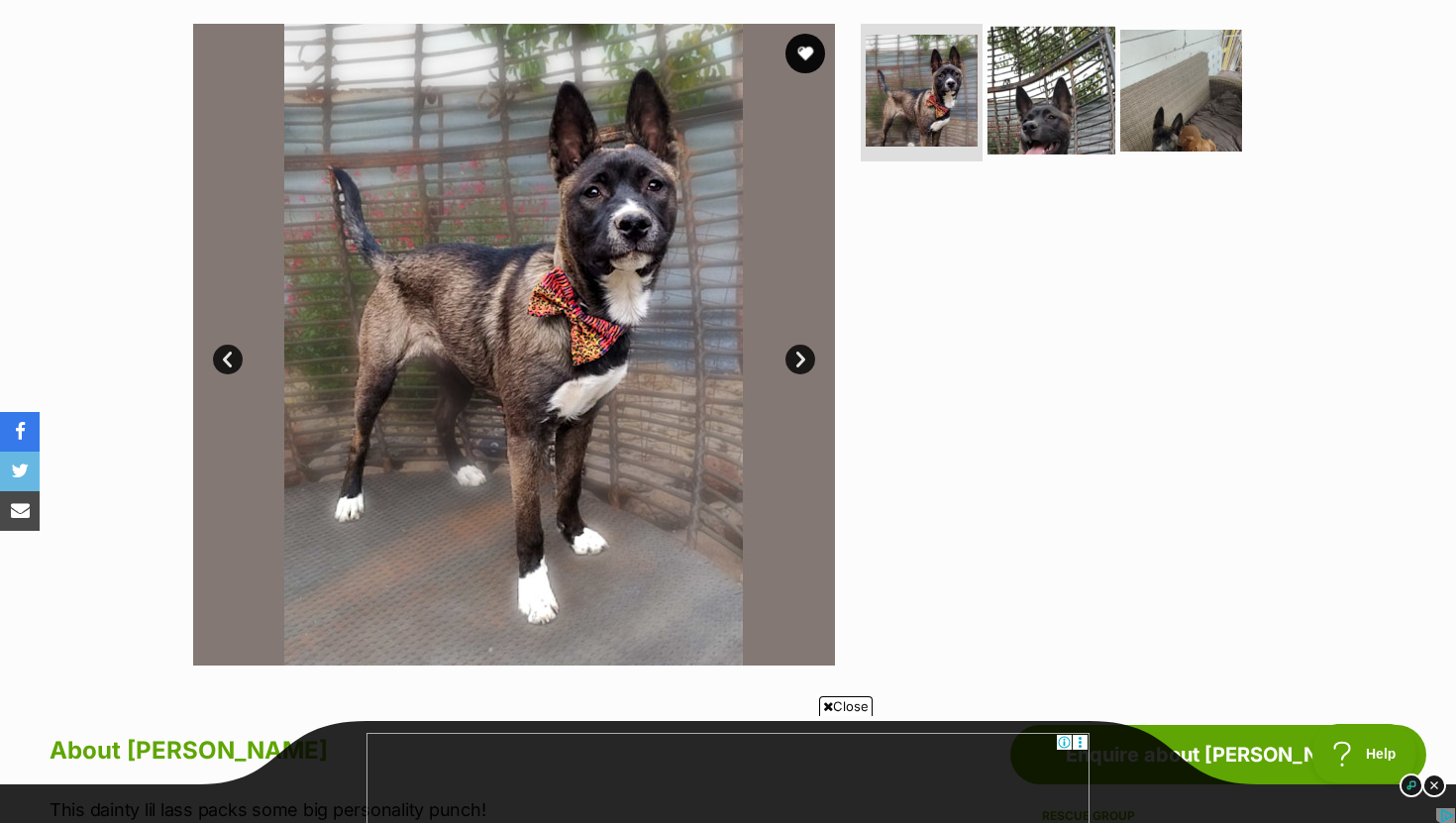click at bounding box center (1051, 89) 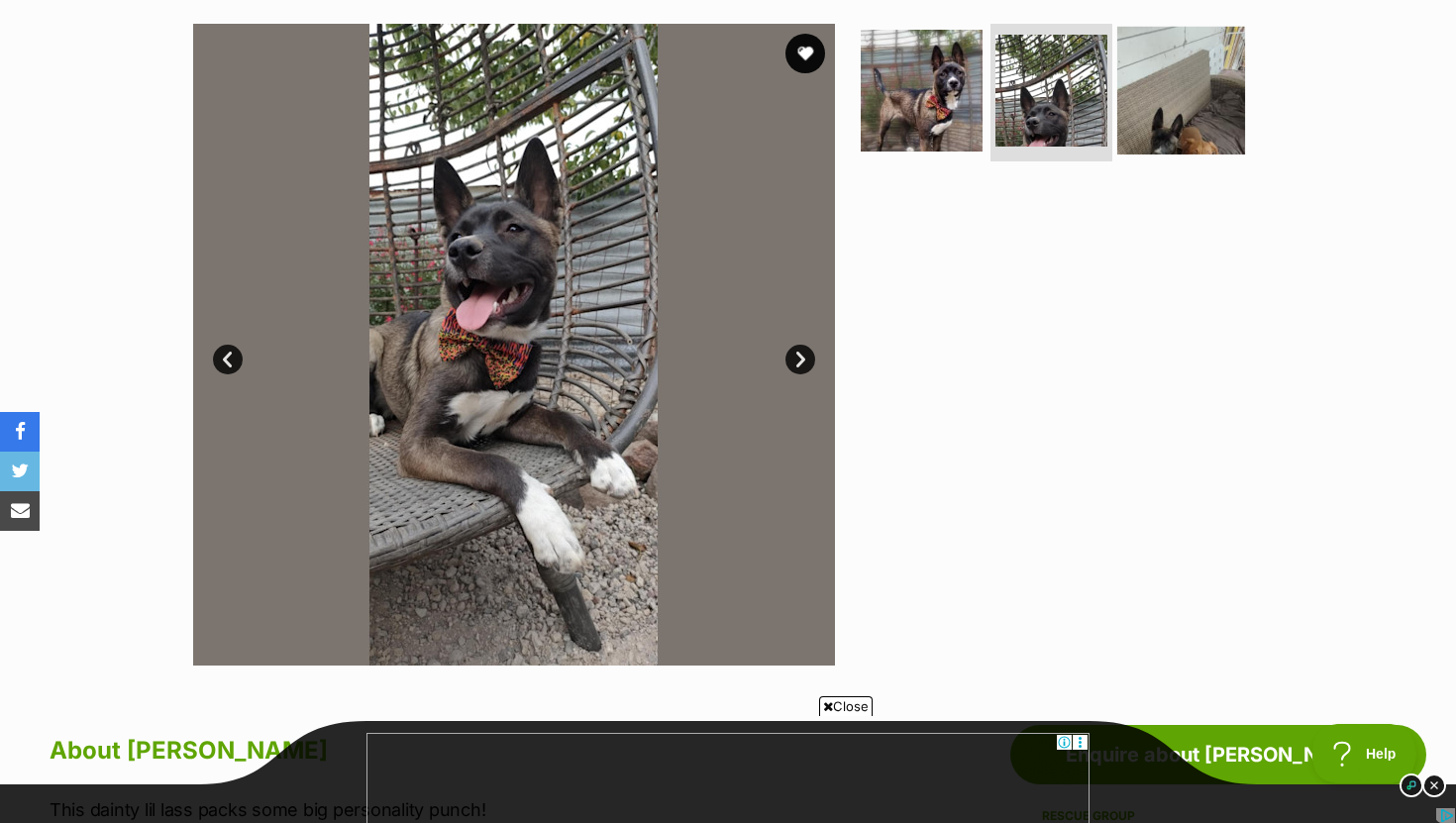 click at bounding box center [1181, 89] 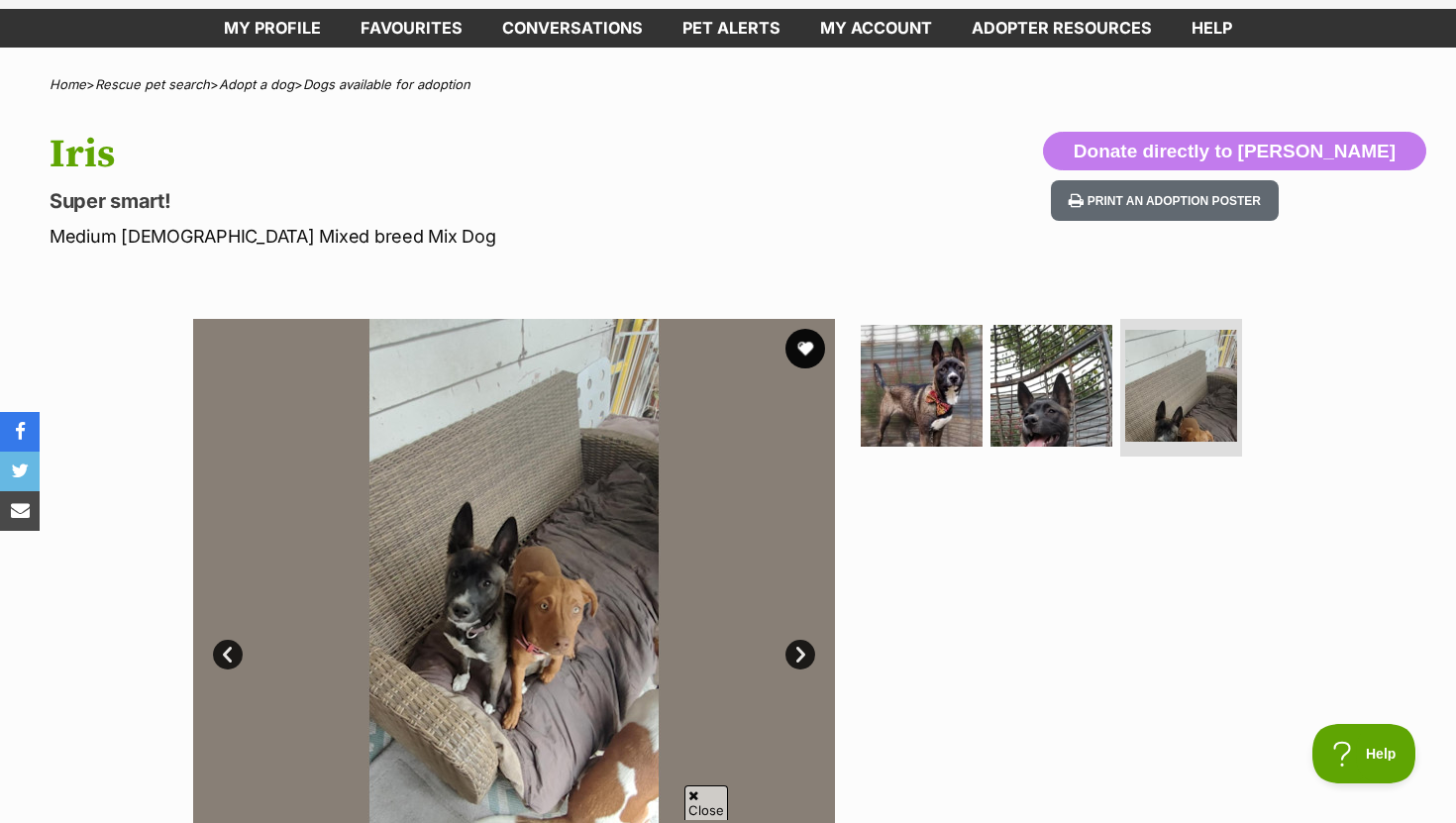 scroll, scrollTop: 0, scrollLeft: 0, axis: both 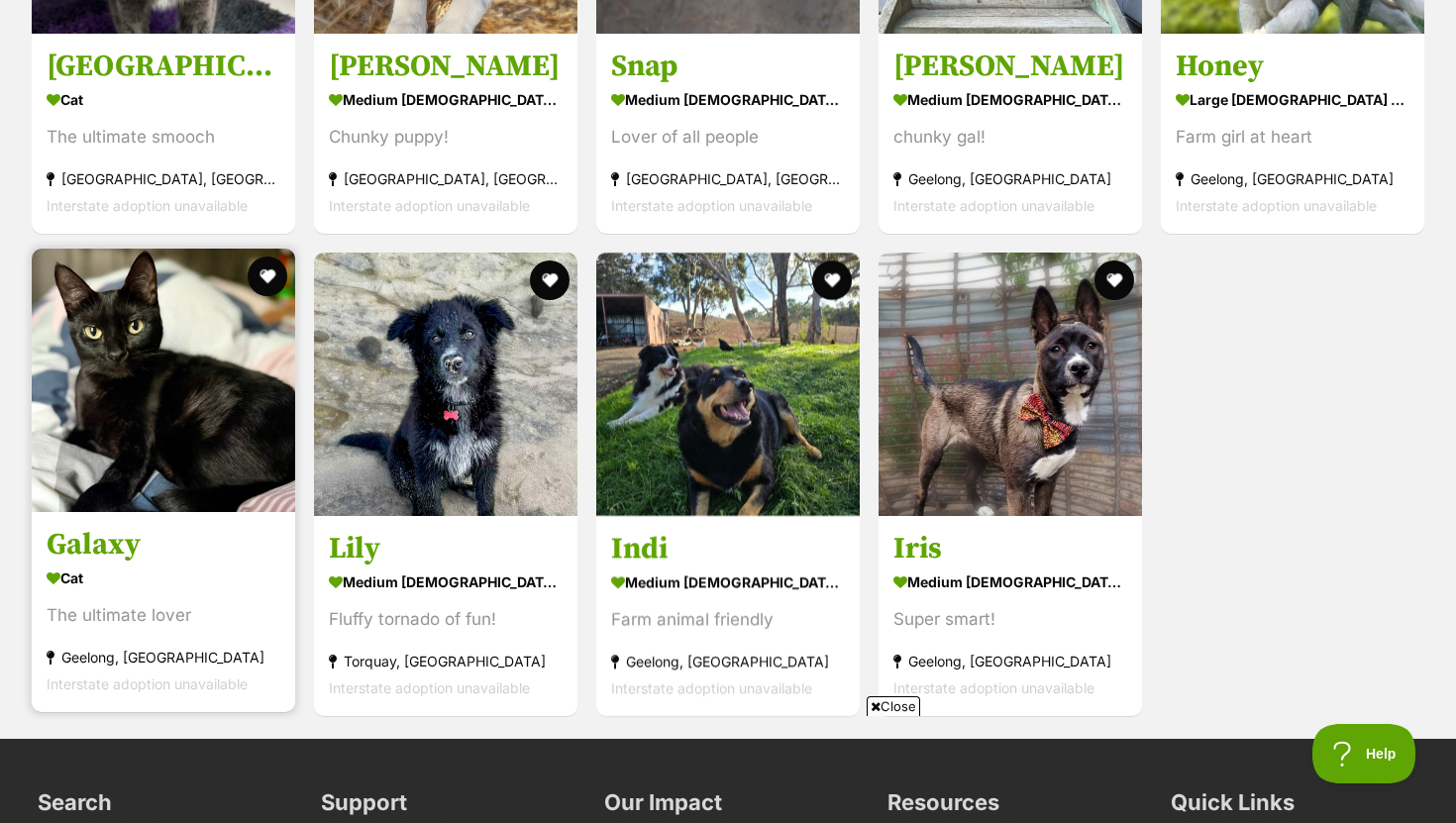 click at bounding box center [163, 380] 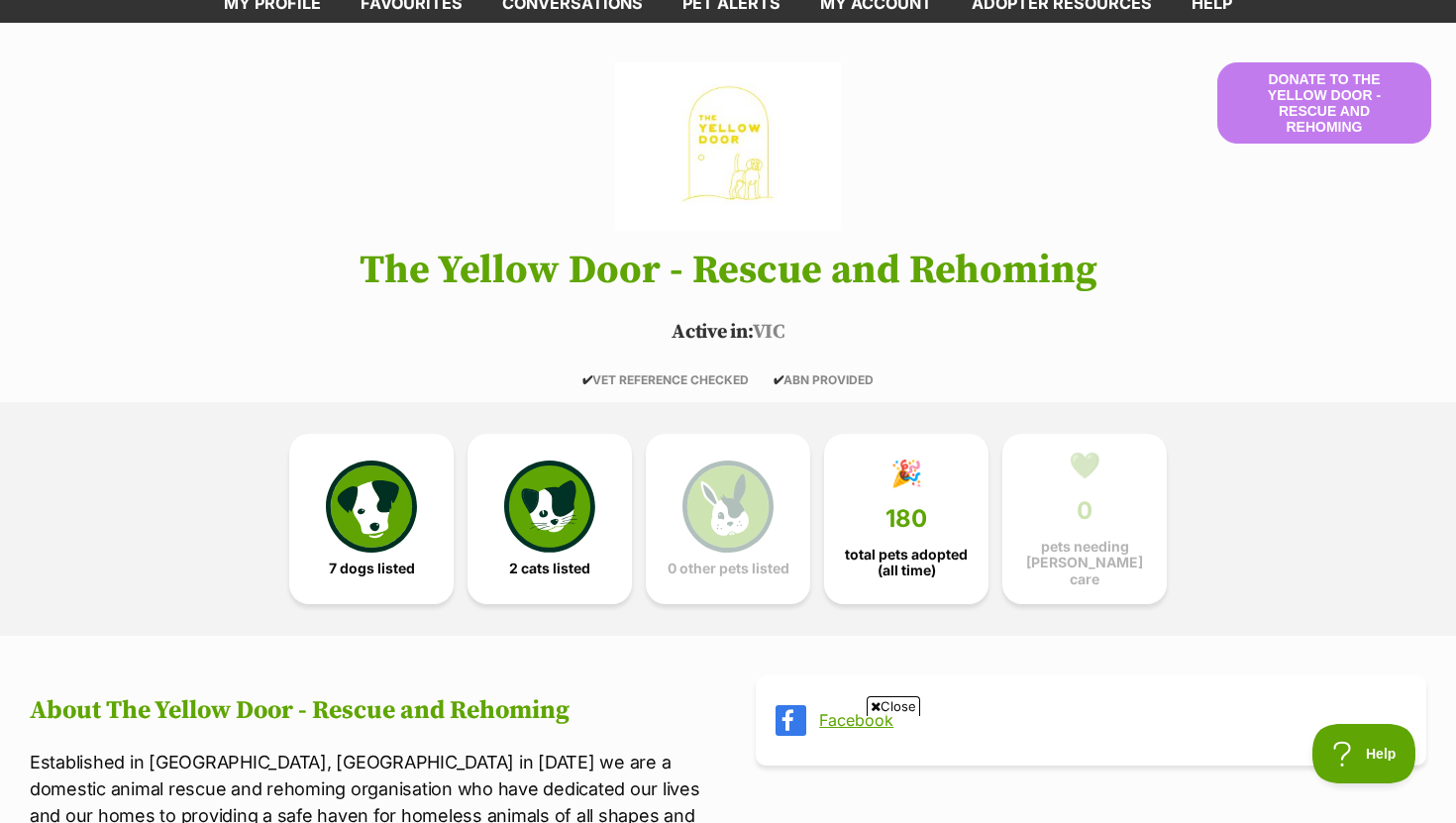 scroll, scrollTop: 0, scrollLeft: 0, axis: both 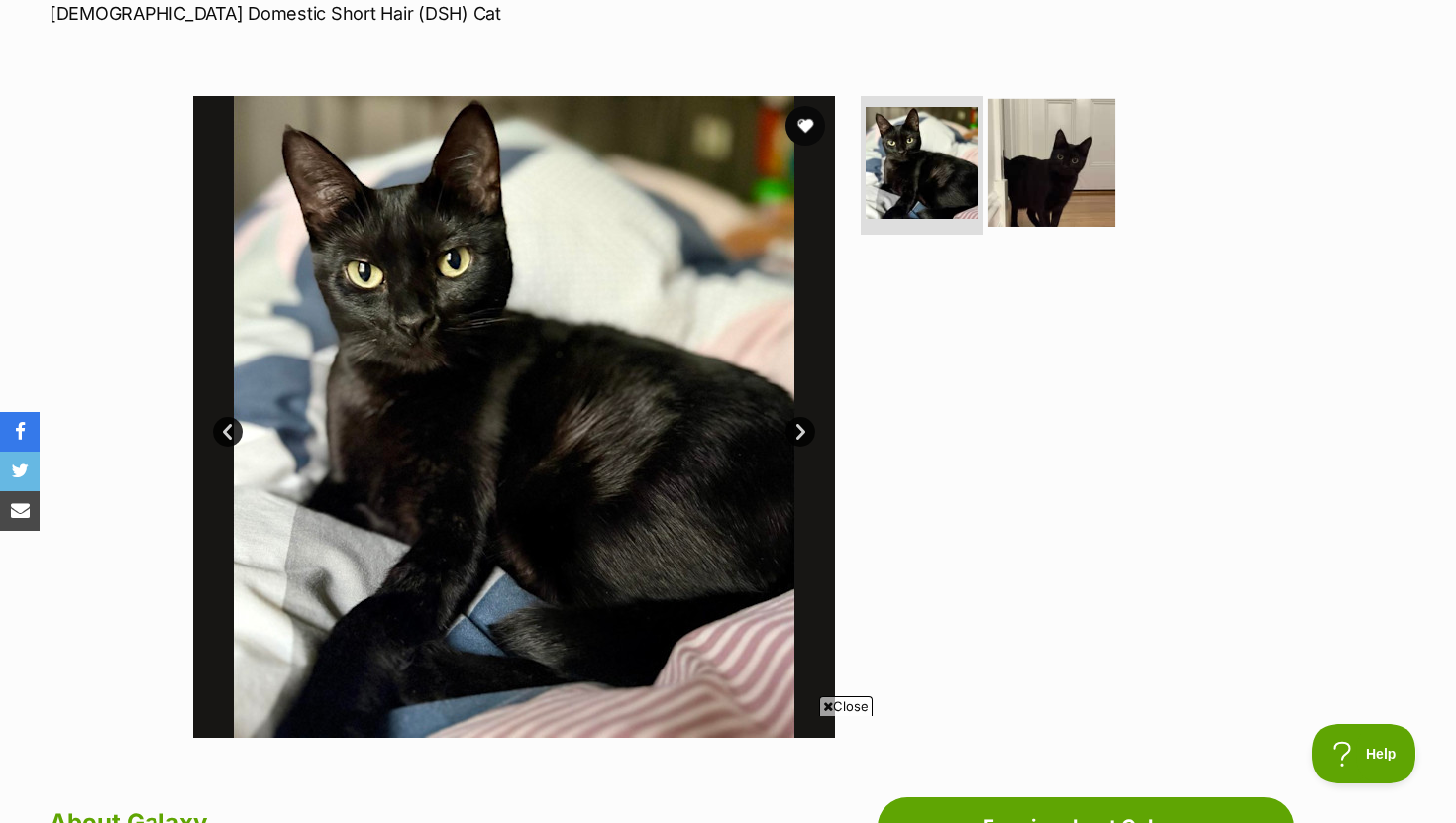 click at bounding box center [1051, 162] 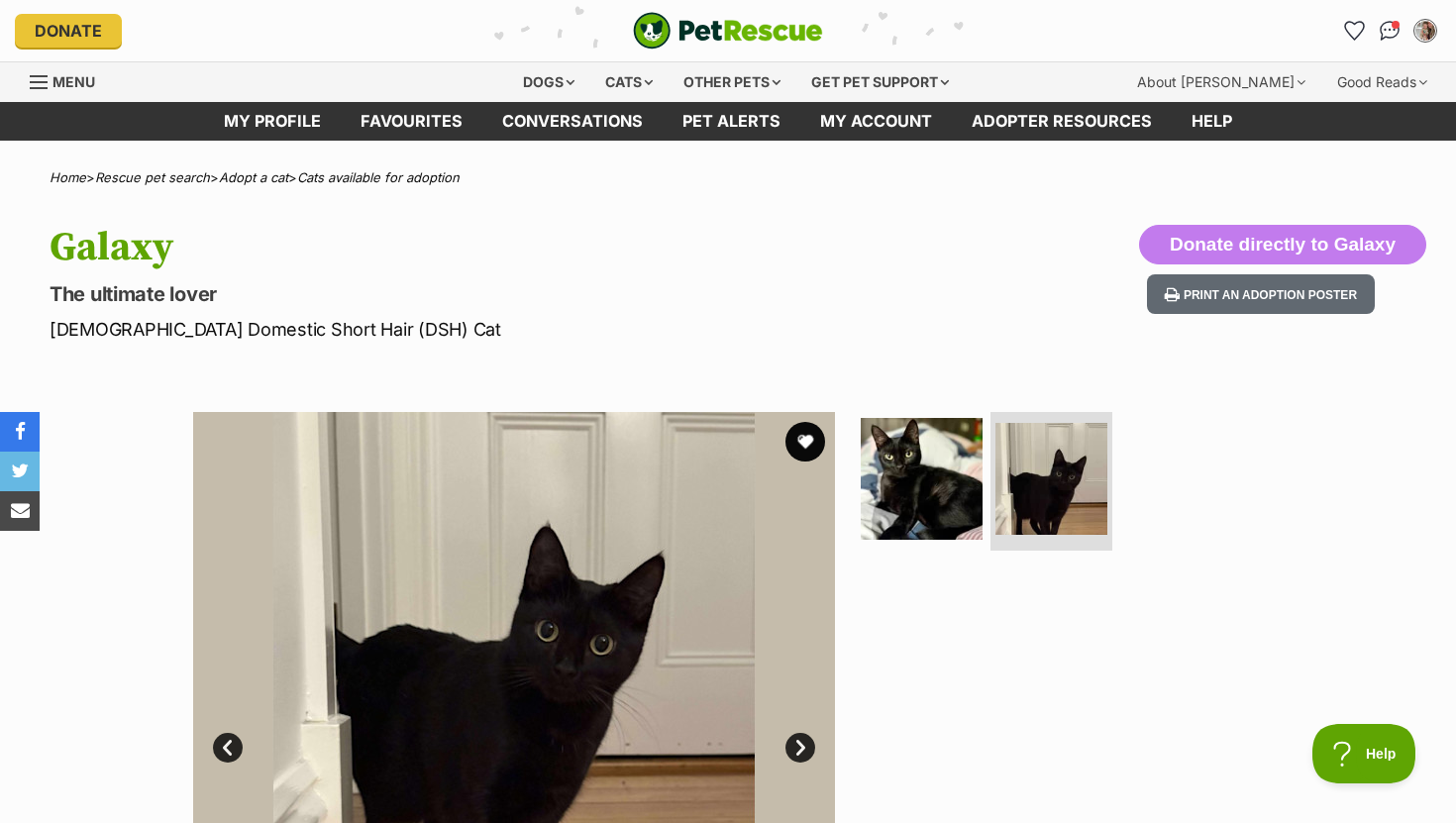 scroll, scrollTop: 0, scrollLeft: 0, axis: both 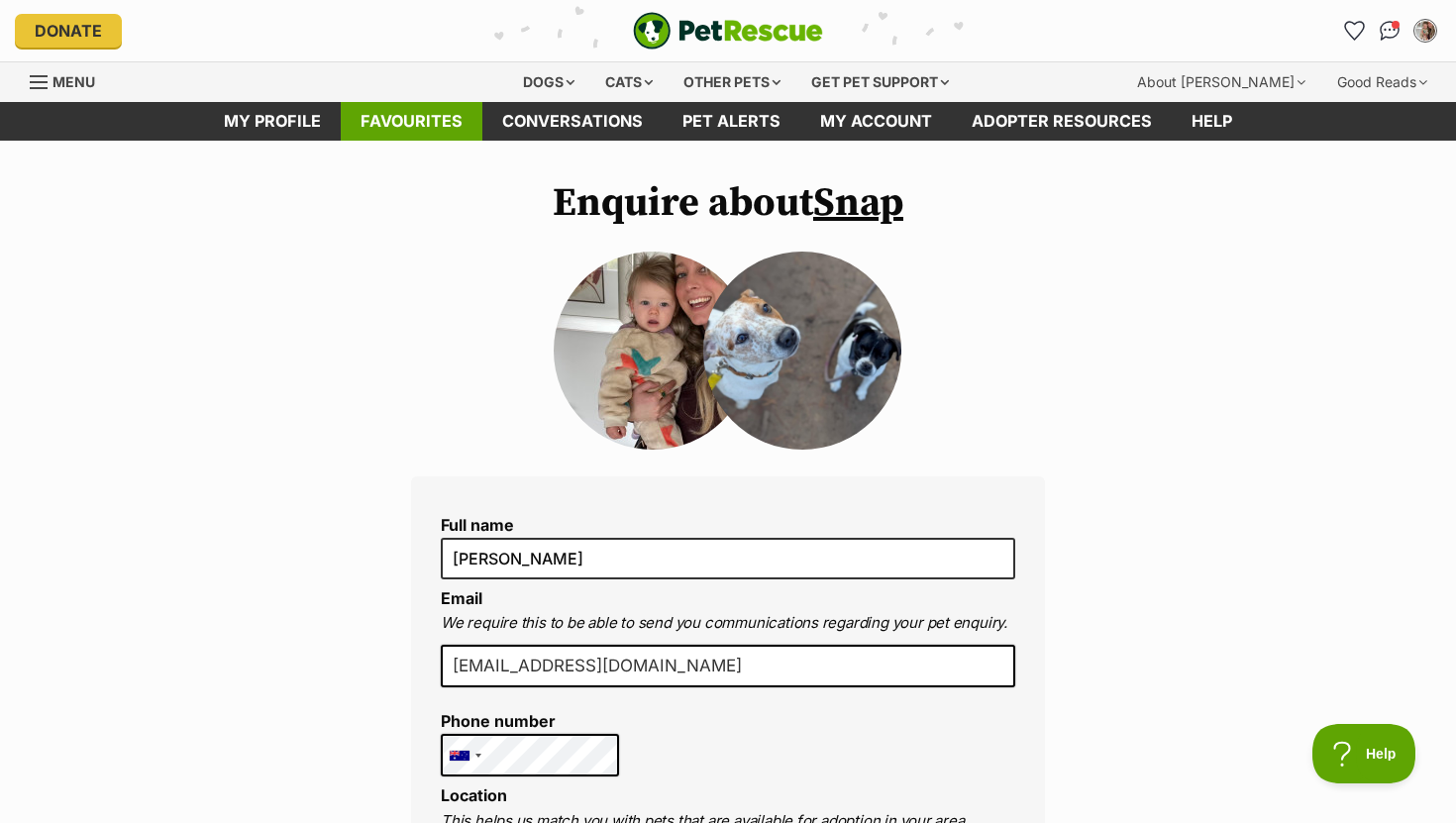 click on "Favourites" at bounding box center (411, 121) 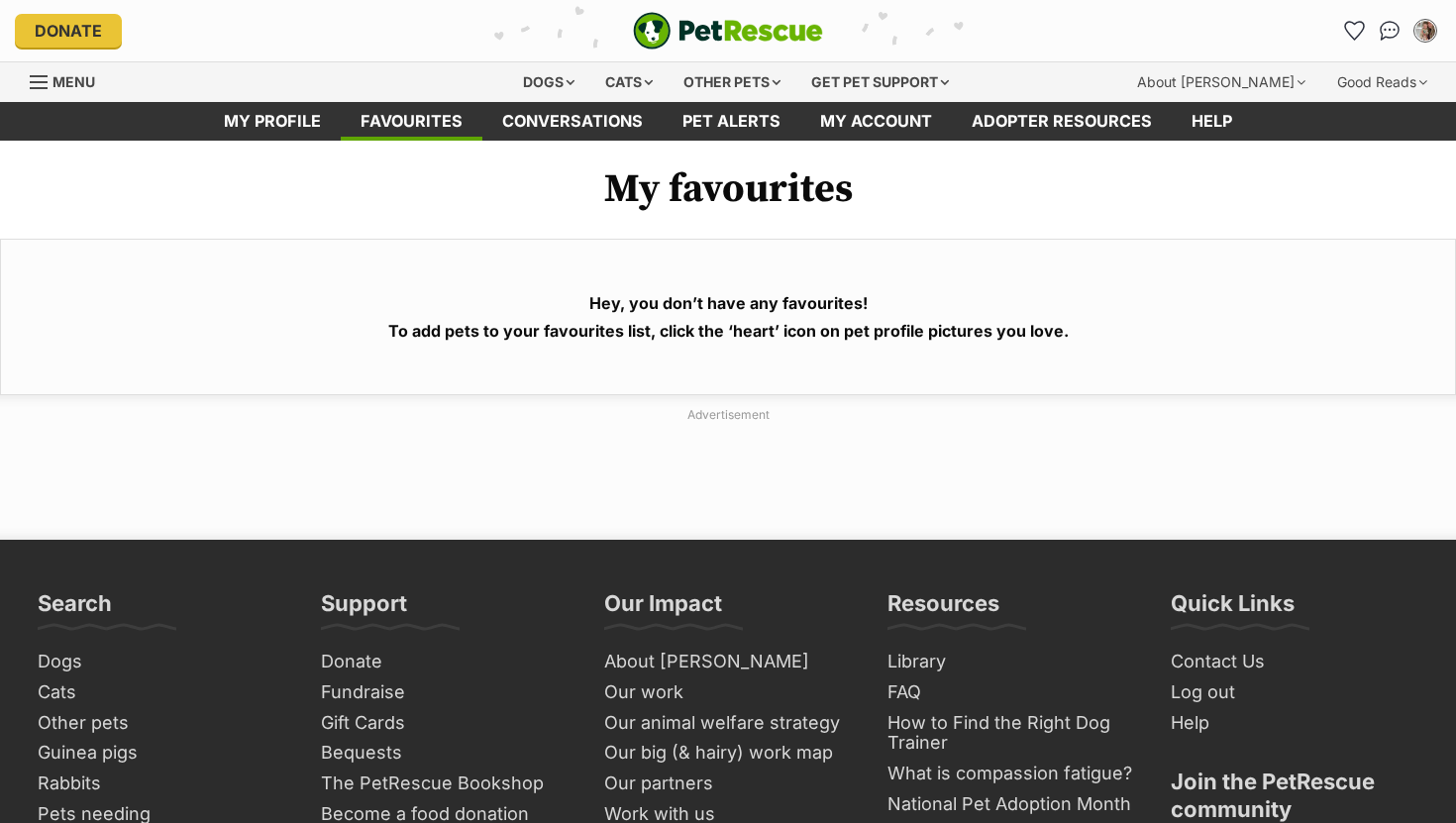 scroll, scrollTop: 0, scrollLeft: 0, axis: both 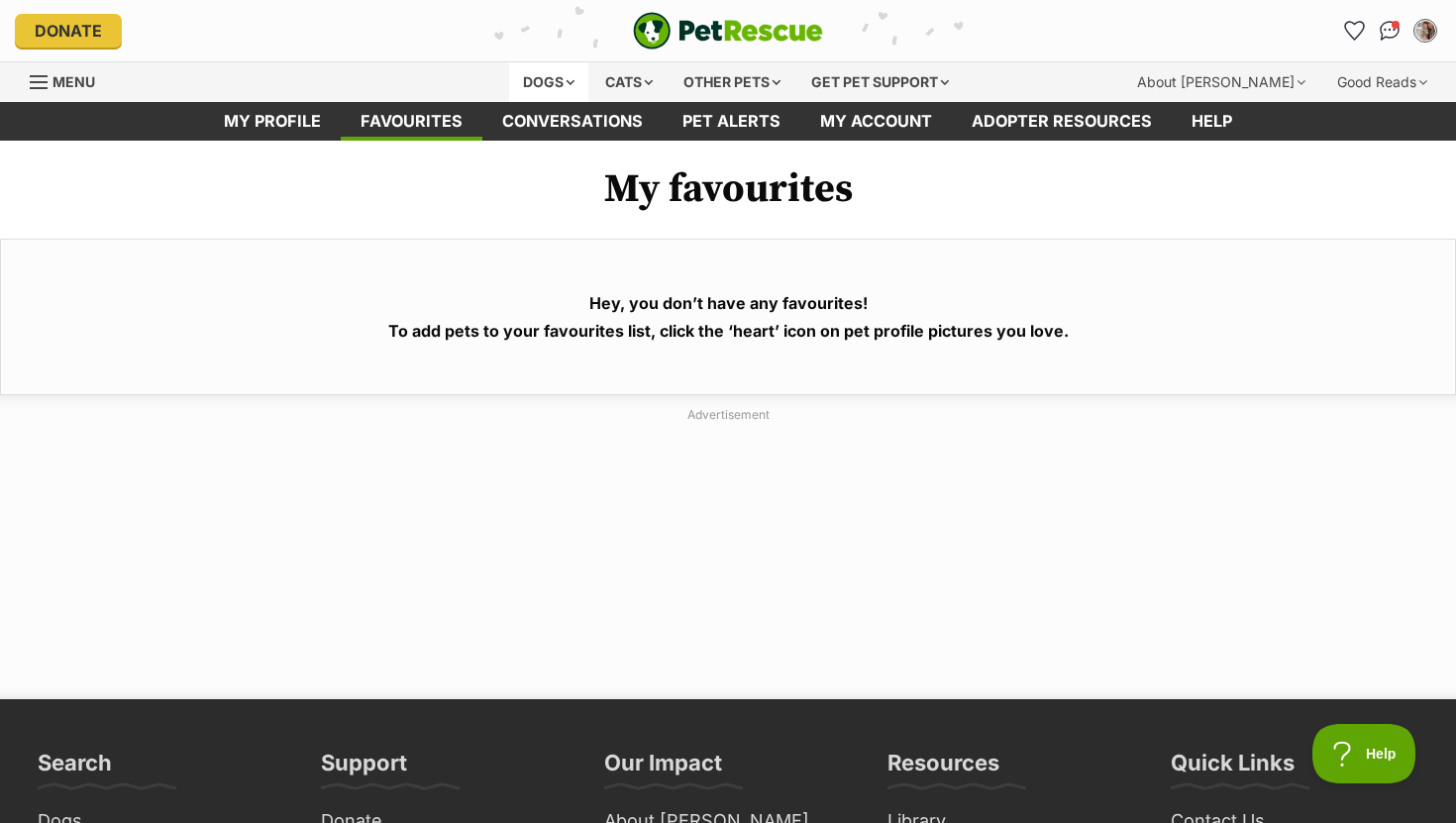 click on "Dogs" at bounding box center [549, 82] 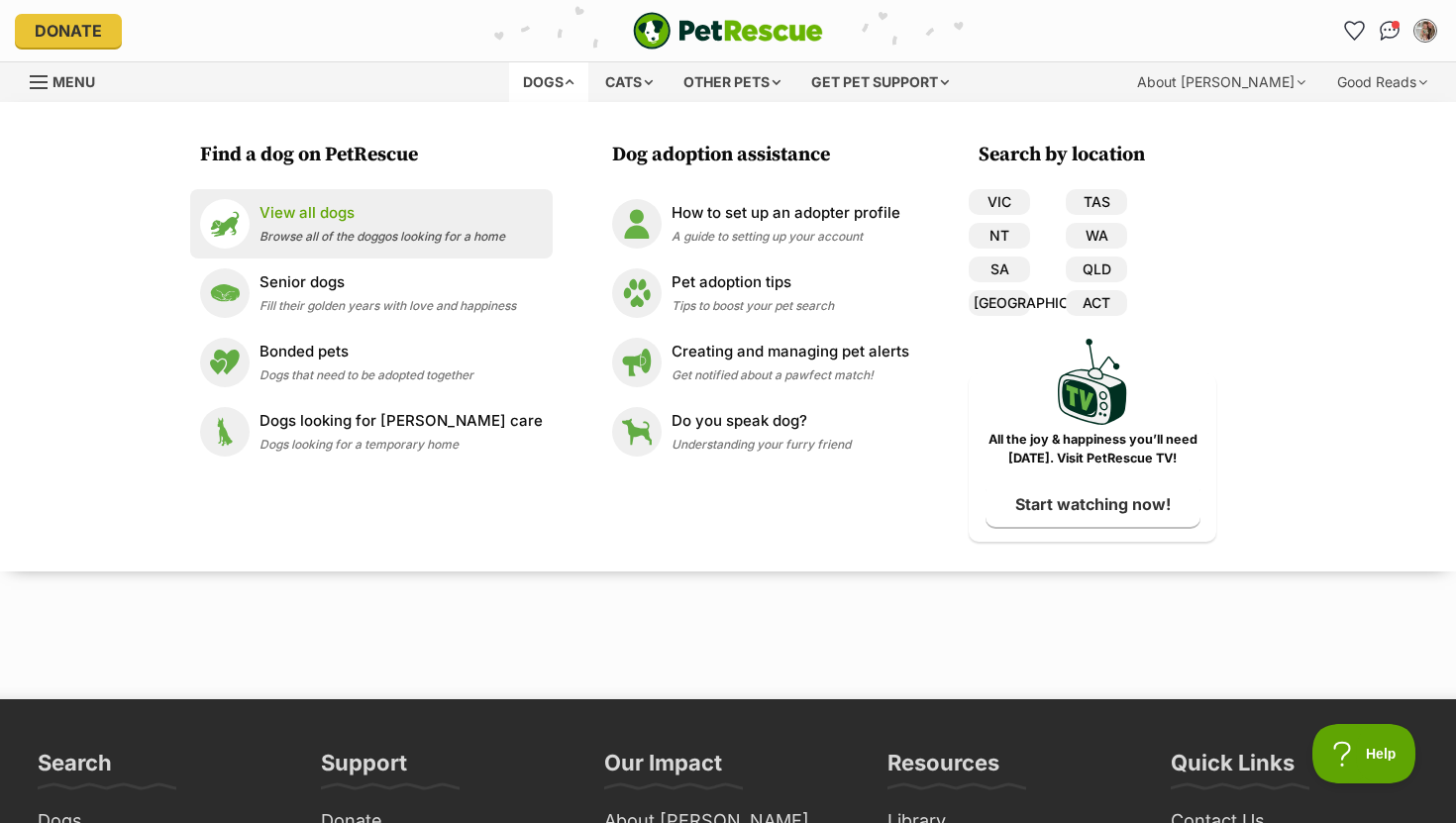 click on "View all dogs" at bounding box center (382, 213) 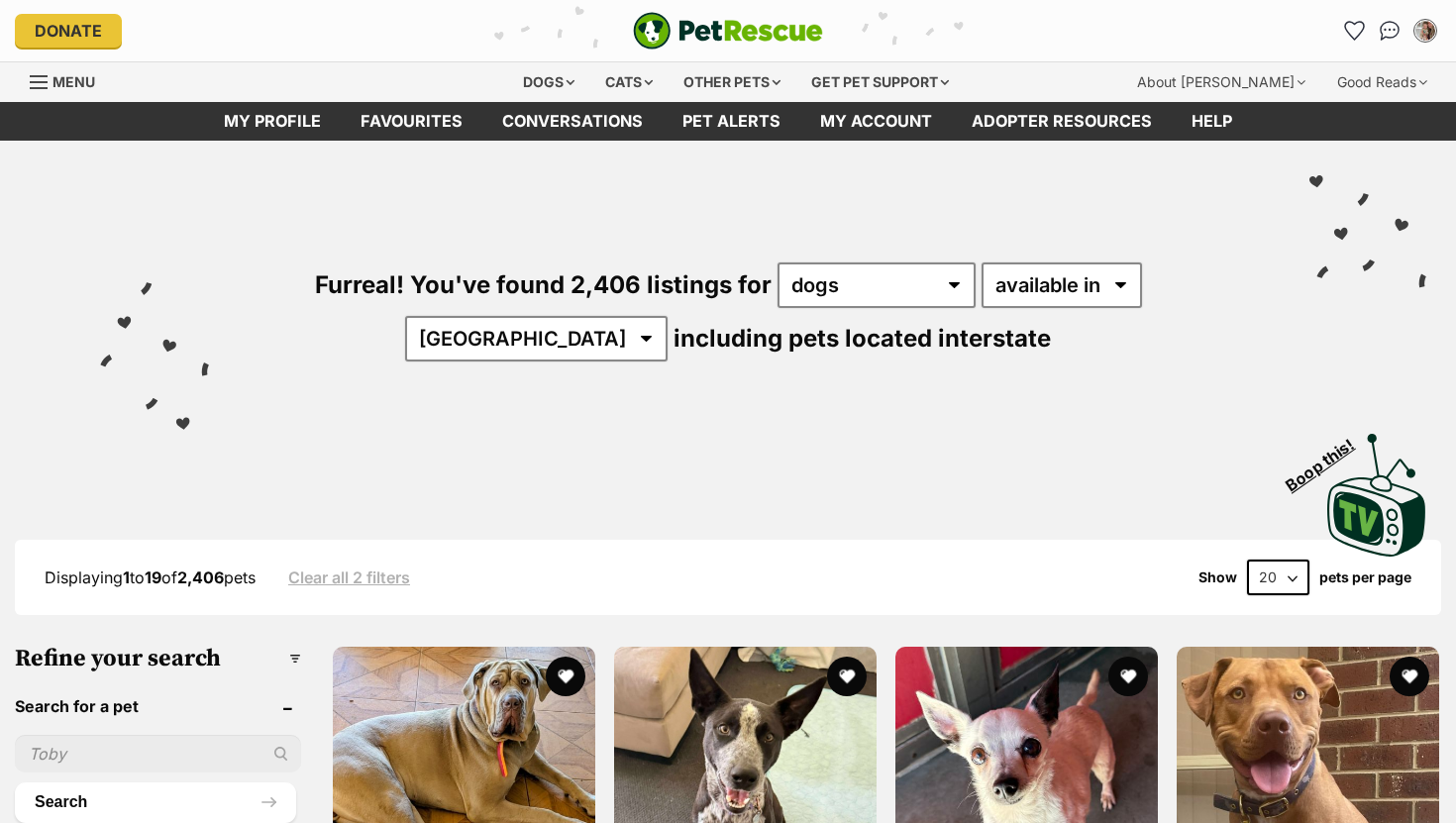 scroll, scrollTop: 0, scrollLeft: 0, axis: both 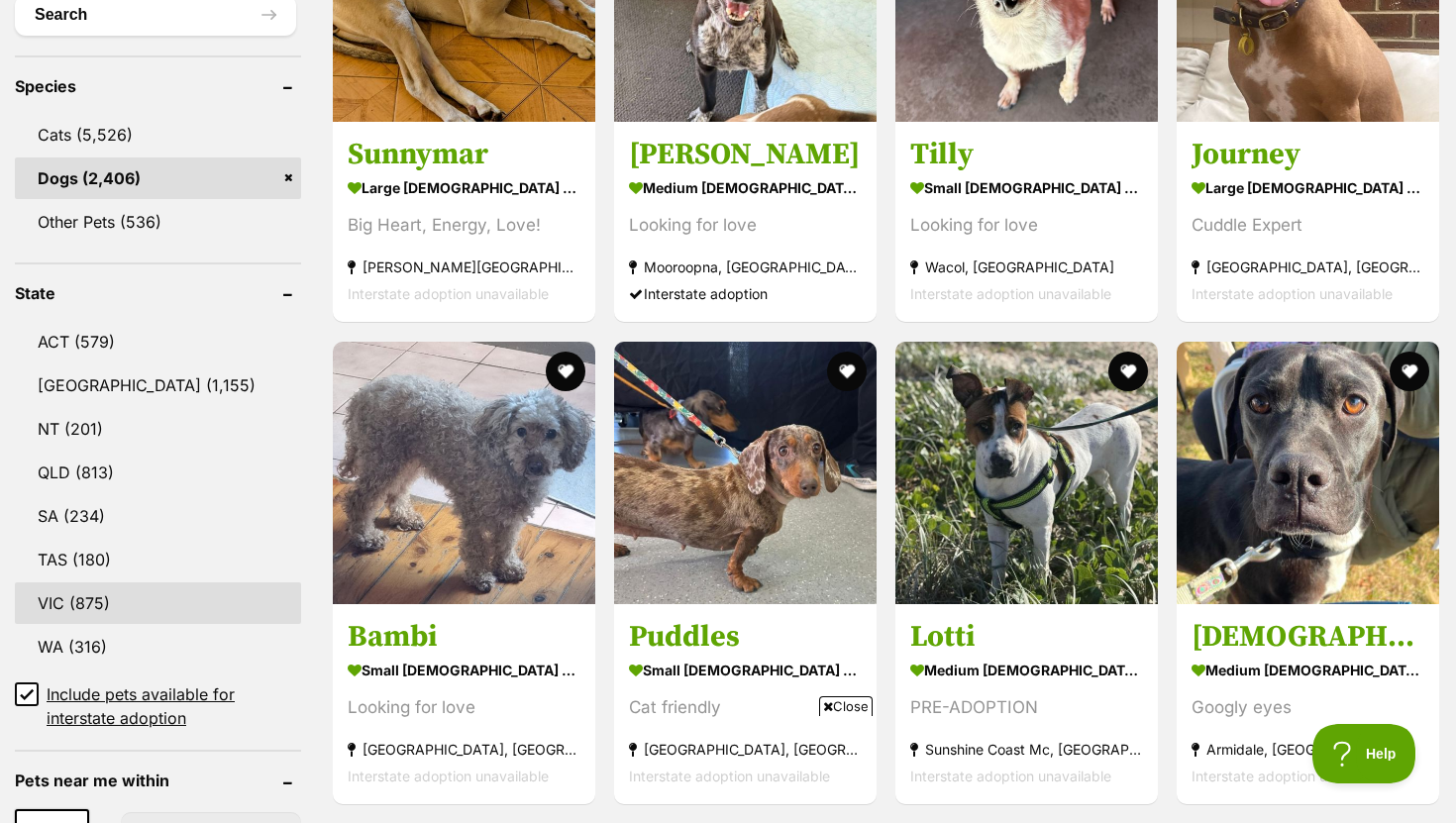 click on "VIC (875)" at bounding box center [157, 603] 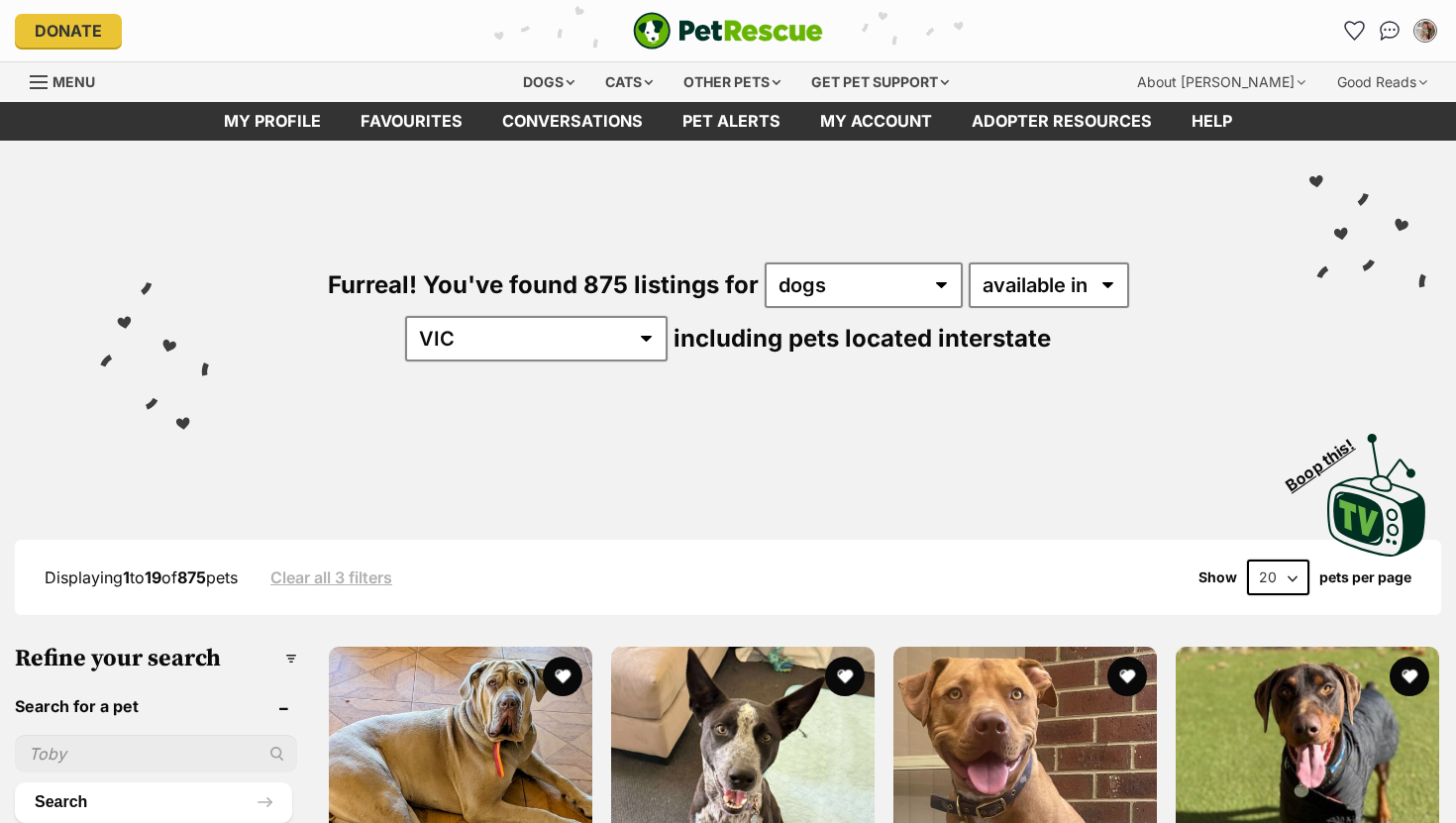 scroll, scrollTop: 0, scrollLeft: 0, axis: both 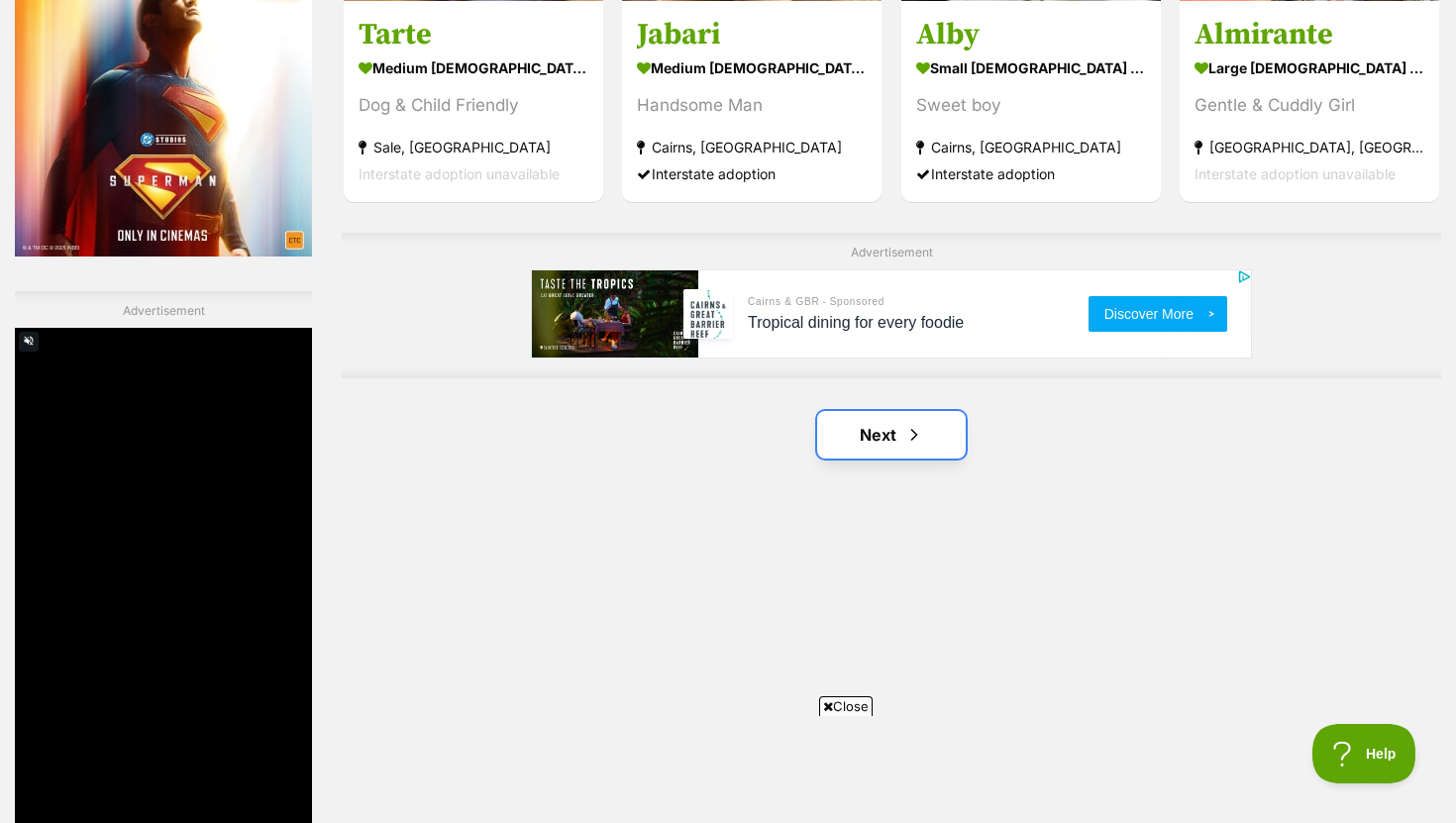 click on "Next" at bounding box center (891, 435) 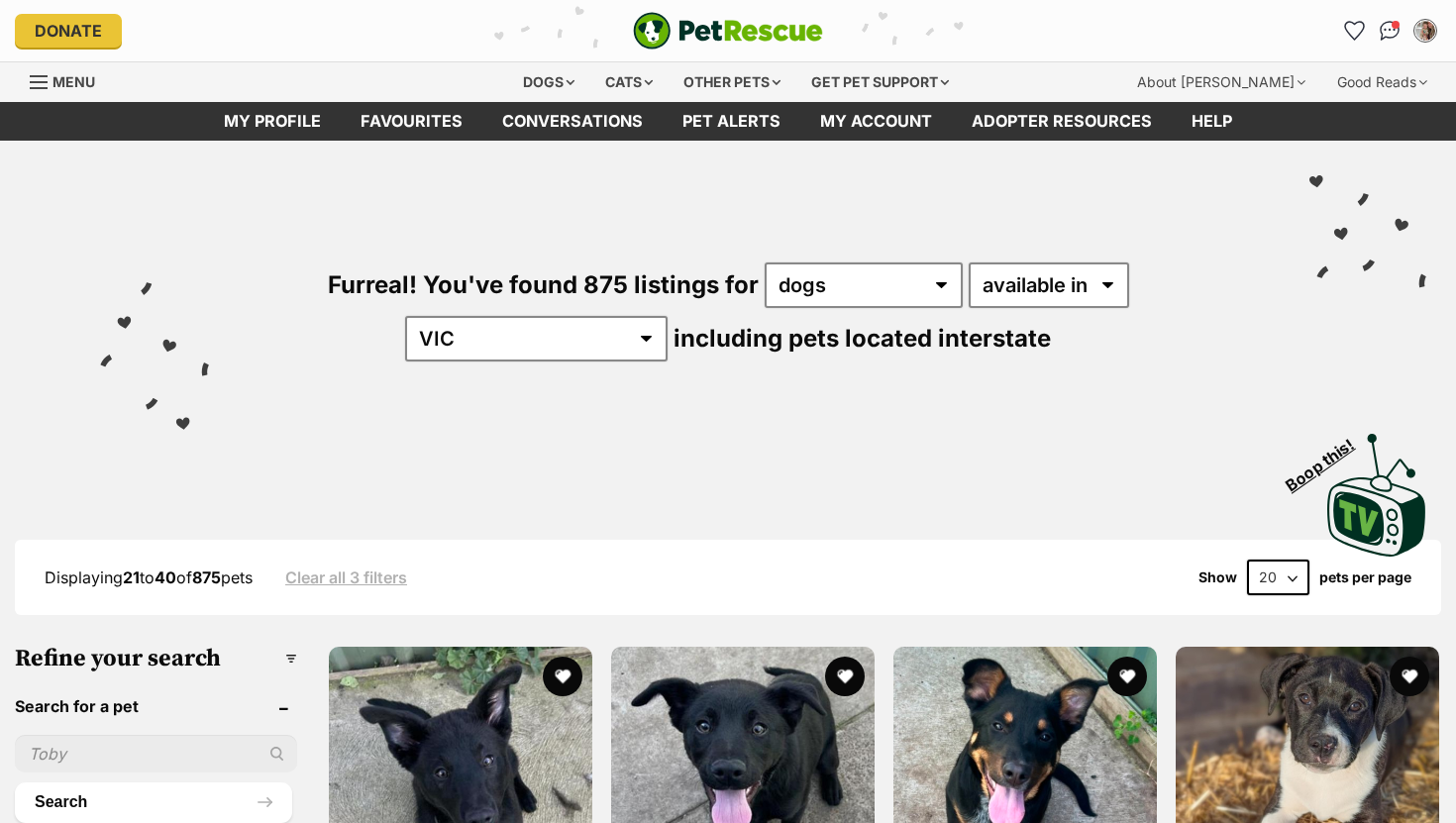 scroll, scrollTop: 0, scrollLeft: 0, axis: both 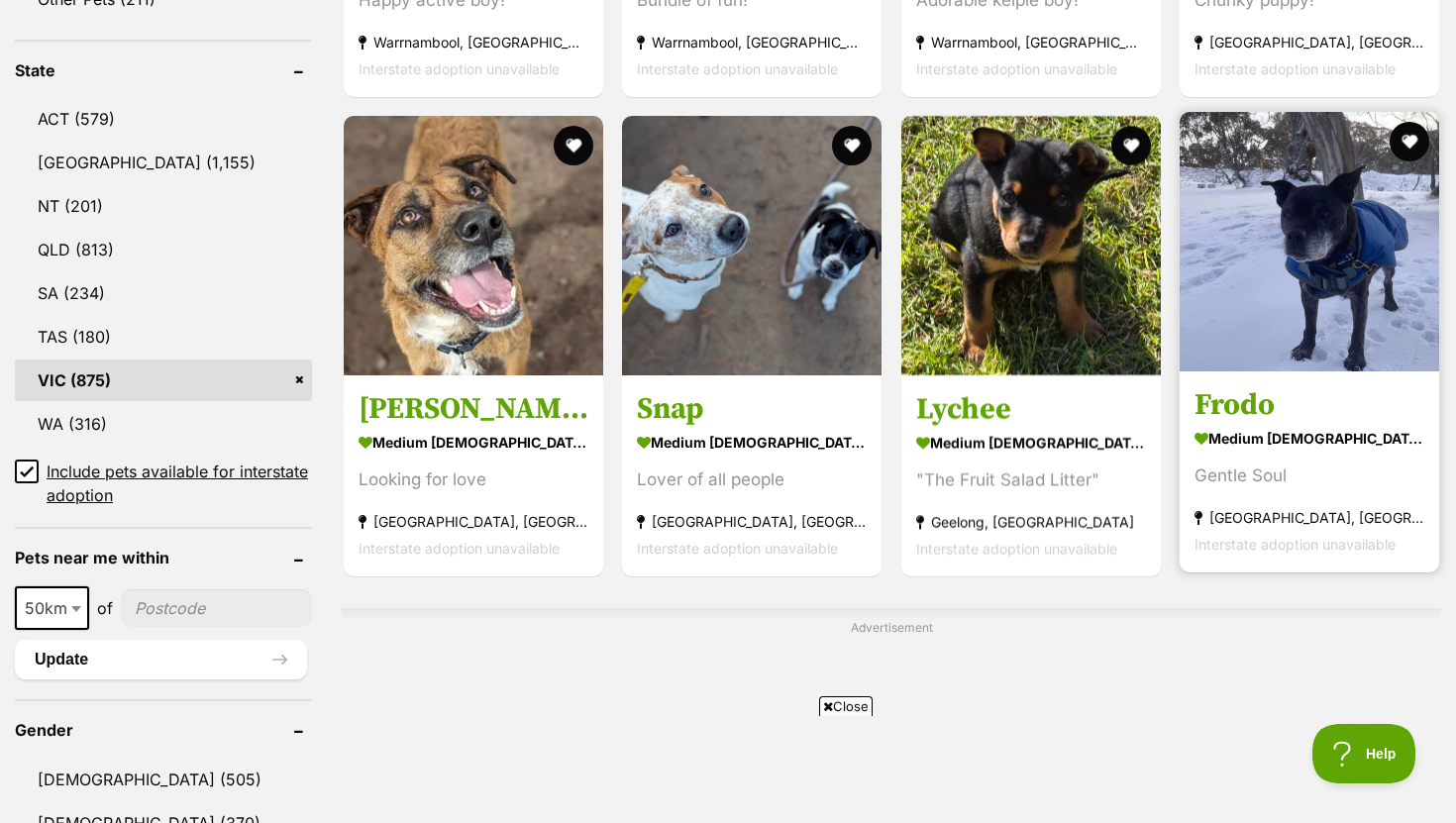 click at bounding box center (1309, 242) 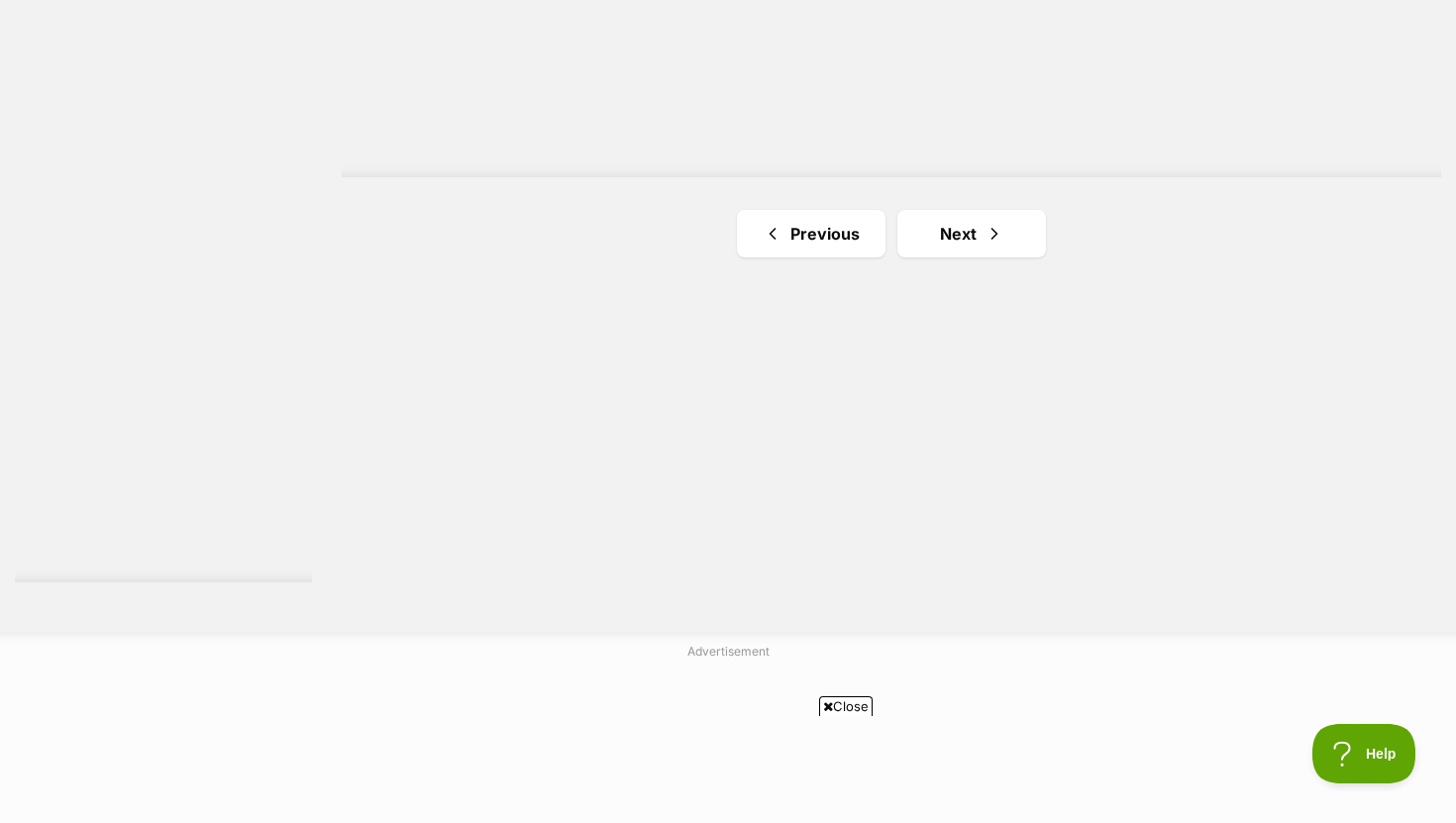 scroll, scrollTop: 3738, scrollLeft: 0, axis: vertical 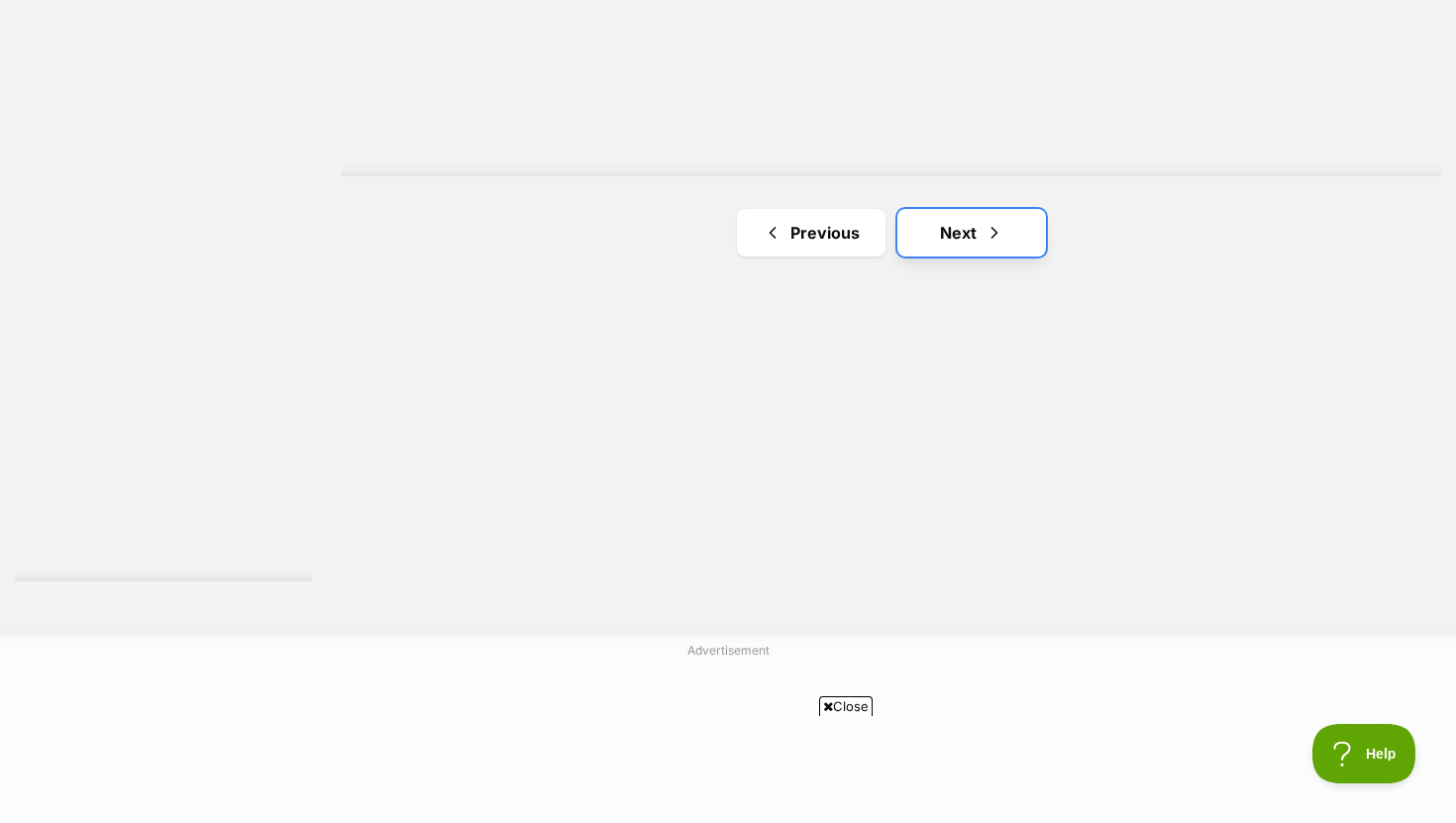 click on "Next" at bounding box center (972, 233) 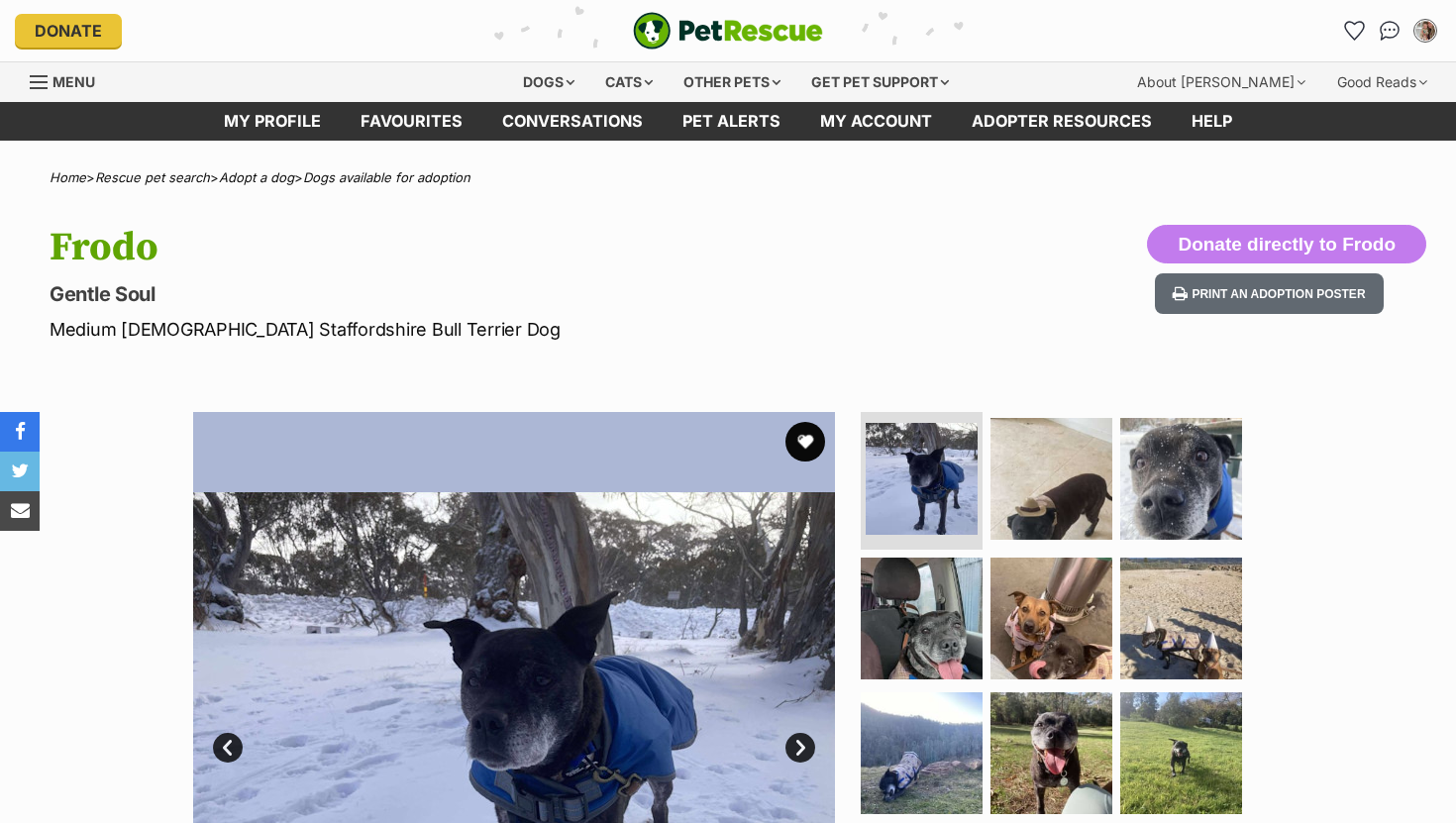 scroll, scrollTop: 0, scrollLeft: 0, axis: both 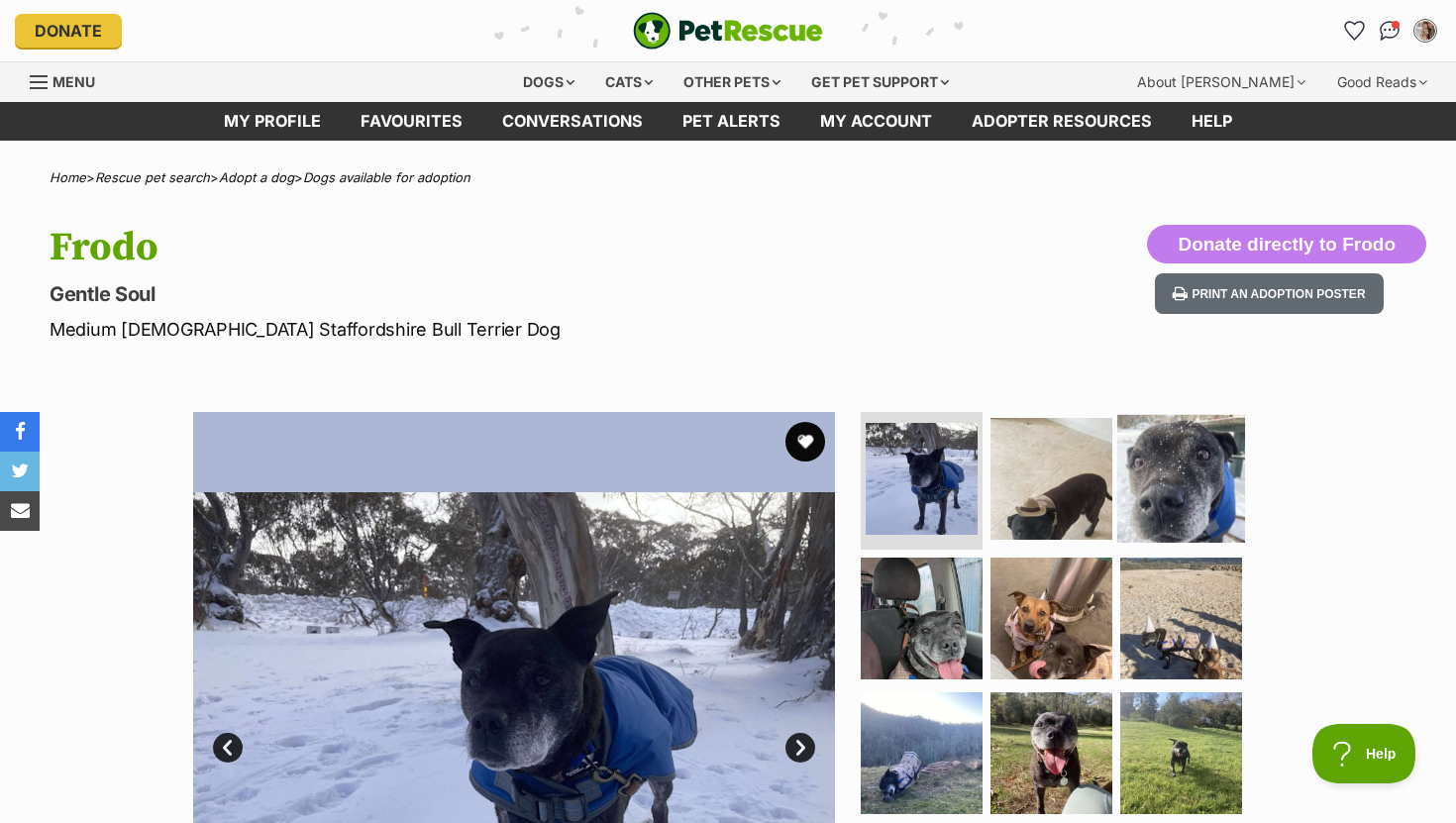 click at bounding box center (1181, 477) 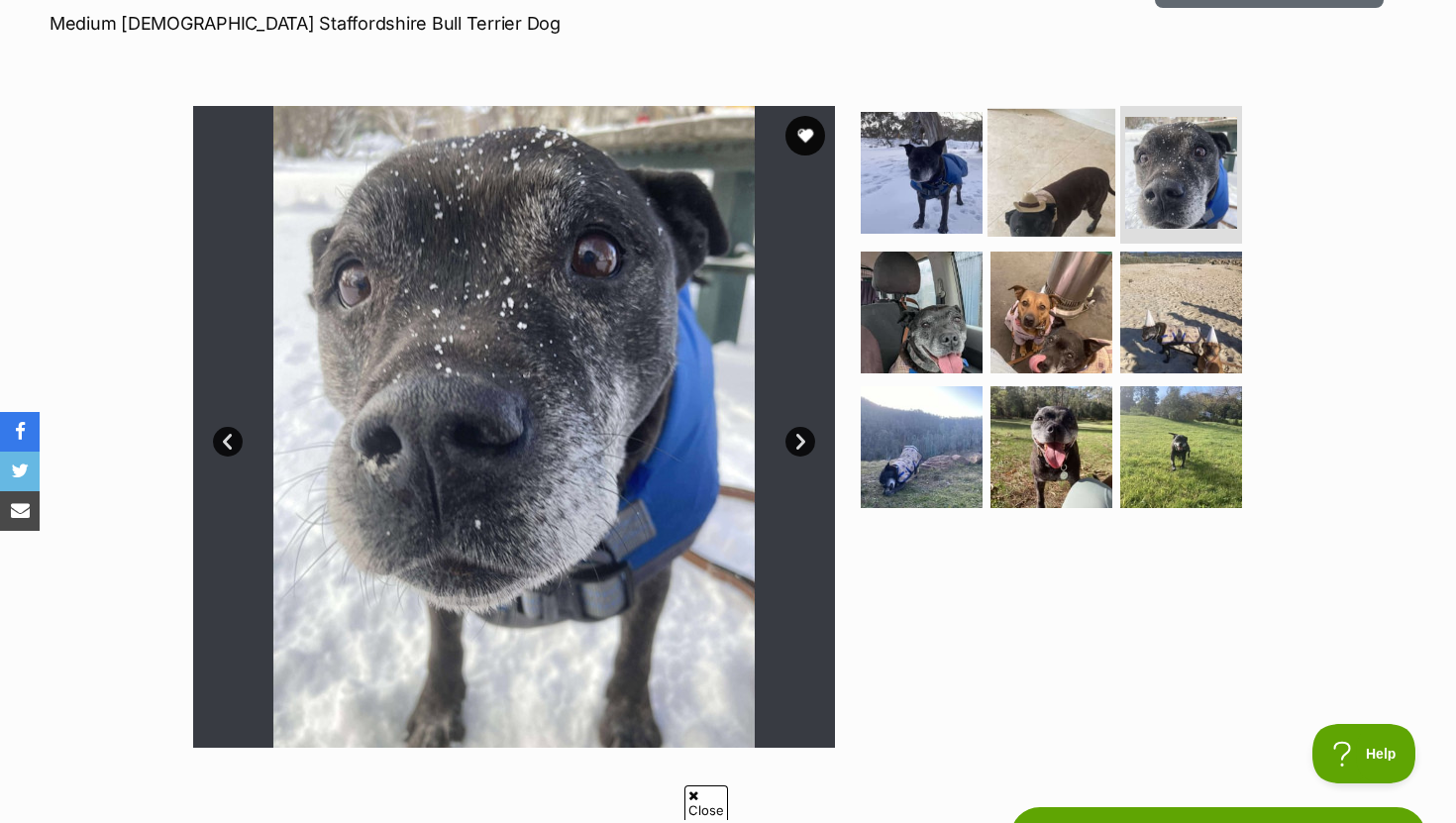 scroll, scrollTop: 0, scrollLeft: 0, axis: both 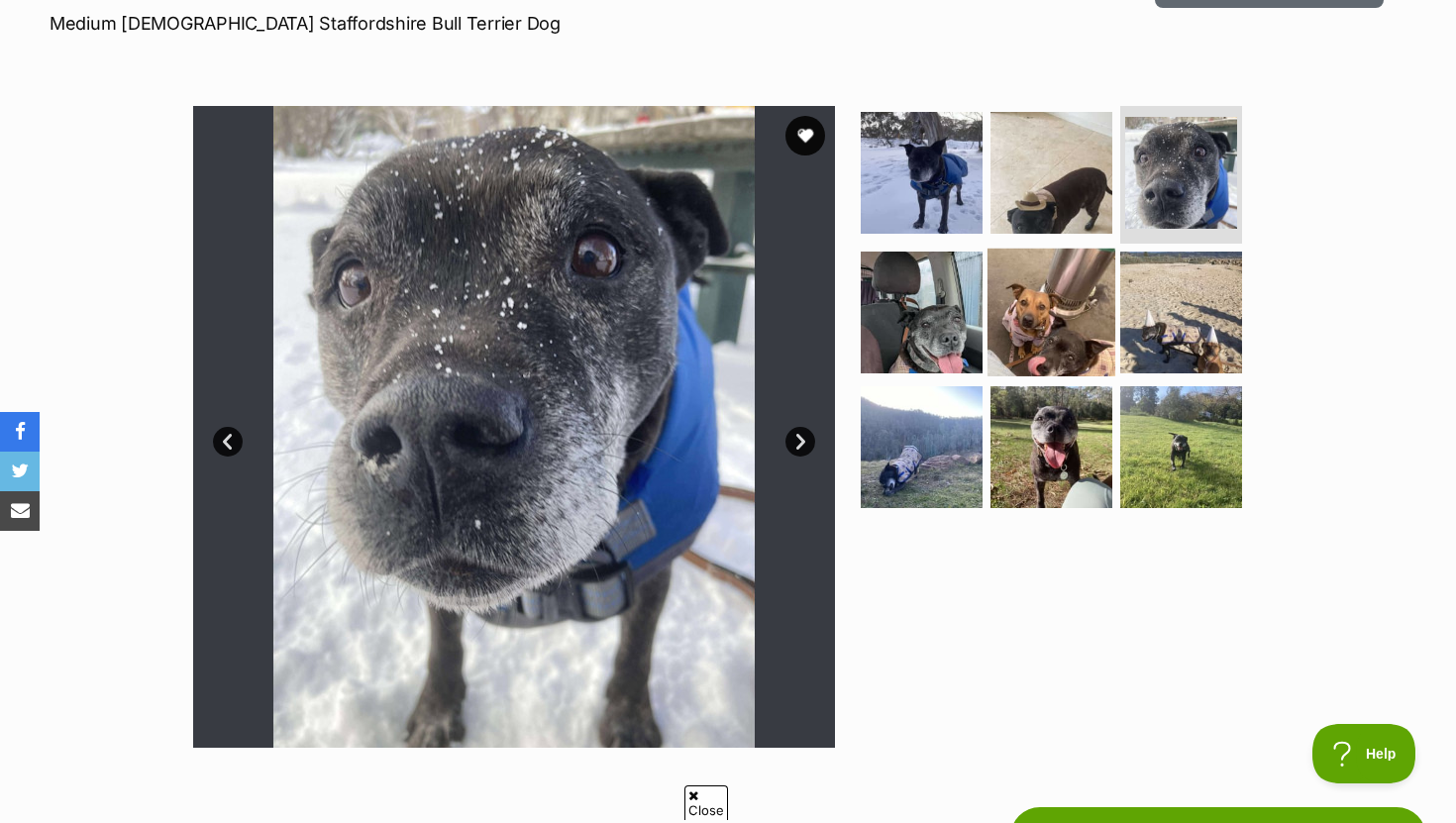 click at bounding box center (1051, 312) 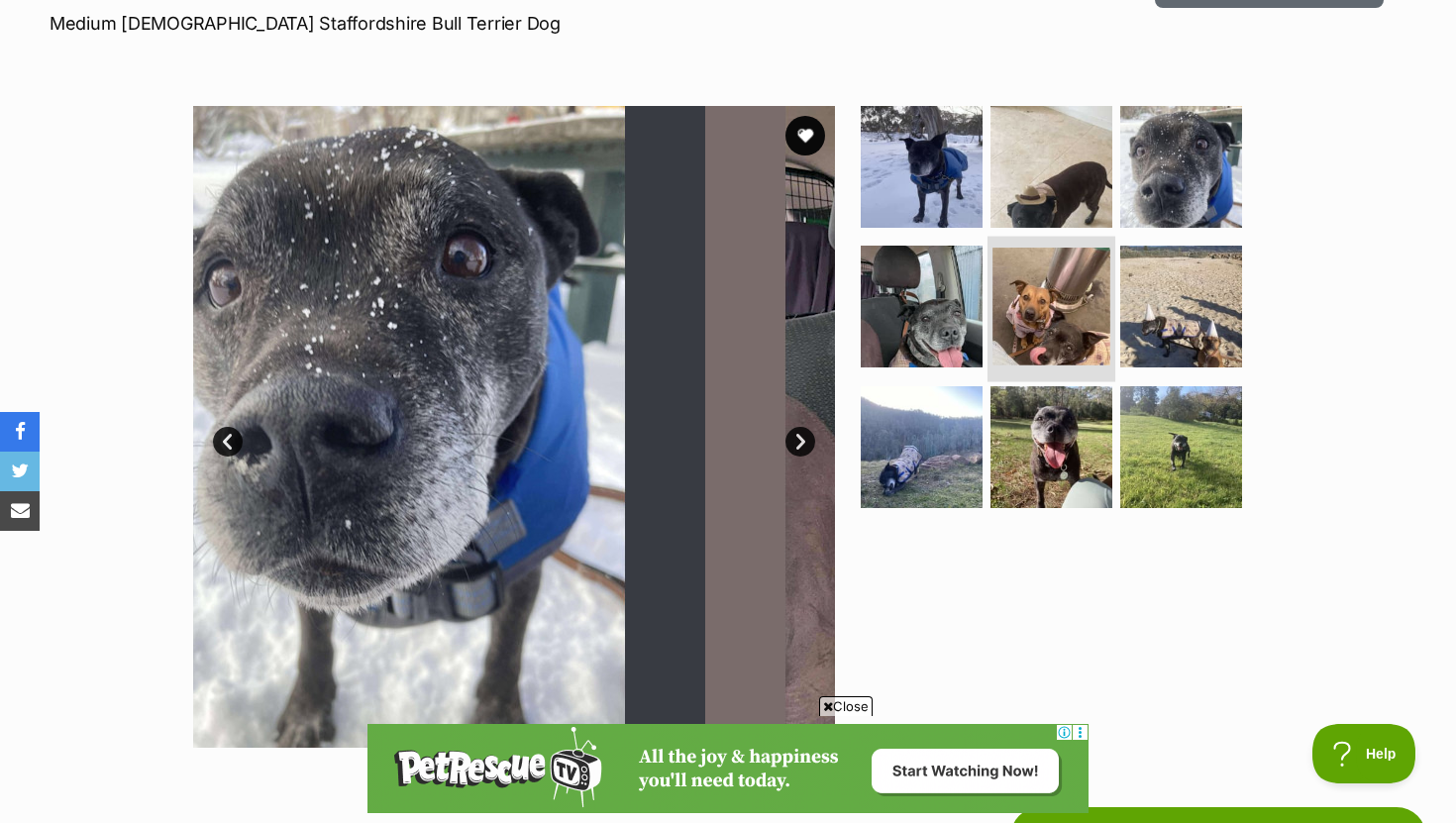 scroll, scrollTop: 0, scrollLeft: 0, axis: both 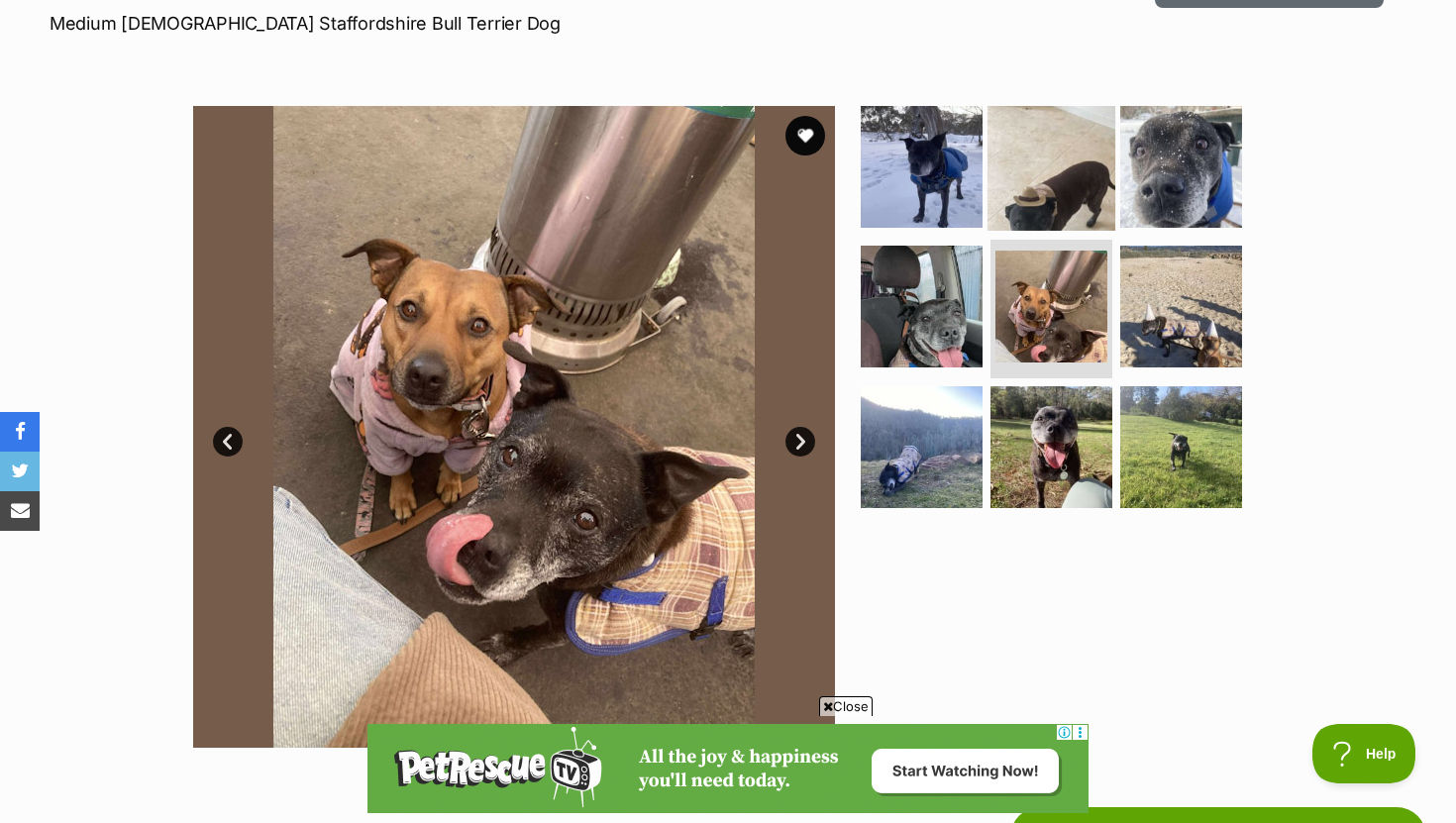 click at bounding box center [1051, 165] 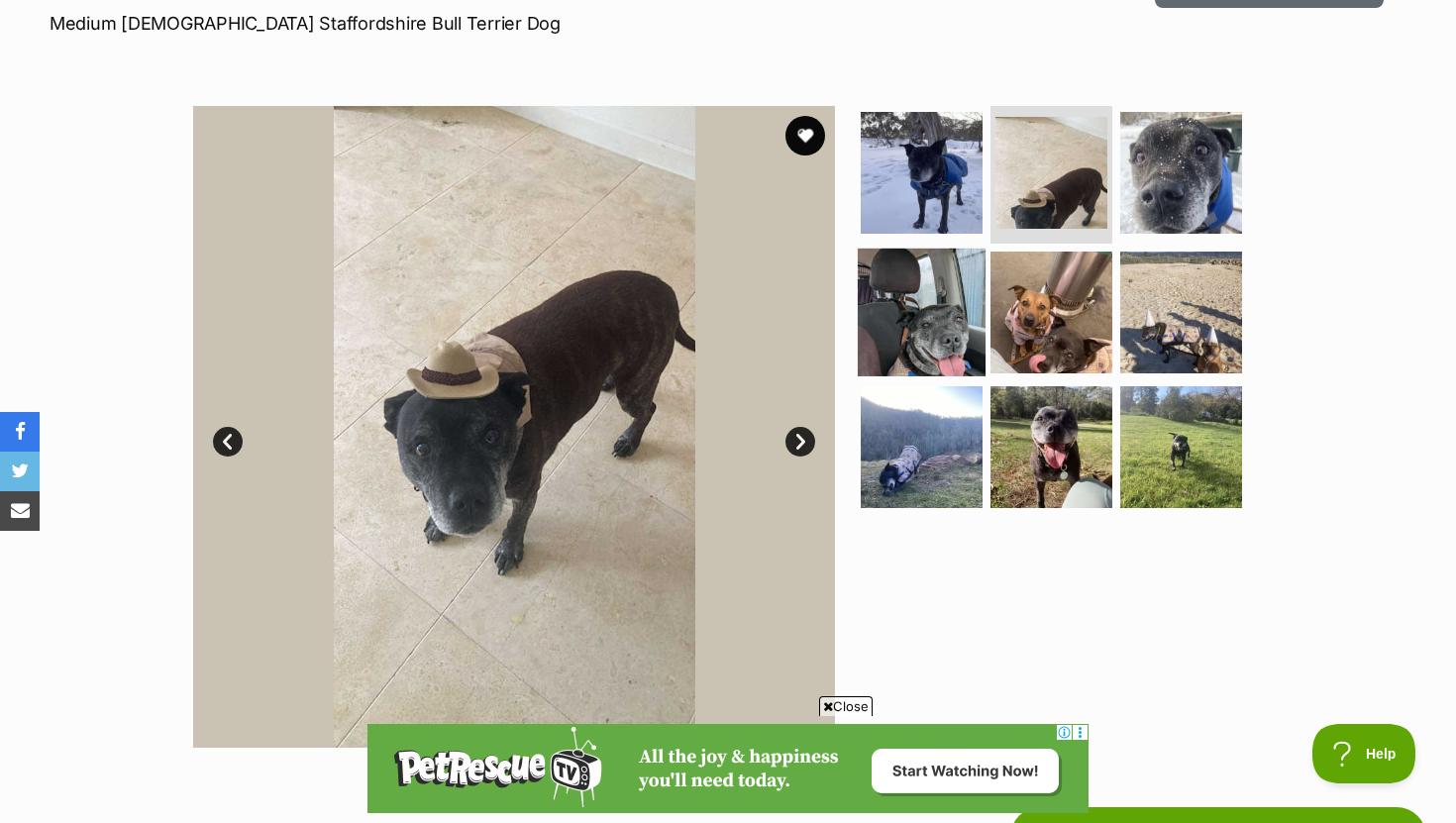 click at bounding box center (921, 312) 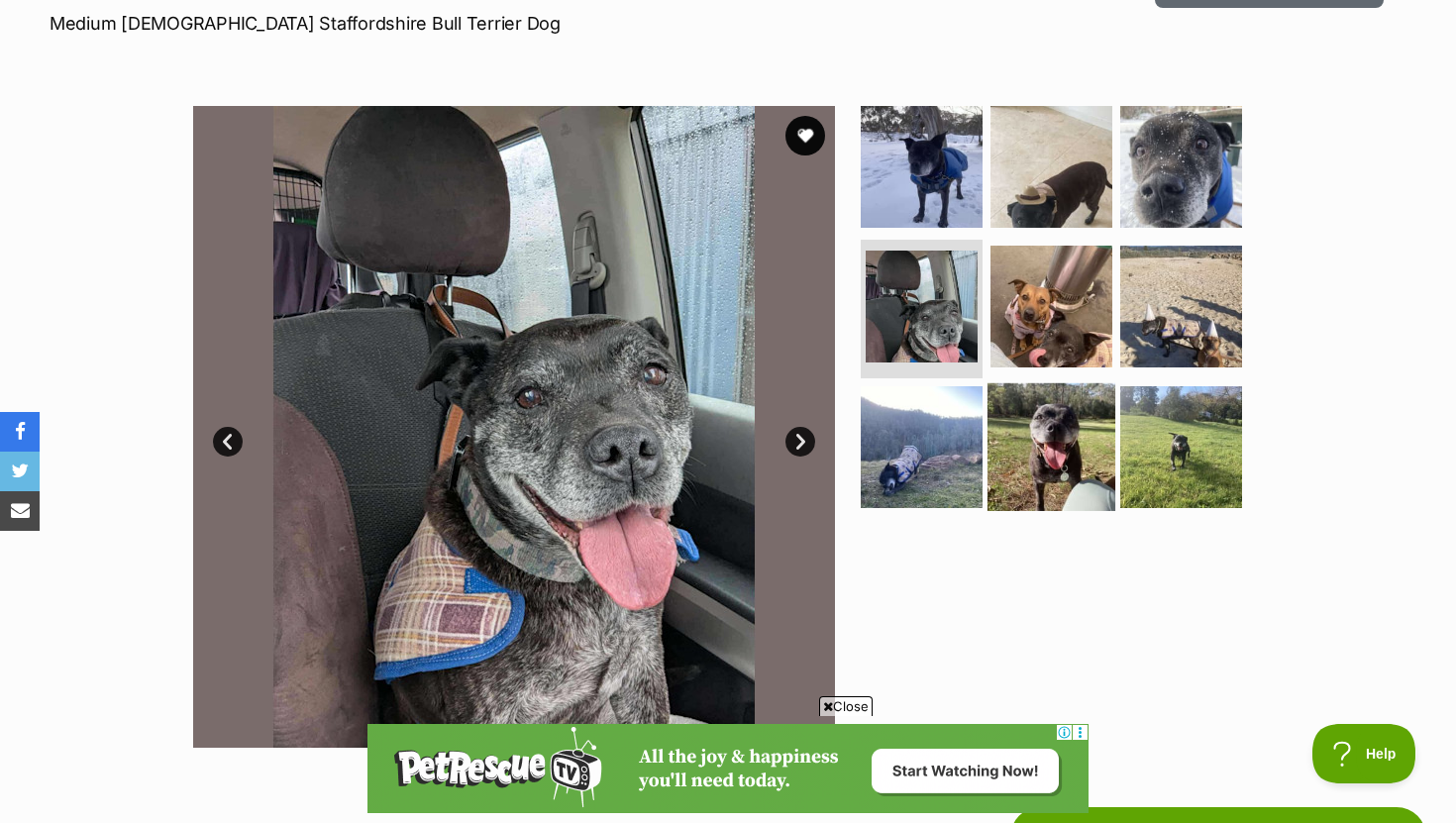 click at bounding box center (1051, 447) 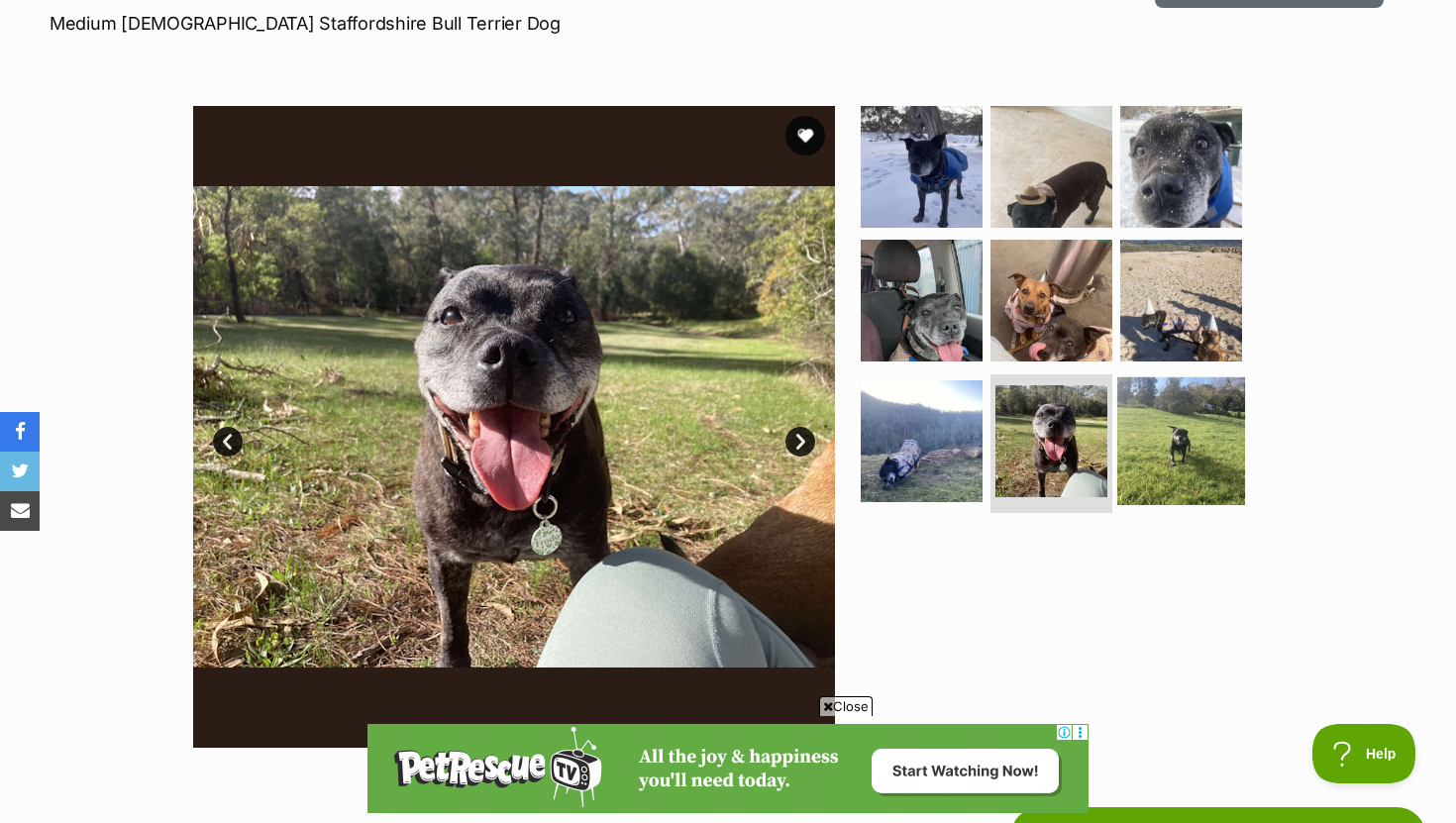 click at bounding box center (1181, 441) 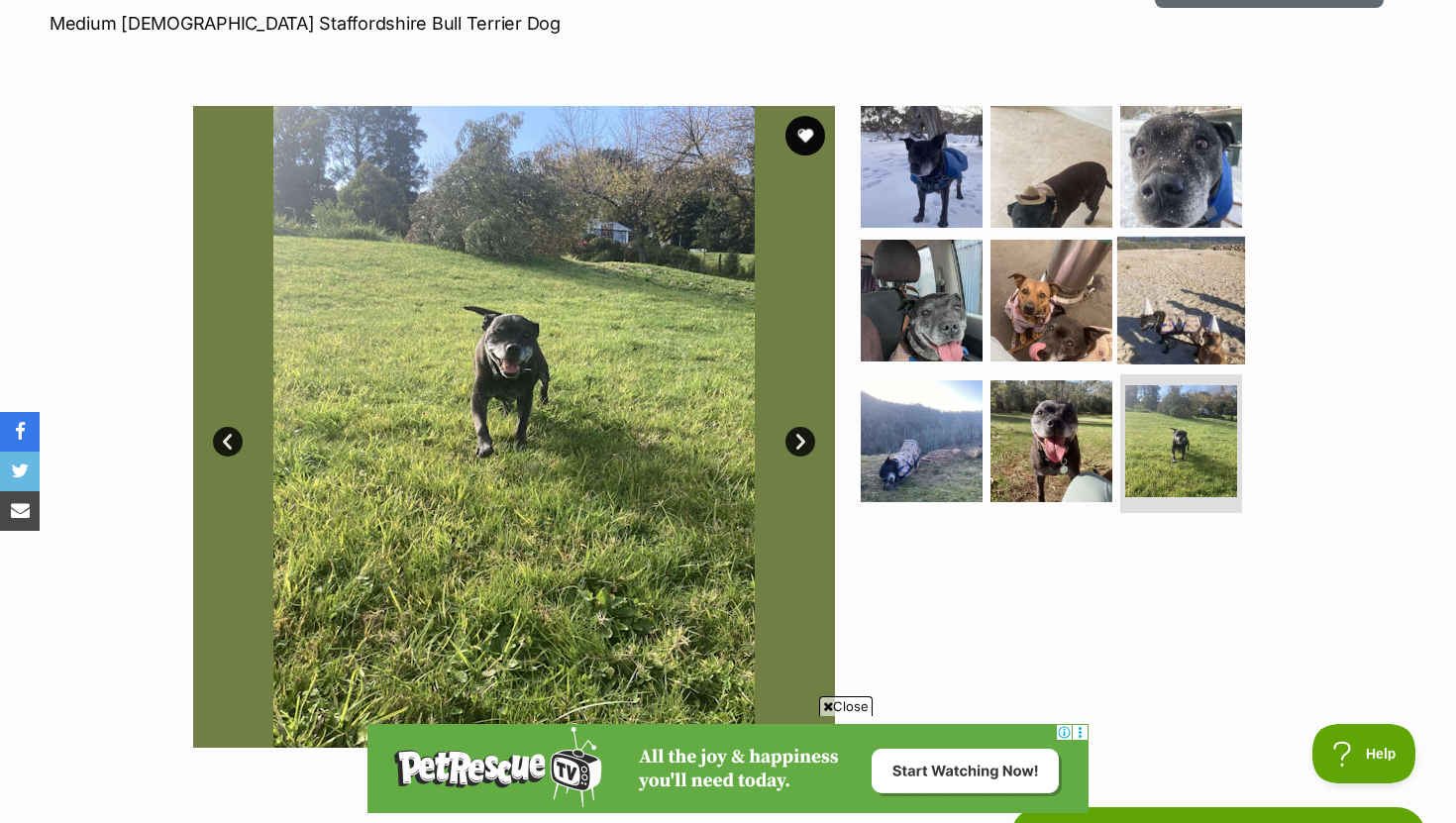 click at bounding box center [1181, 300] 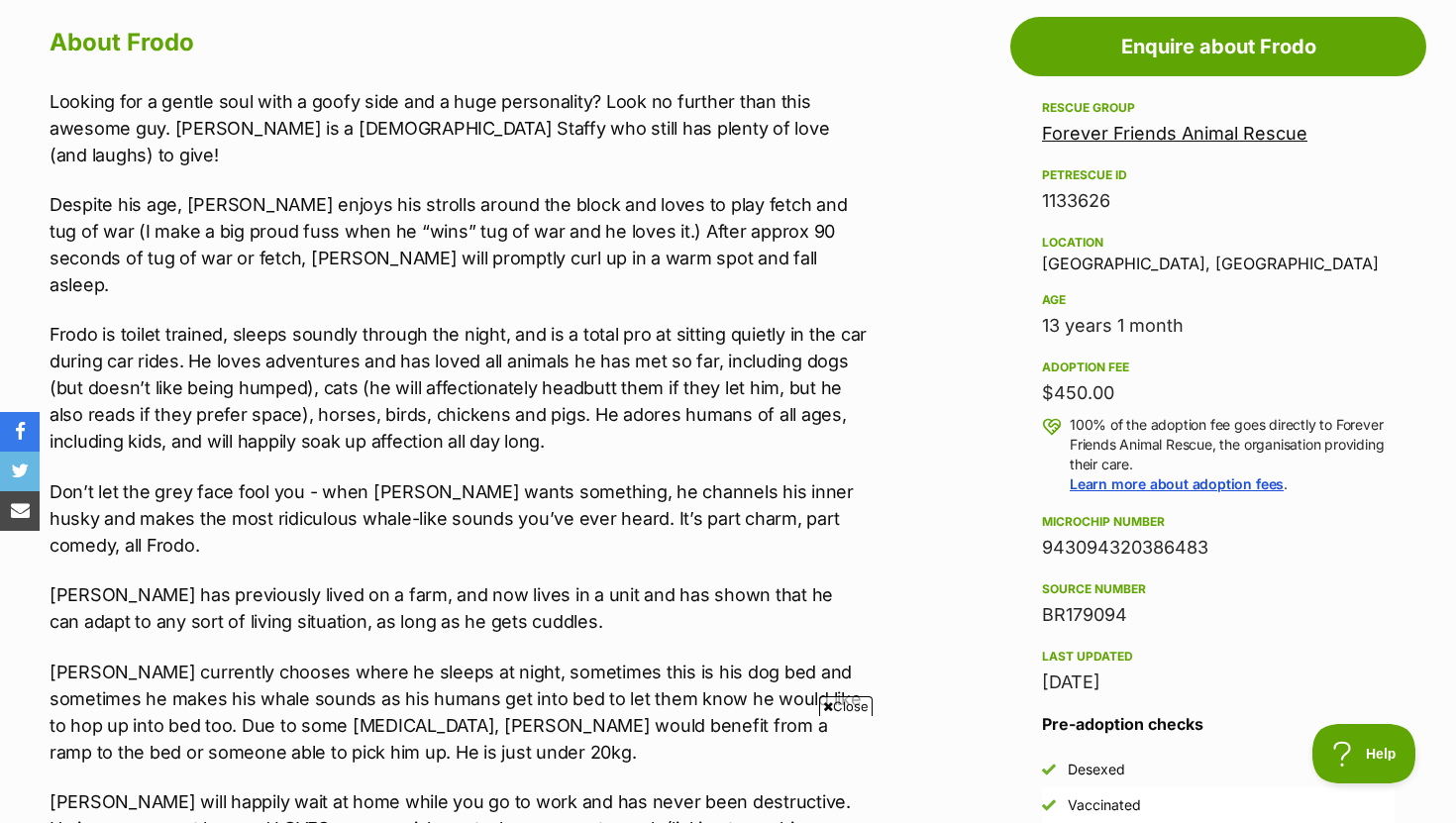 scroll, scrollTop: 0, scrollLeft: 0, axis: both 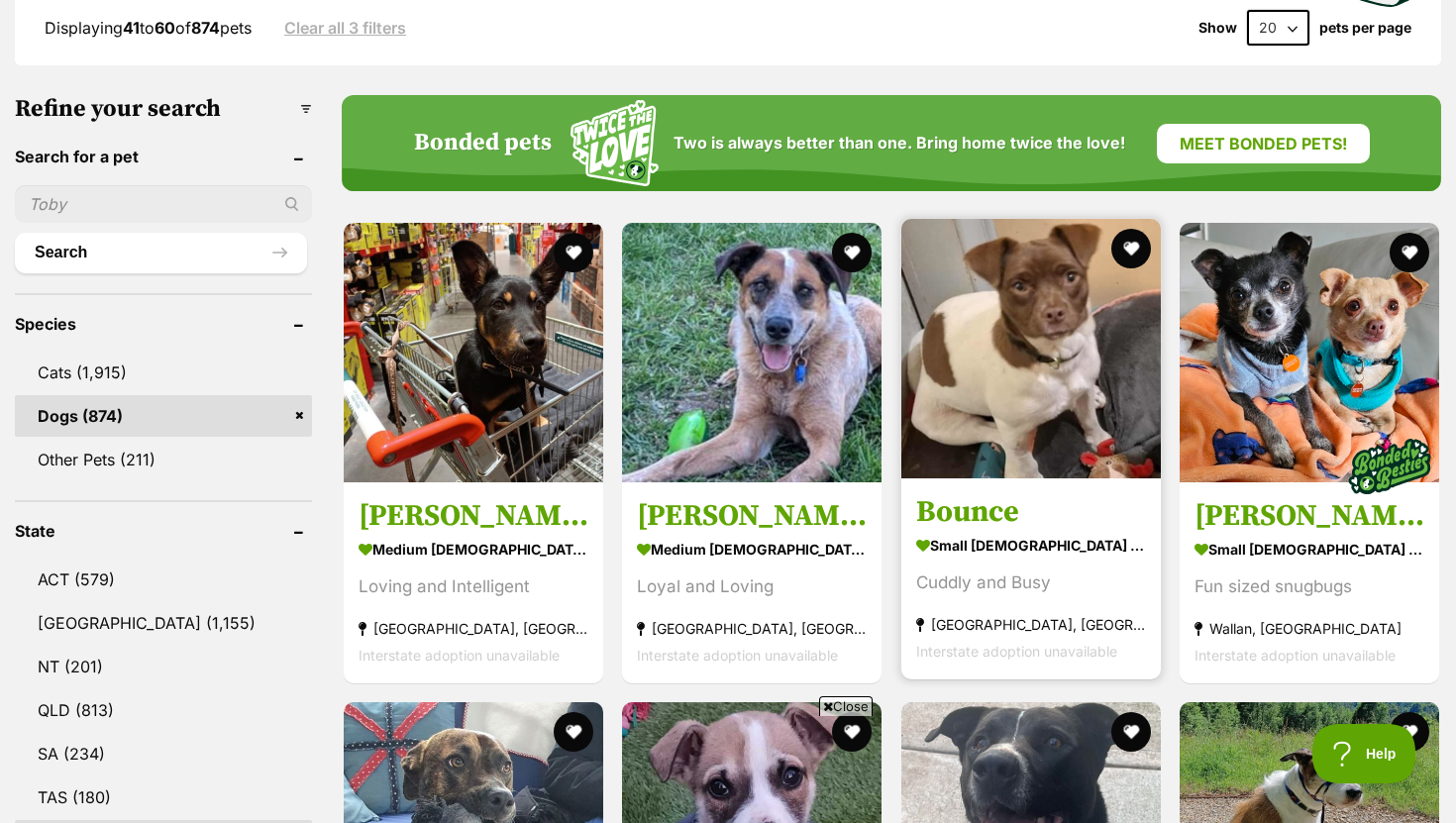 click at bounding box center [1031, 349] 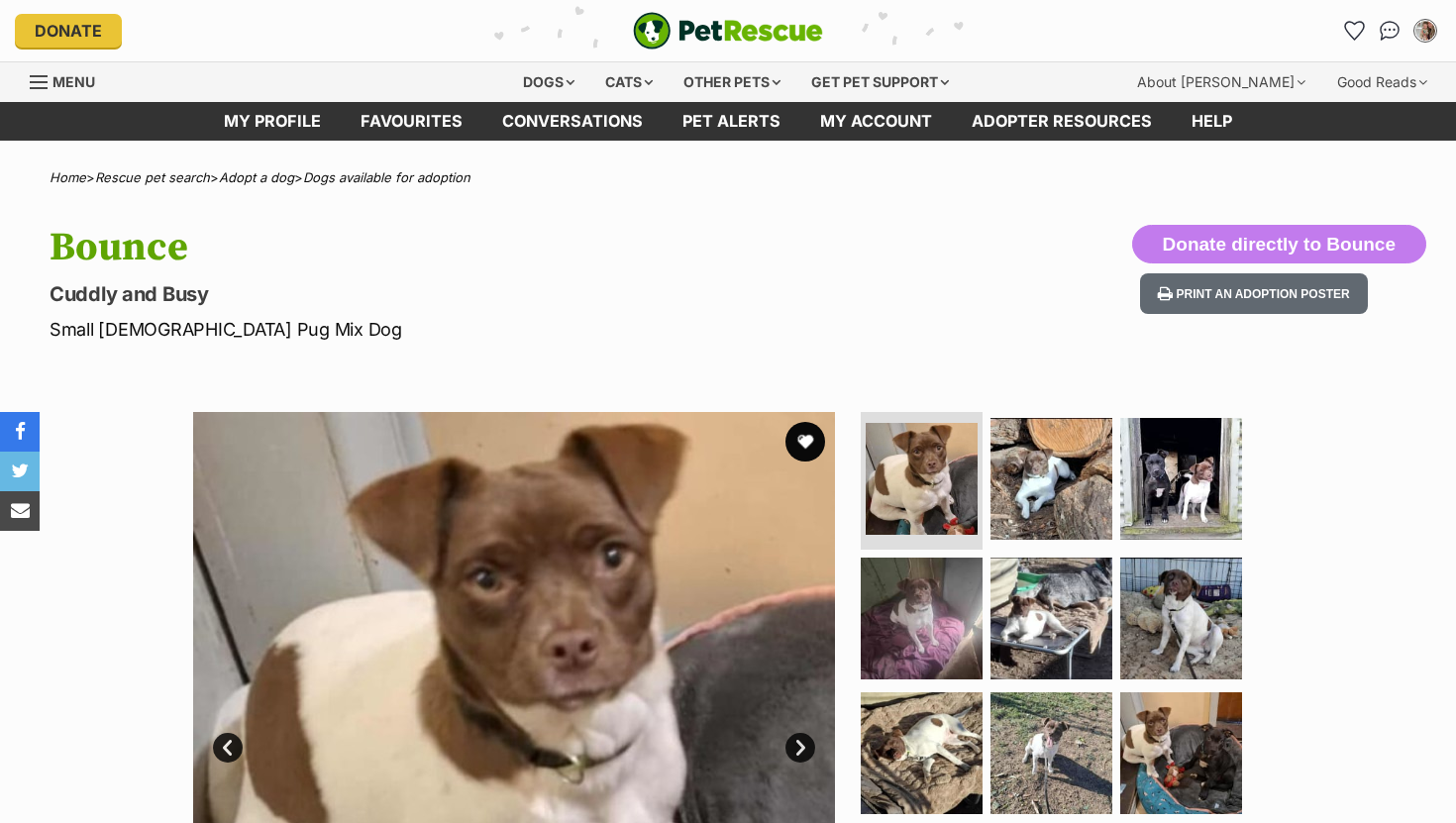 scroll, scrollTop: 0, scrollLeft: 0, axis: both 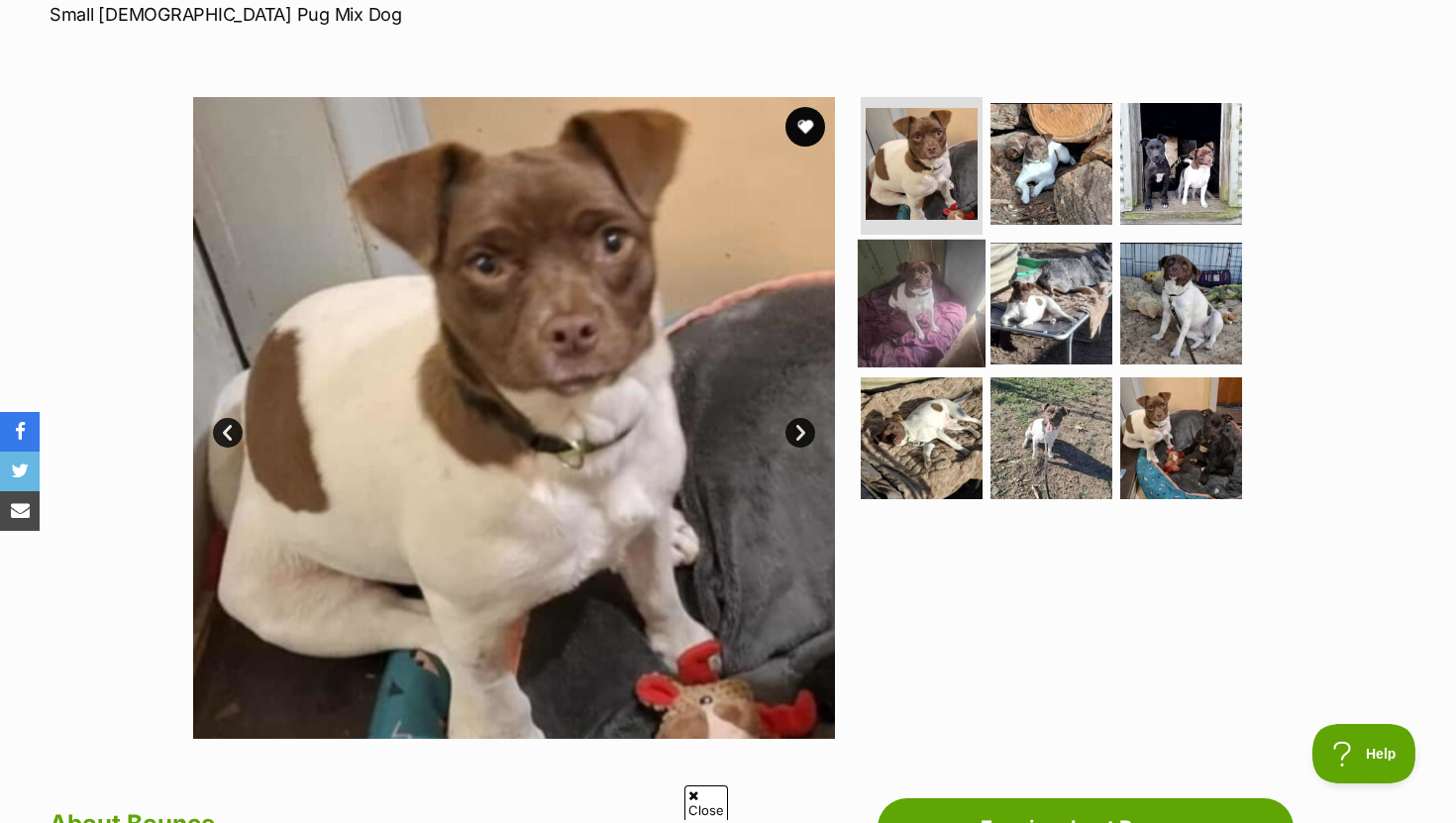 click at bounding box center [921, 303] 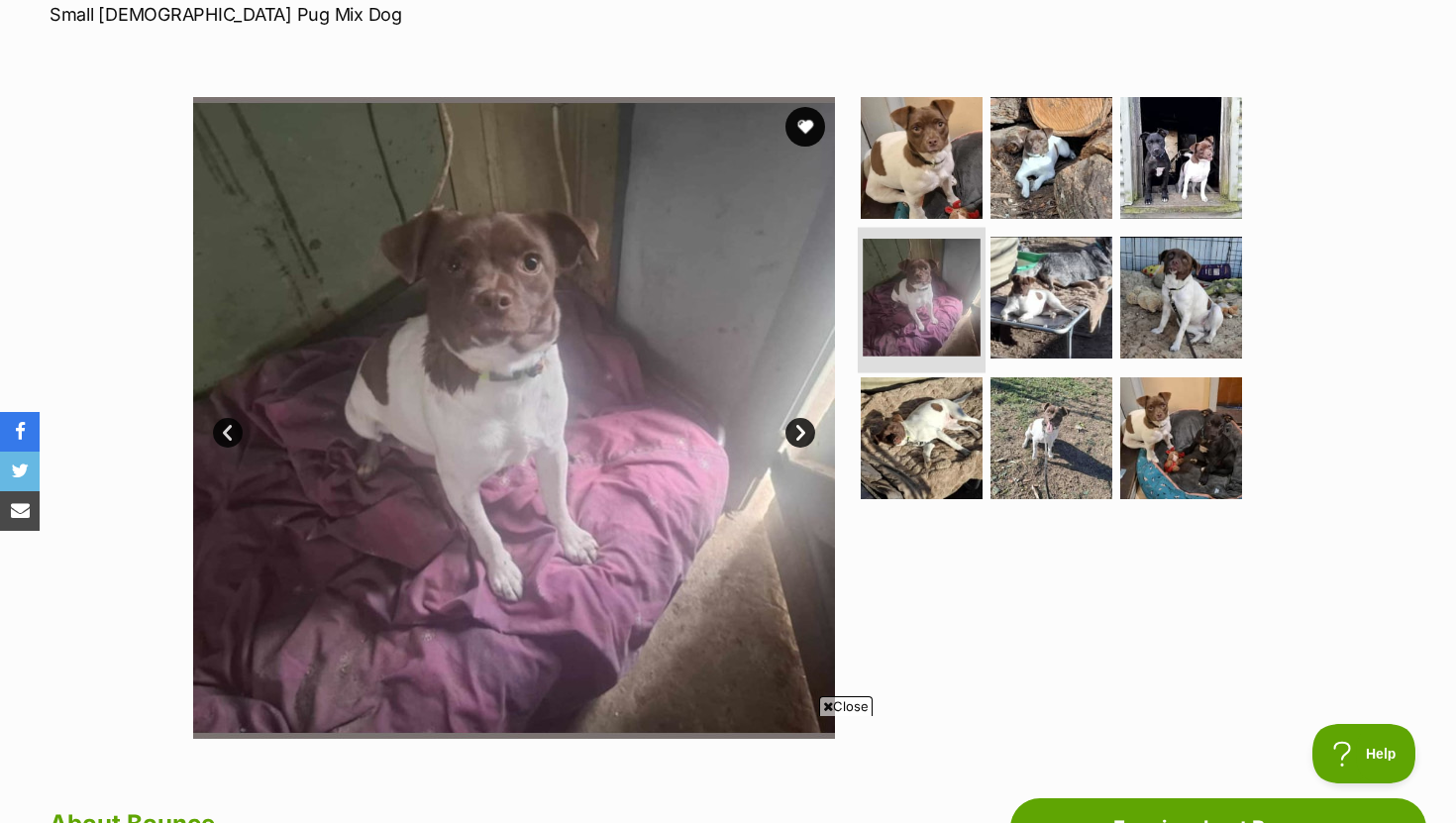 scroll, scrollTop: 0, scrollLeft: 0, axis: both 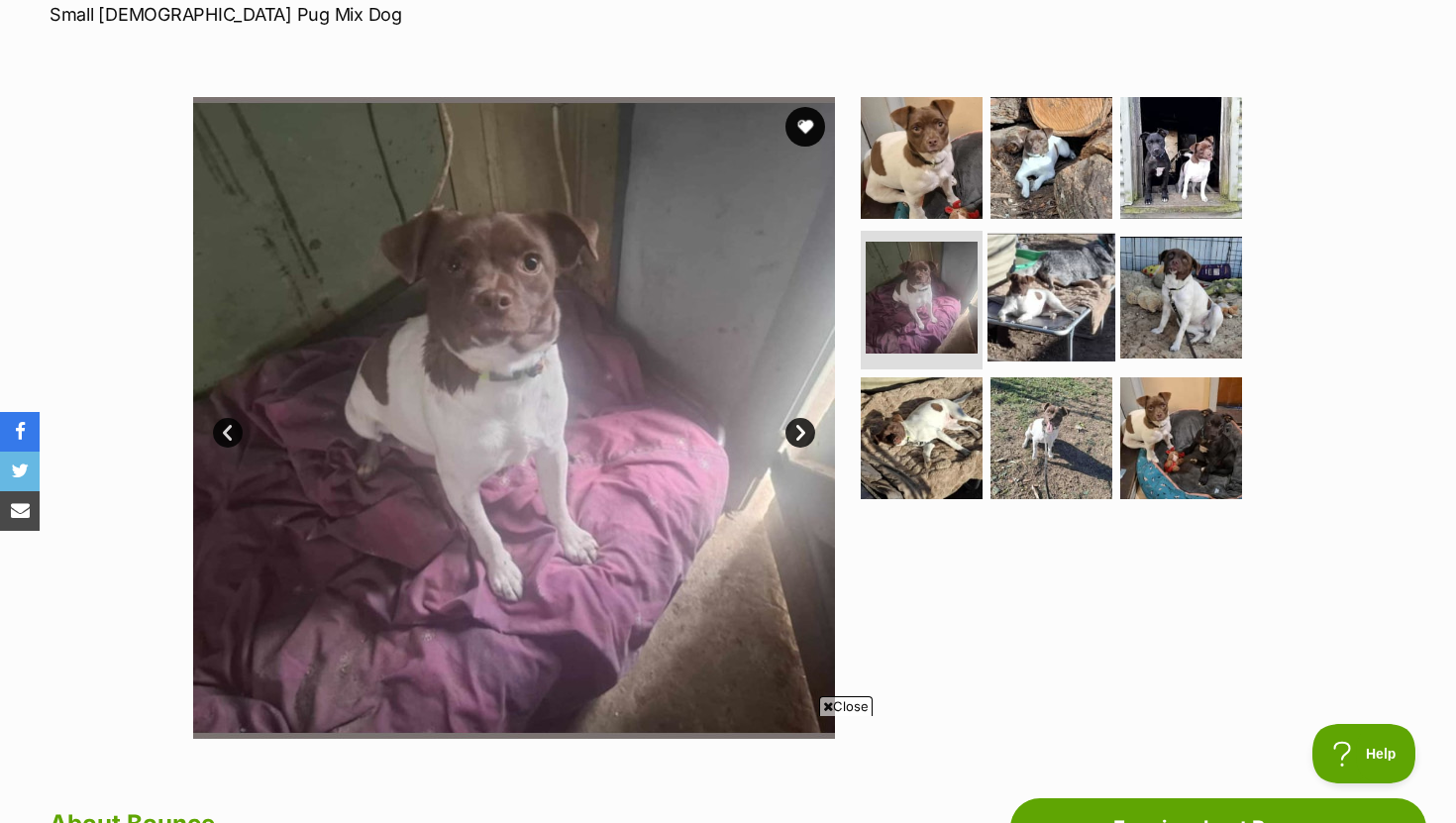click at bounding box center [1051, 297] 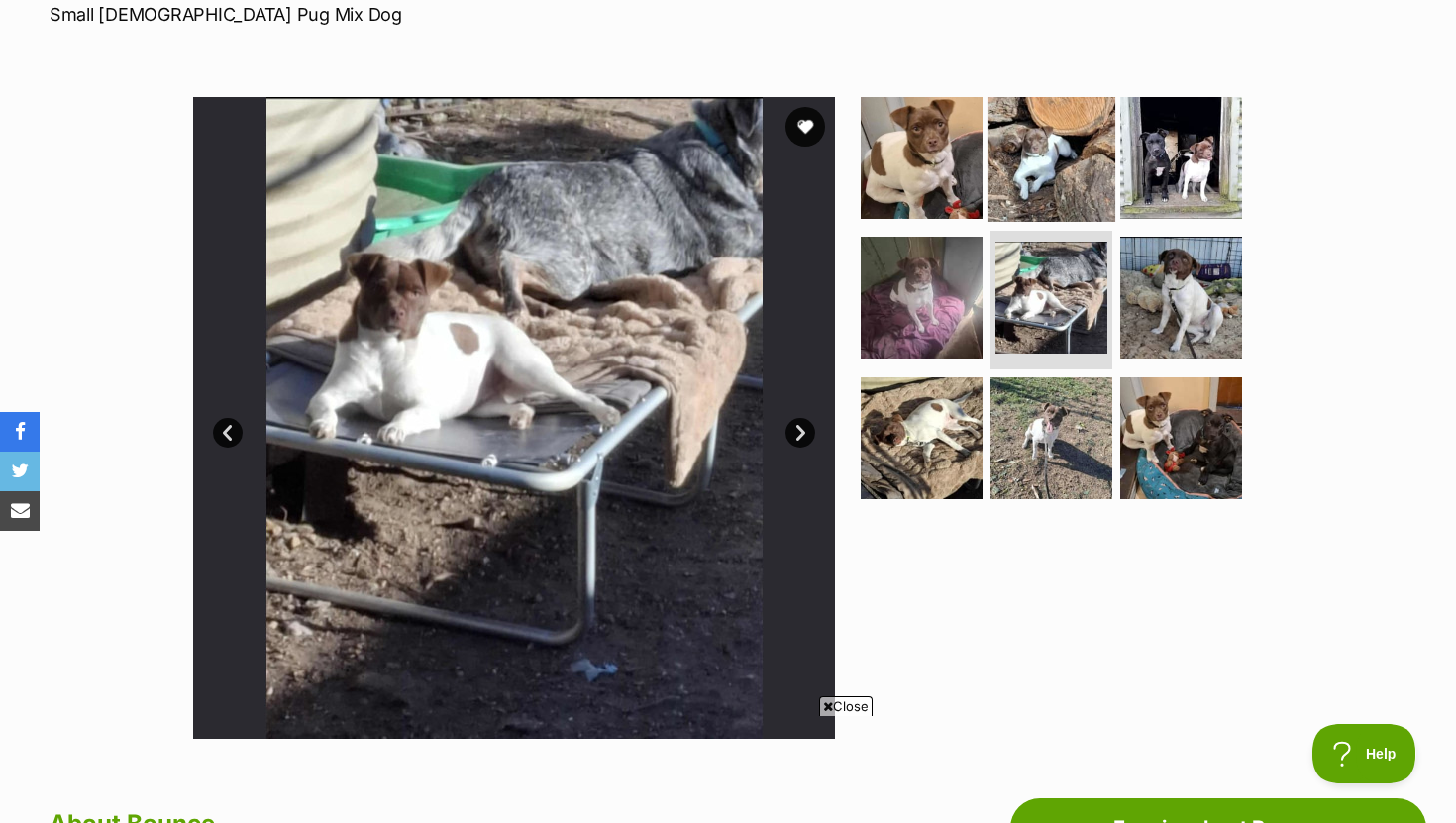 click at bounding box center (1051, 156) 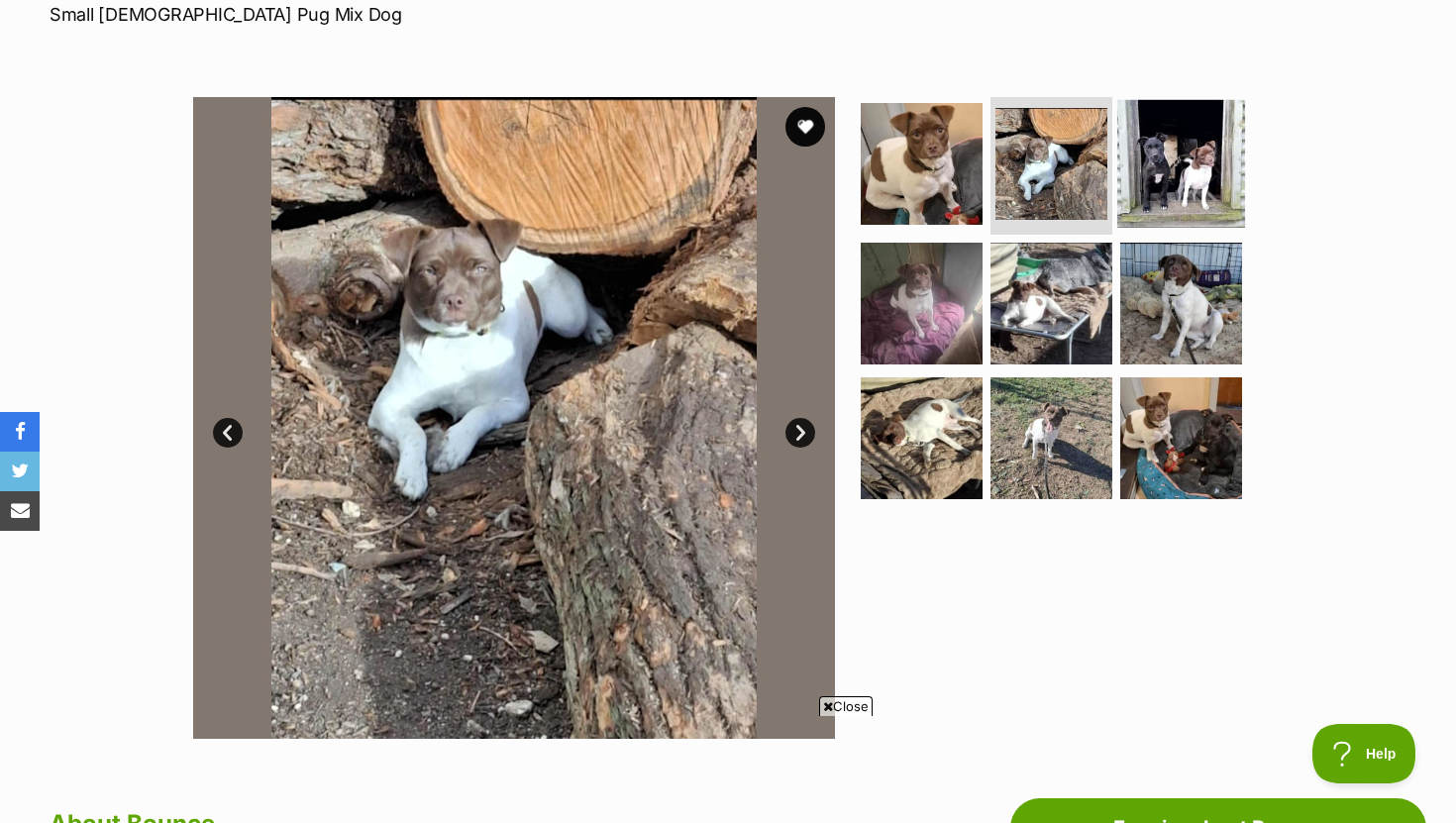click at bounding box center [1181, 162] 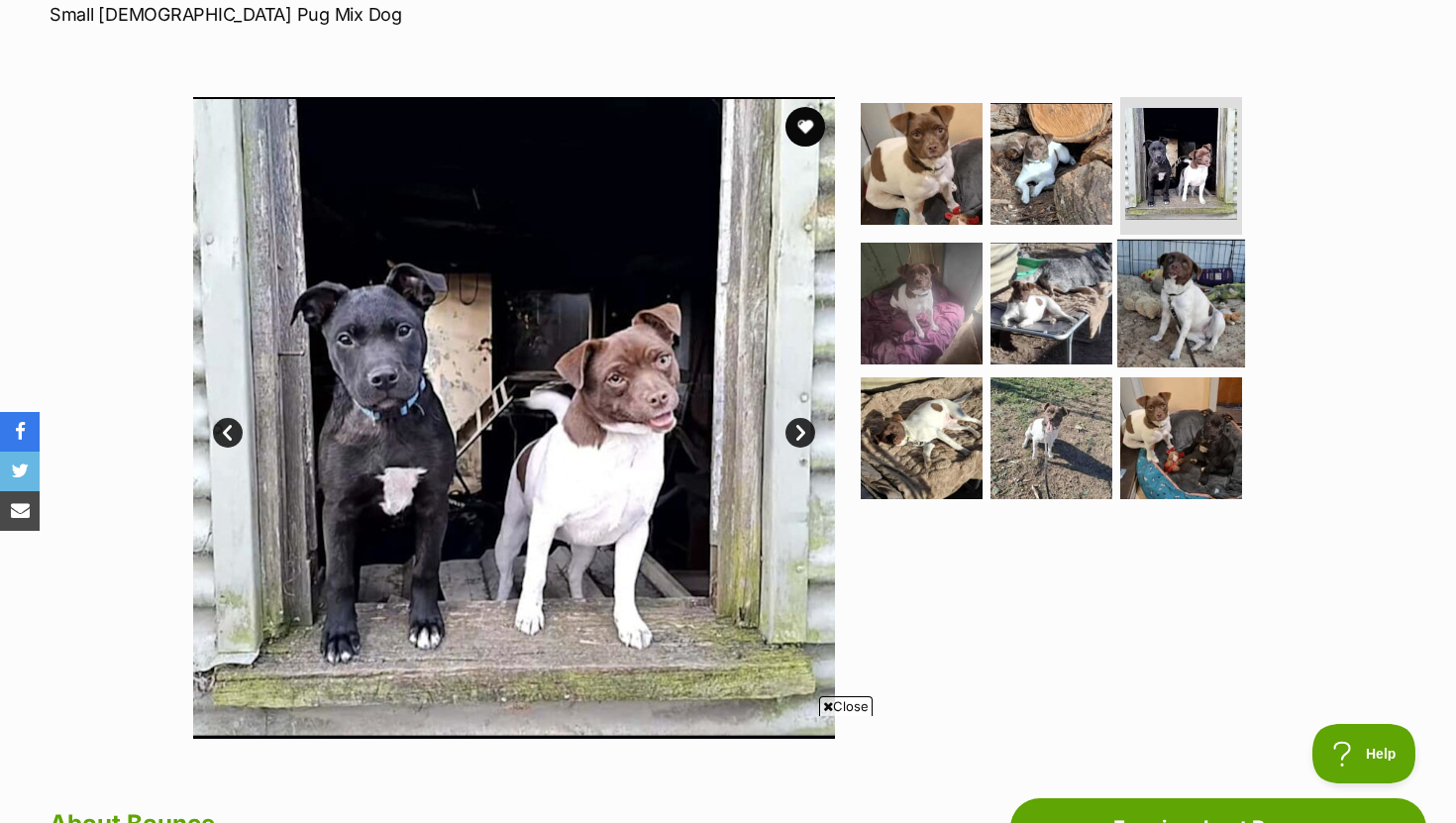 click at bounding box center [1181, 303] 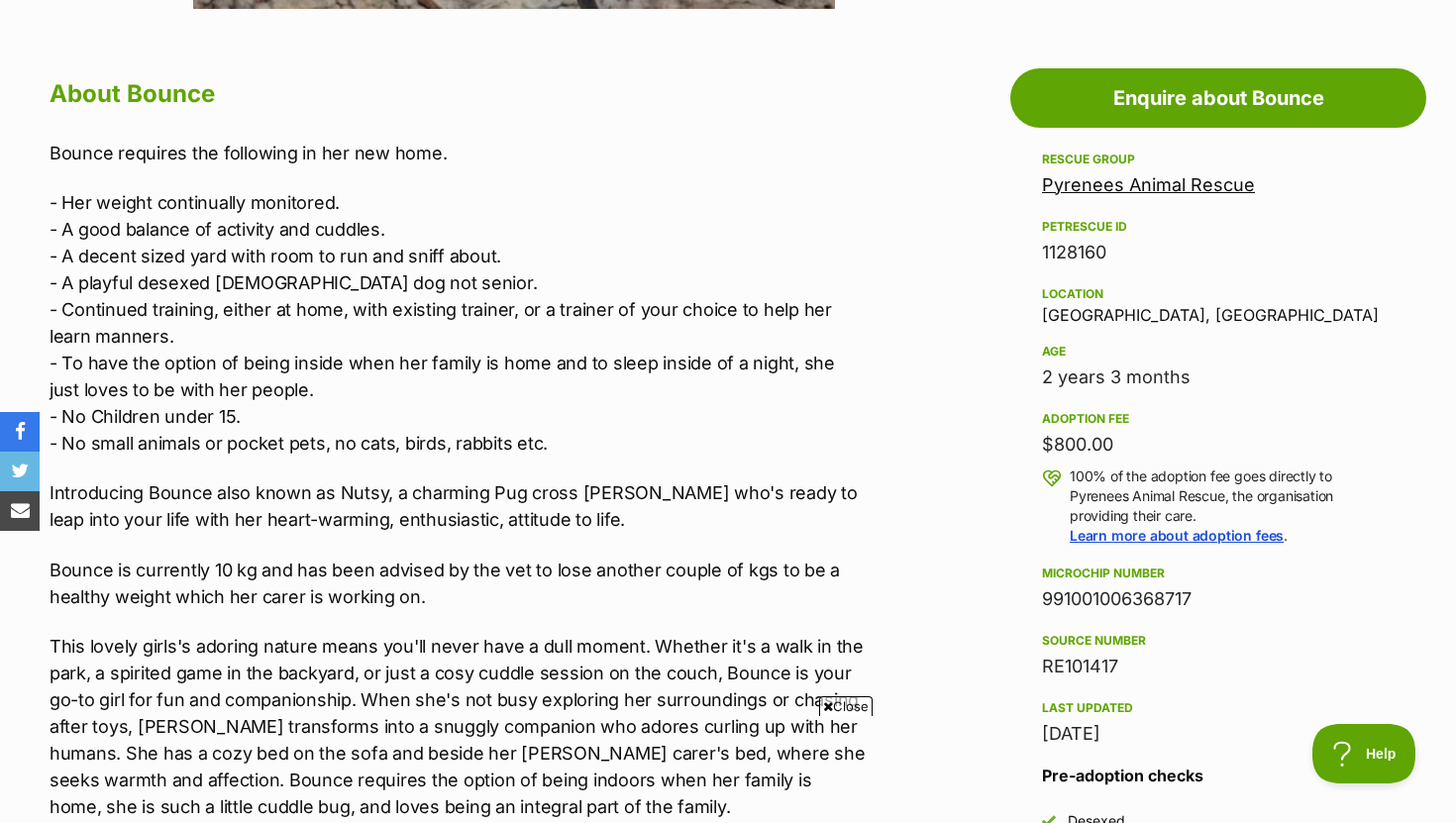 scroll, scrollTop: 0, scrollLeft: 0, axis: both 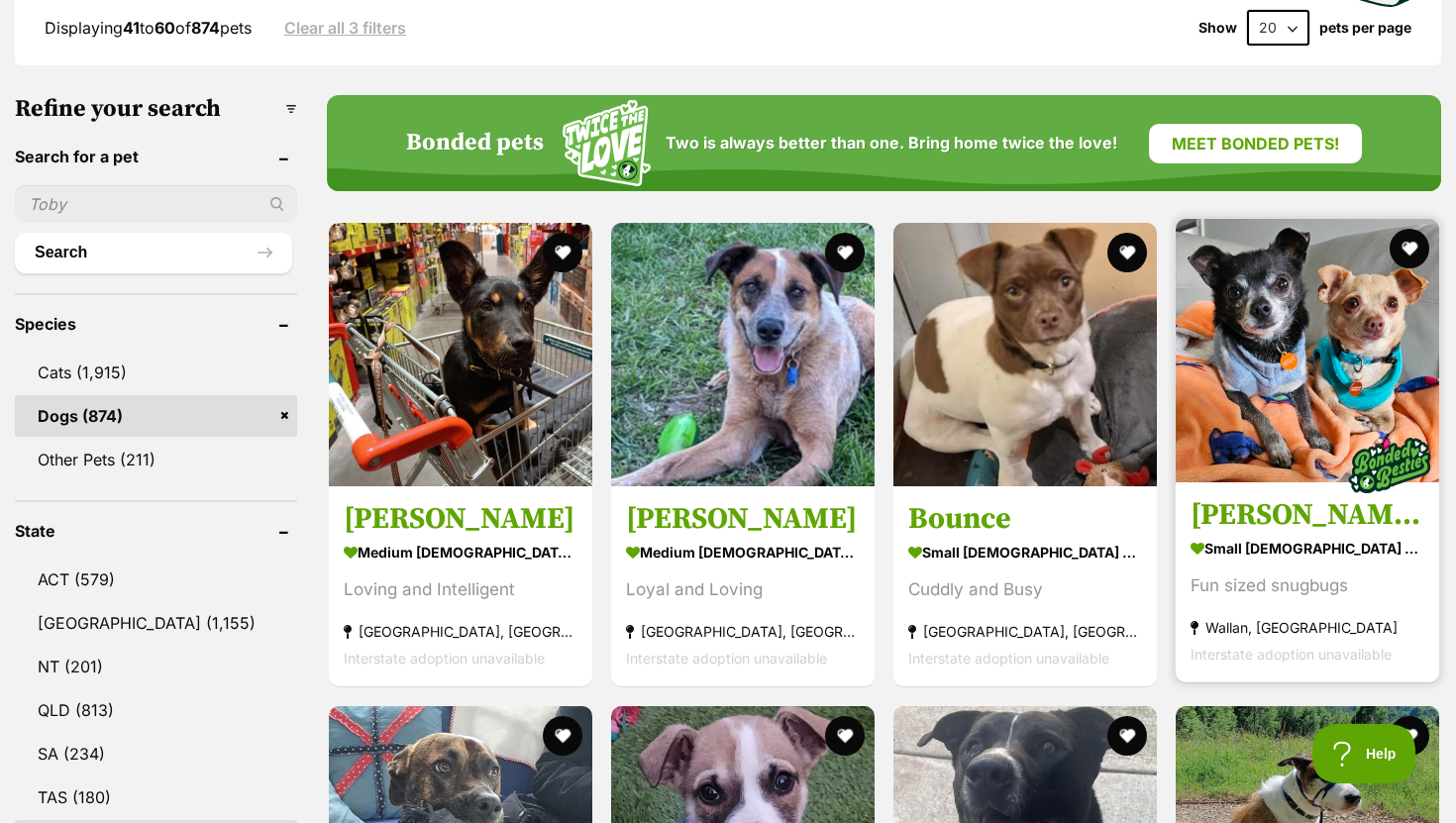 click at bounding box center (1307, 351) 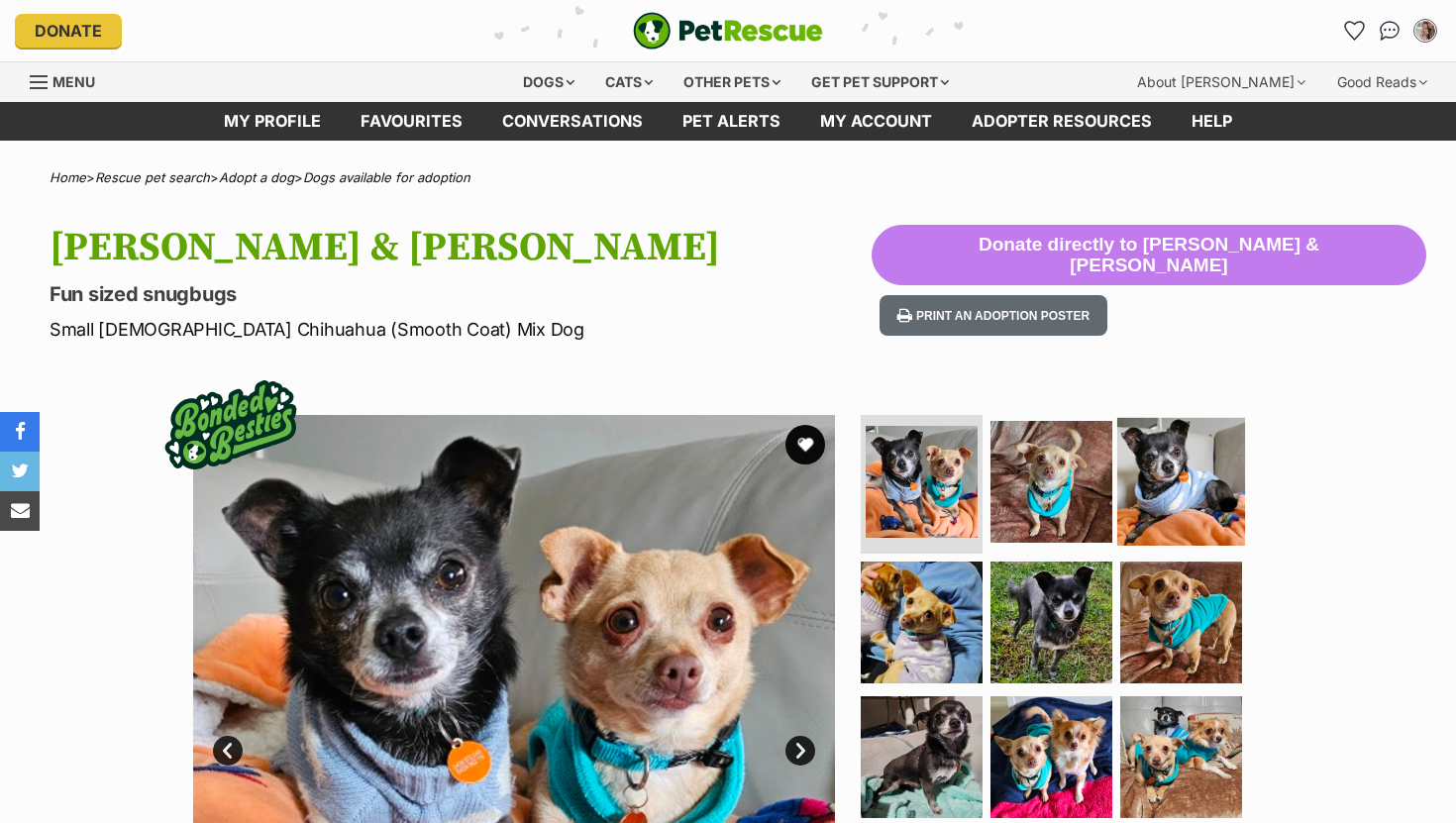 scroll, scrollTop: 0, scrollLeft: 0, axis: both 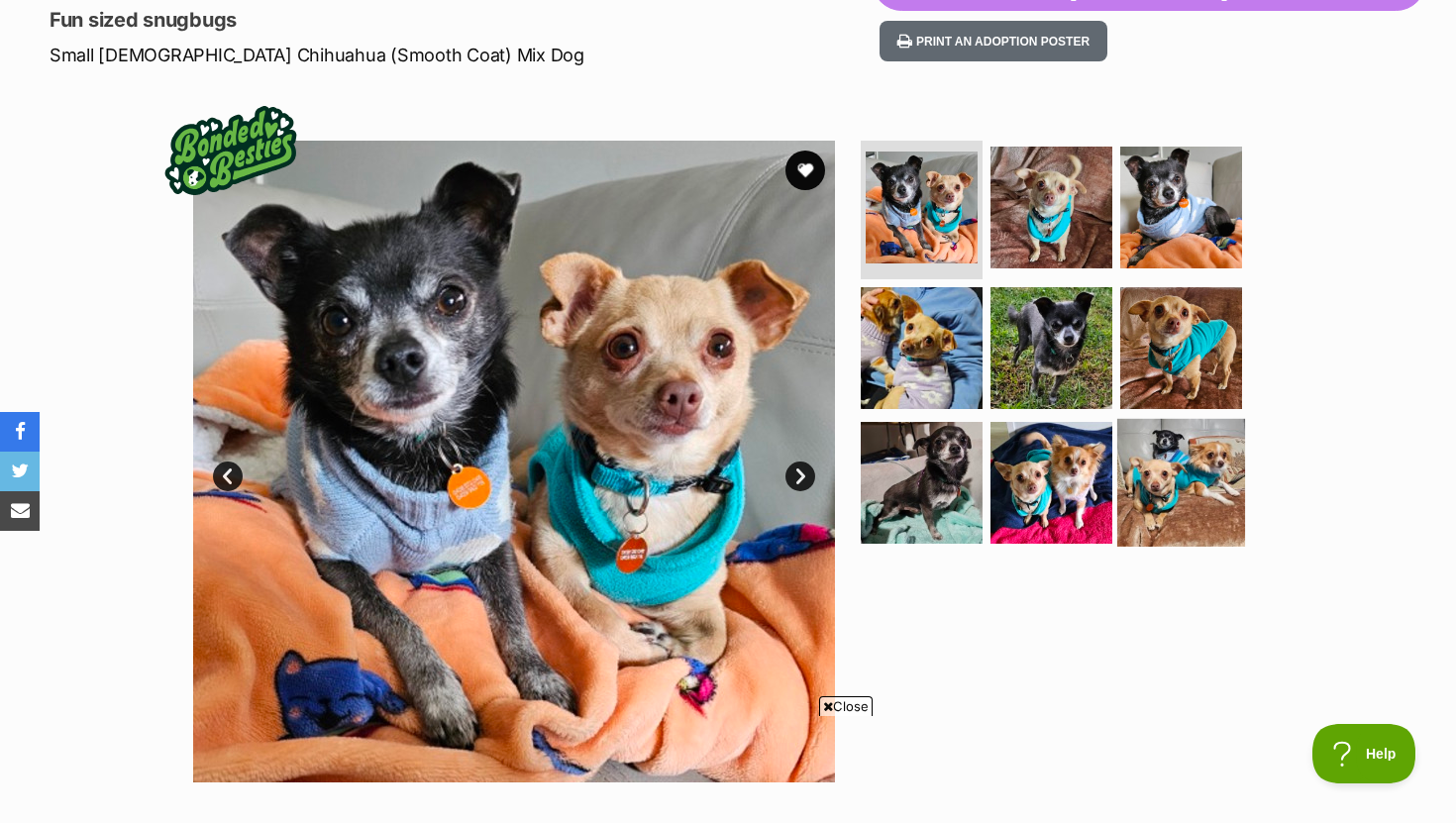 click at bounding box center (1181, 481) 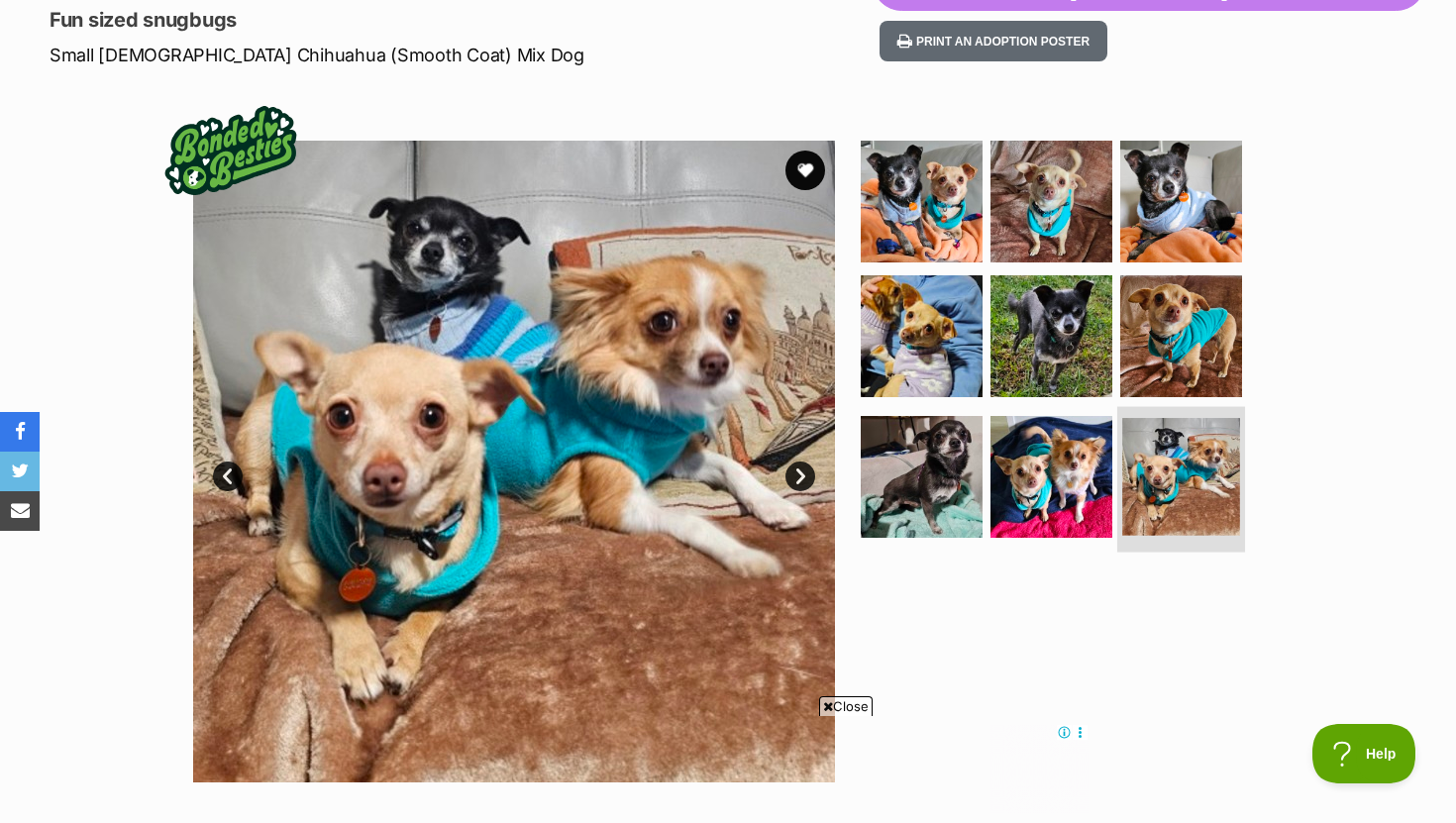scroll, scrollTop: 0, scrollLeft: 0, axis: both 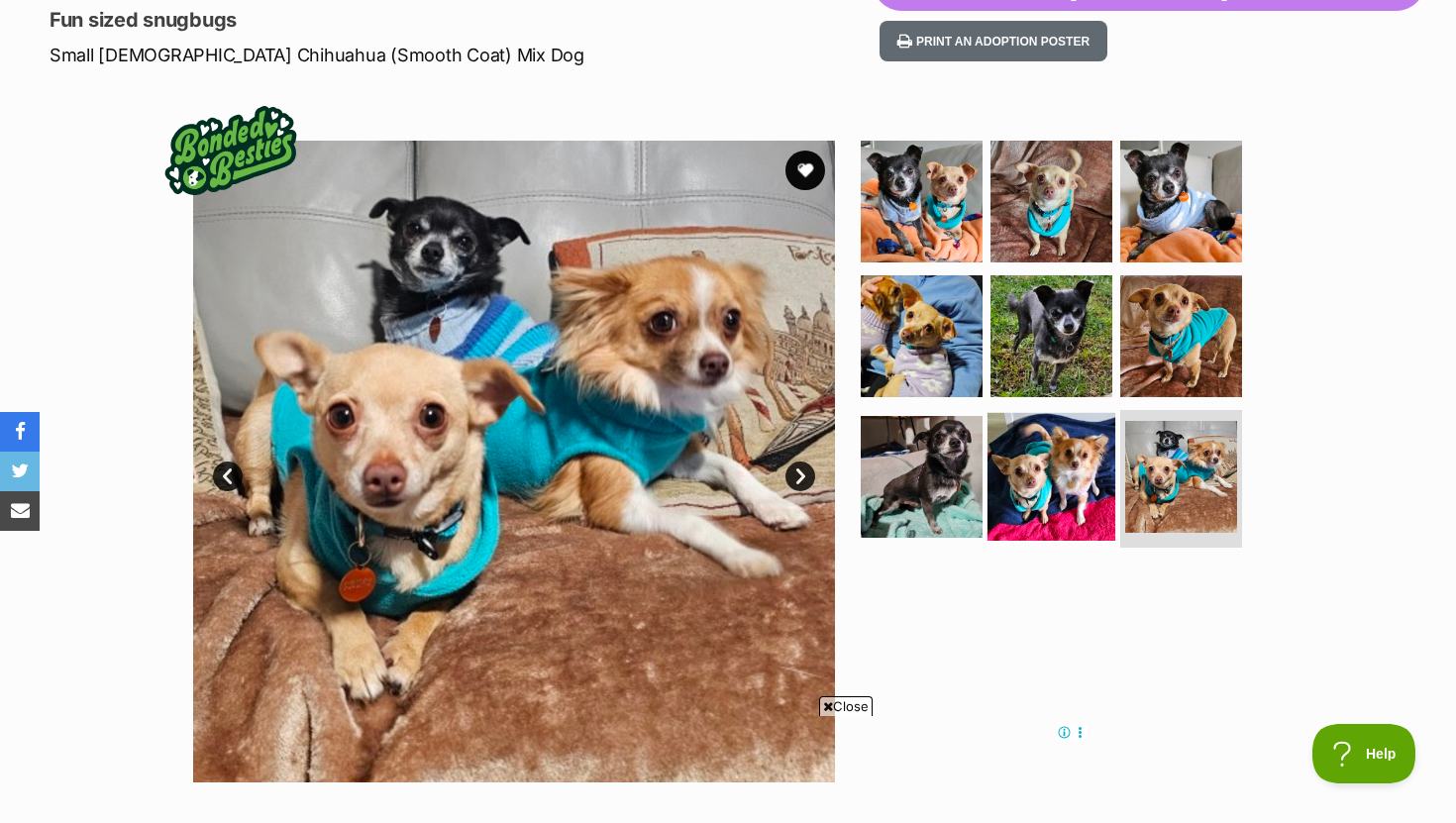 click at bounding box center [1051, 475] 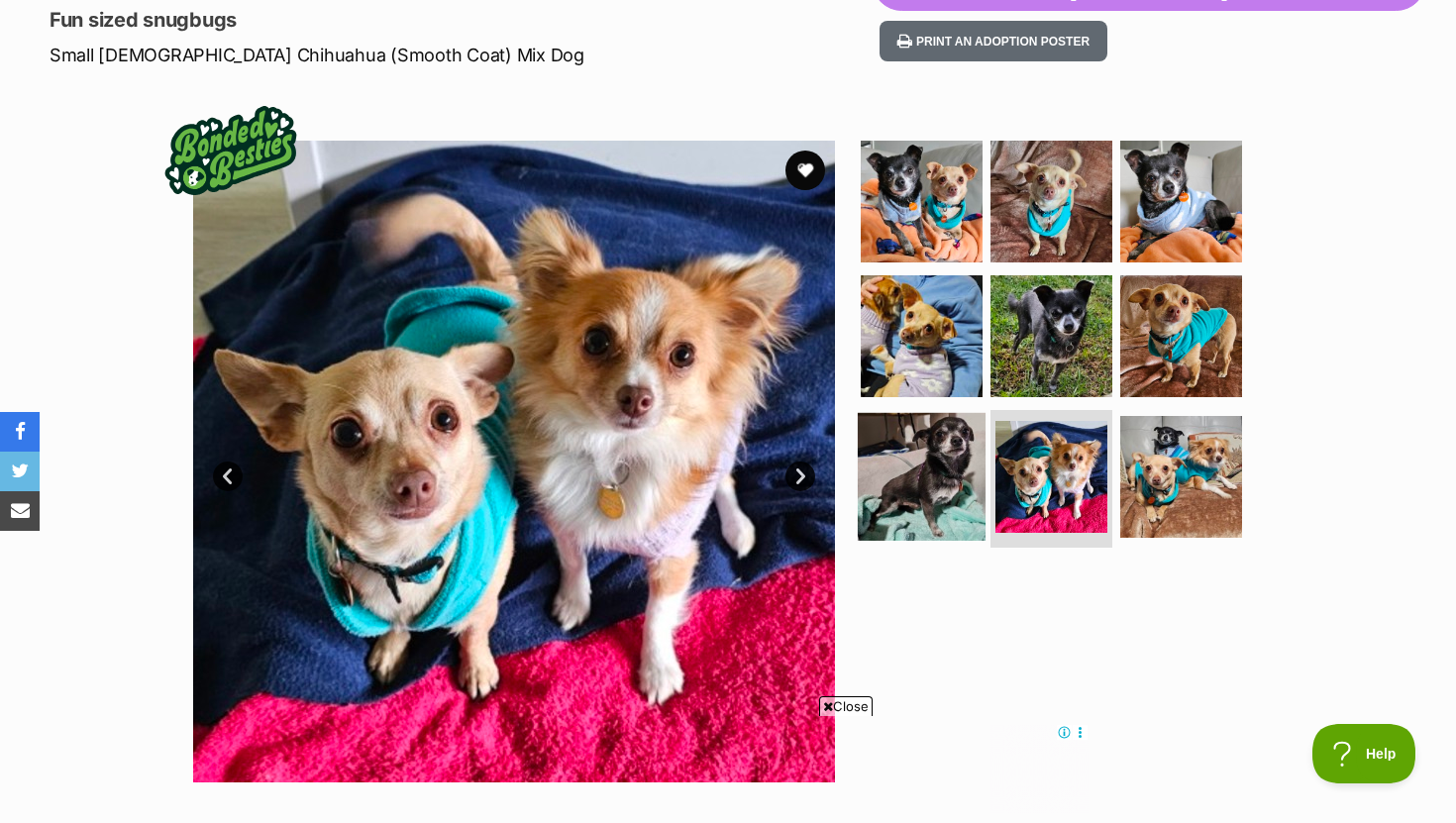 click at bounding box center (921, 475) 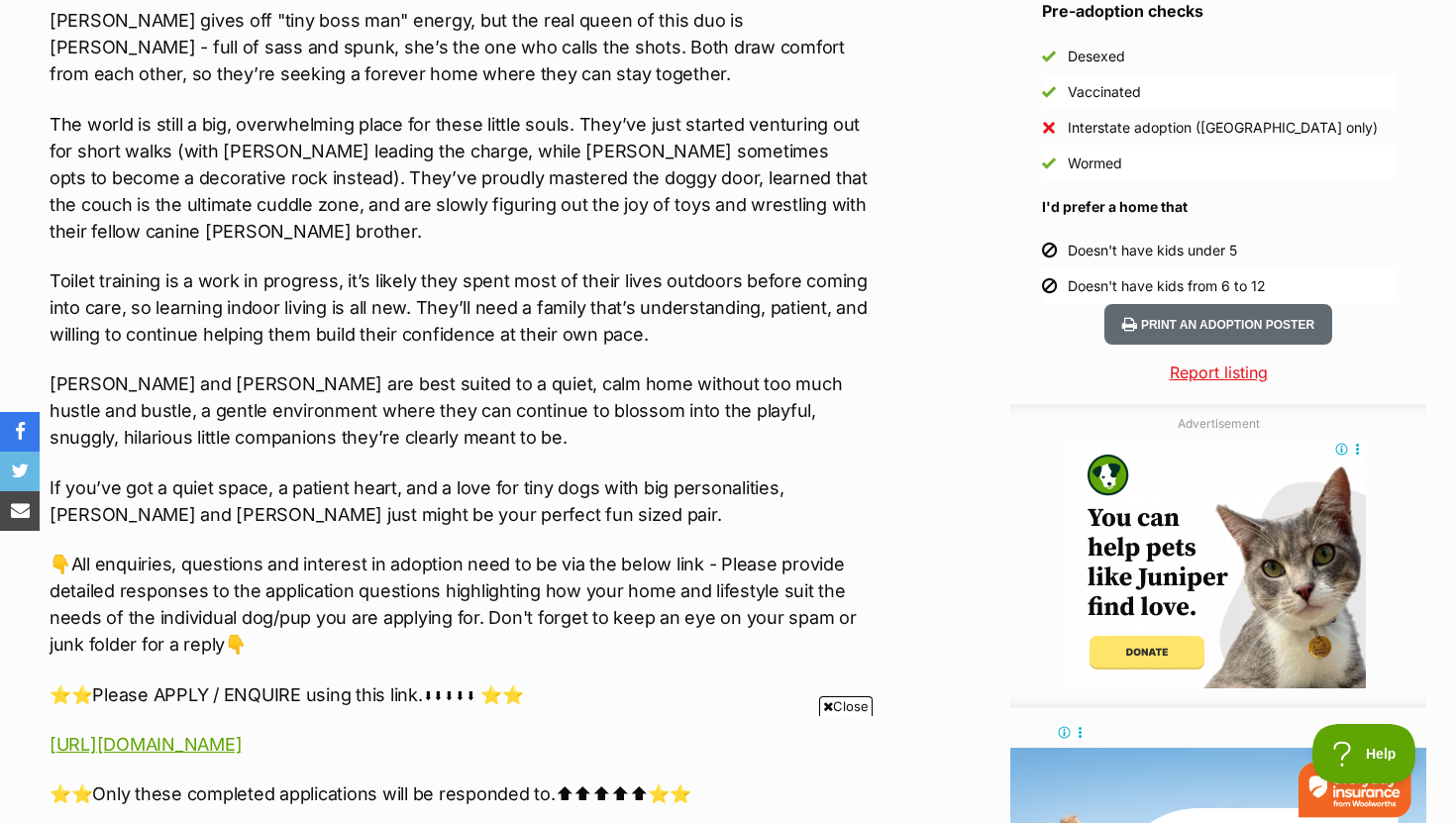 scroll, scrollTop: 1839, scrollLeft: 0, axis: vertical 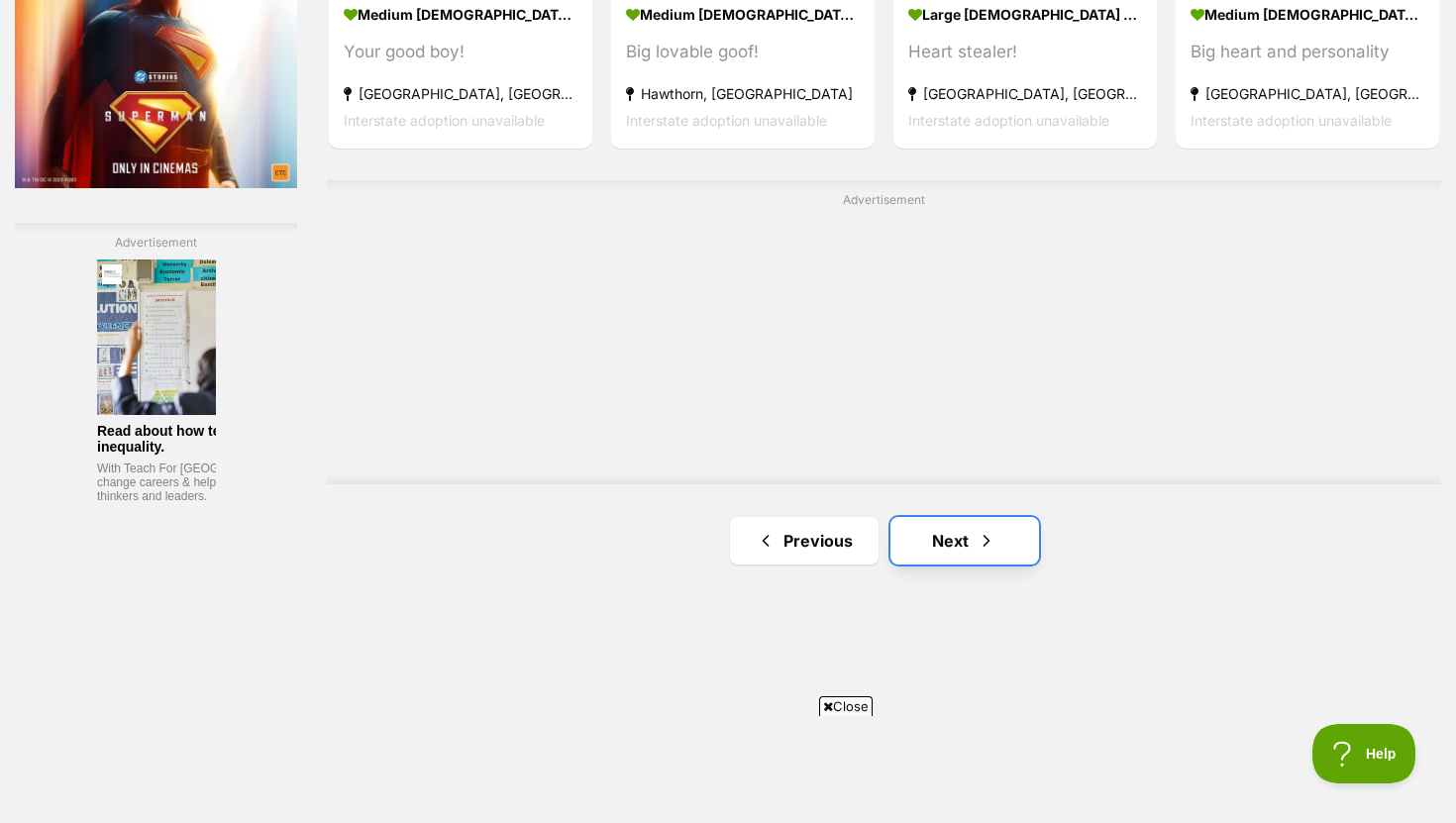 click on "Next" at bounding box center [965, 541] 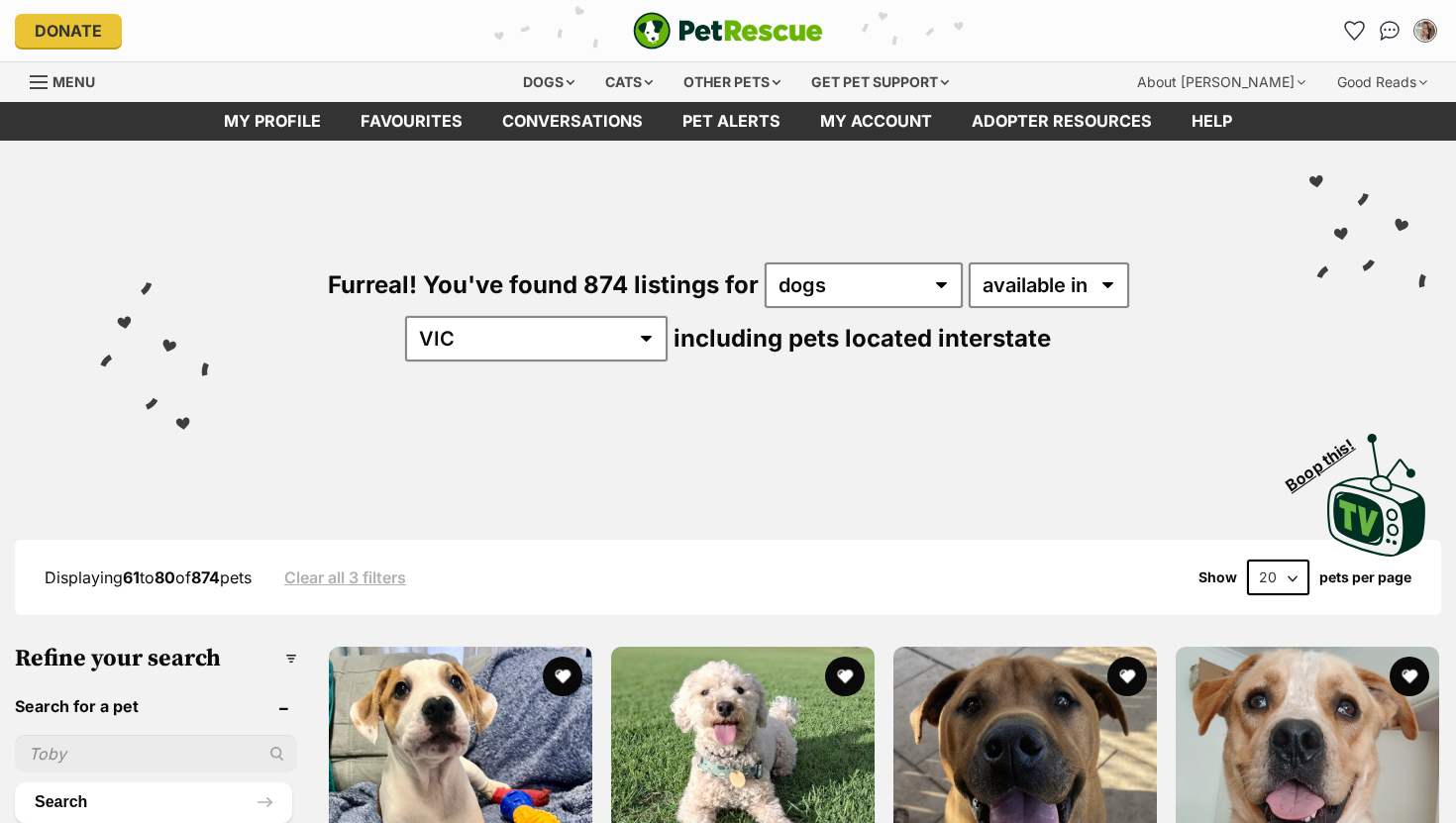 scroll, scrollTop: 0, scrollLeft: 0, axis: both 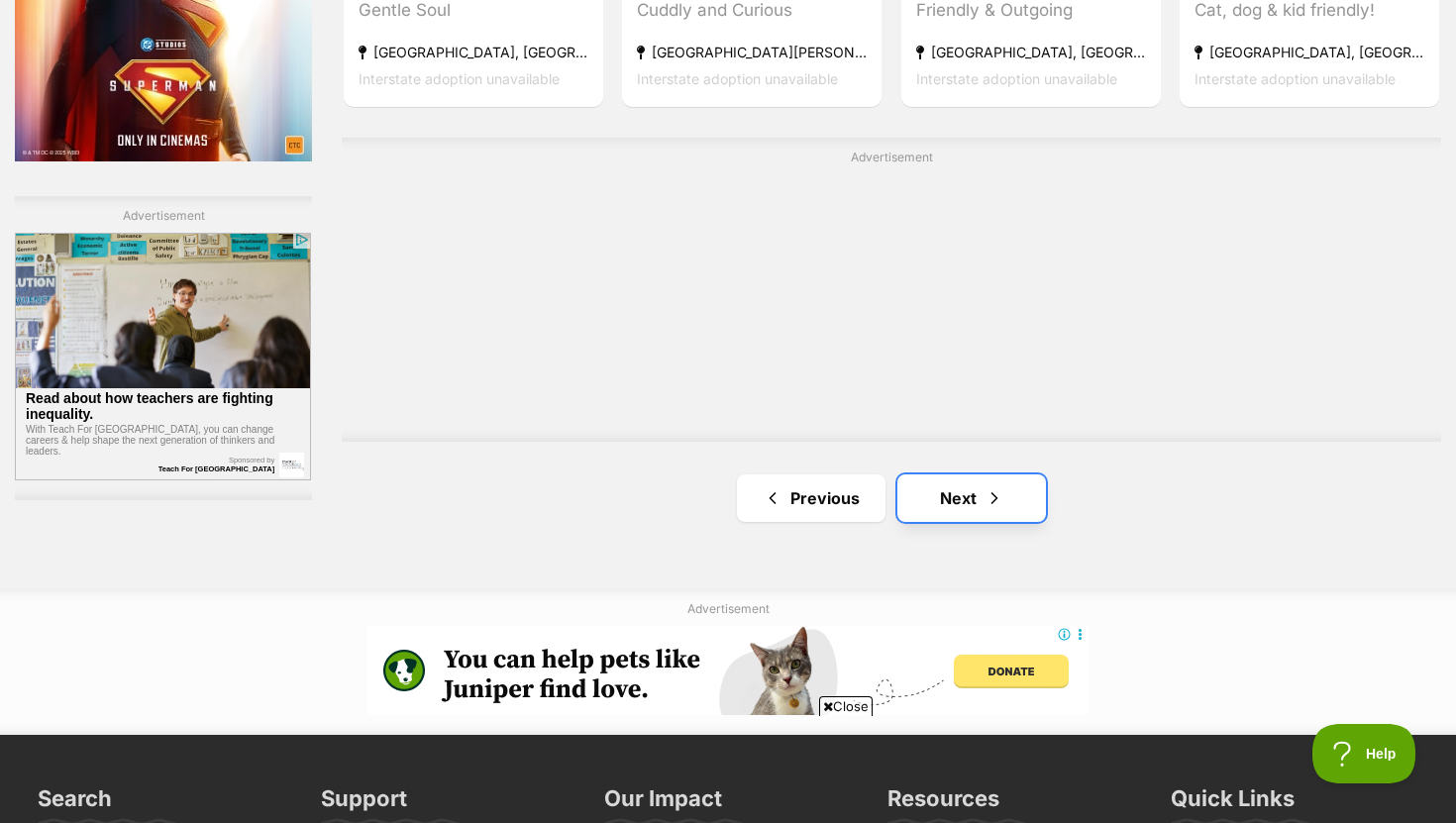 click on "Next" at bounding box center [972, 498] 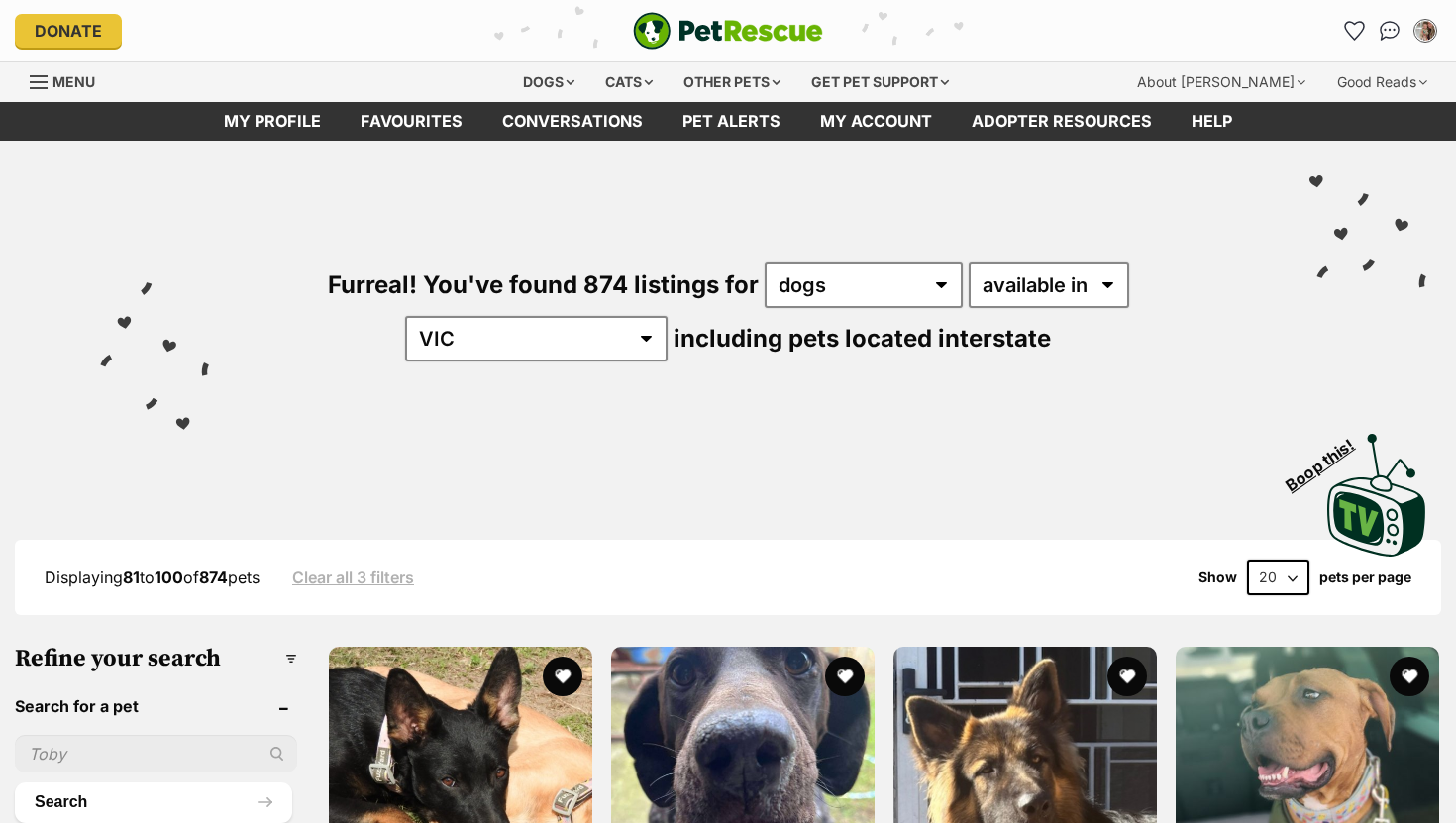scroll, scrollTop: 0, scrollLeft: 0, axis: both 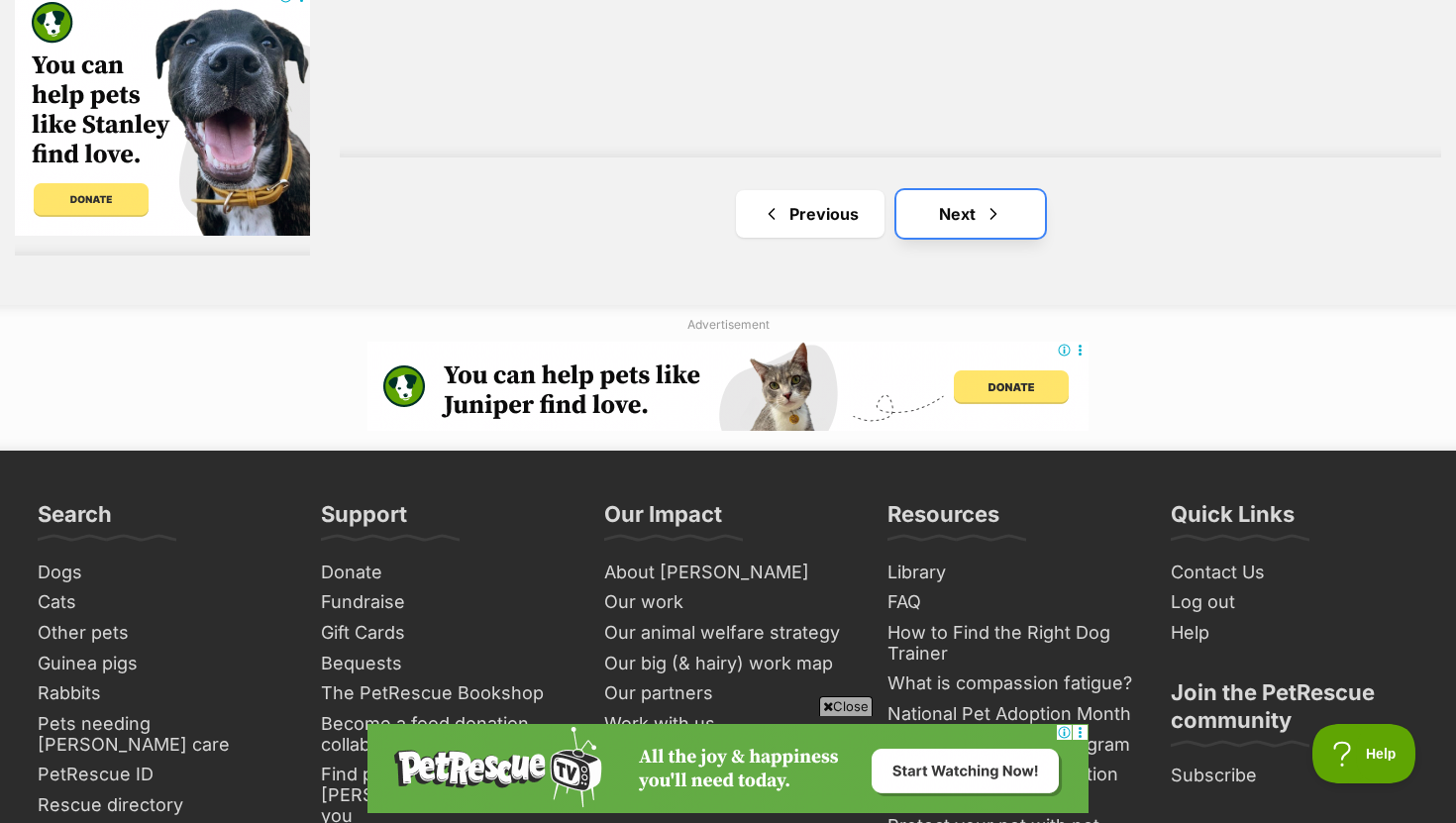 click on "Next" at bounding box center [971, 214] 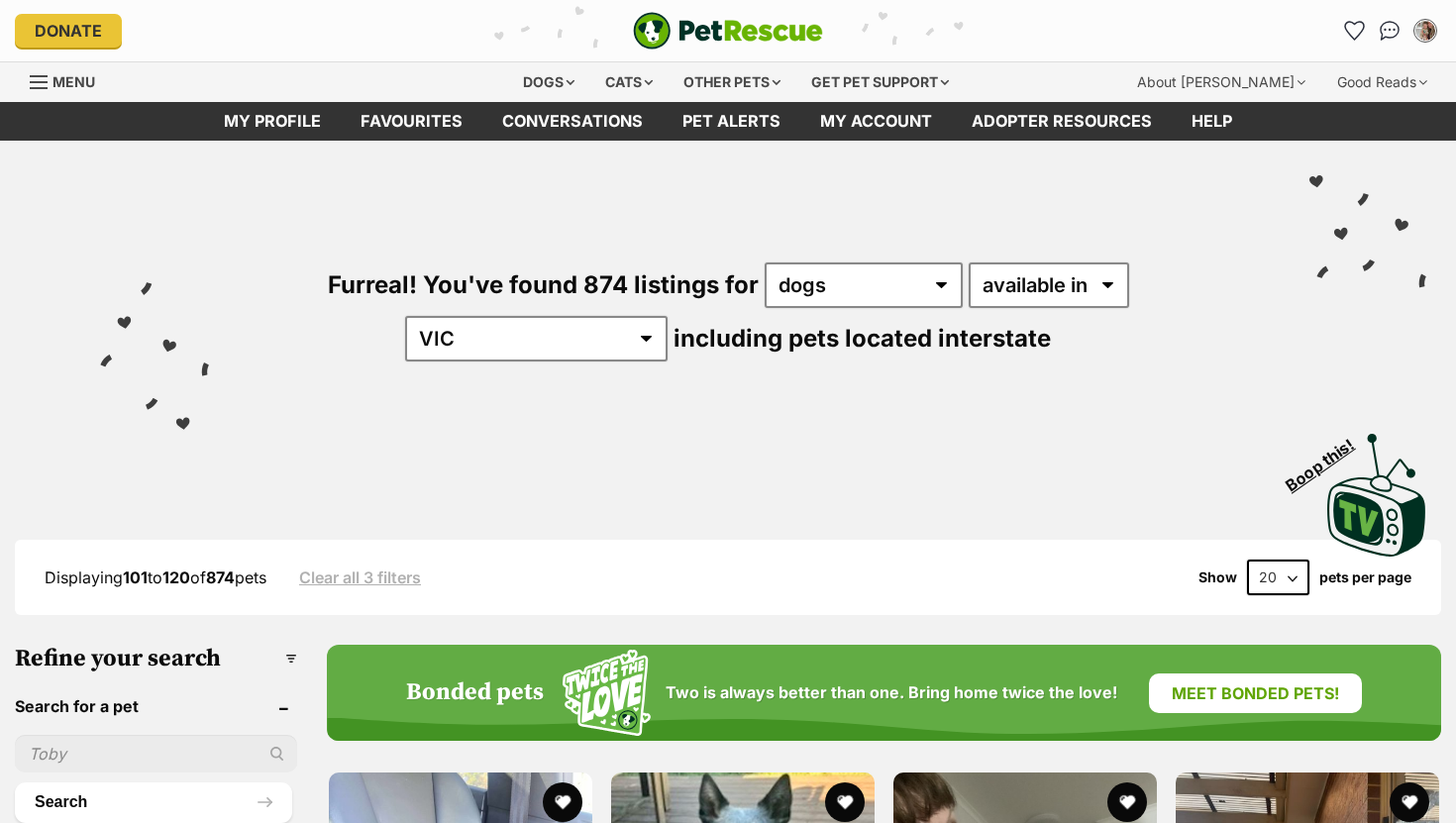 scroll, scrollTop: 0, scrollLeft: 0, axis: both 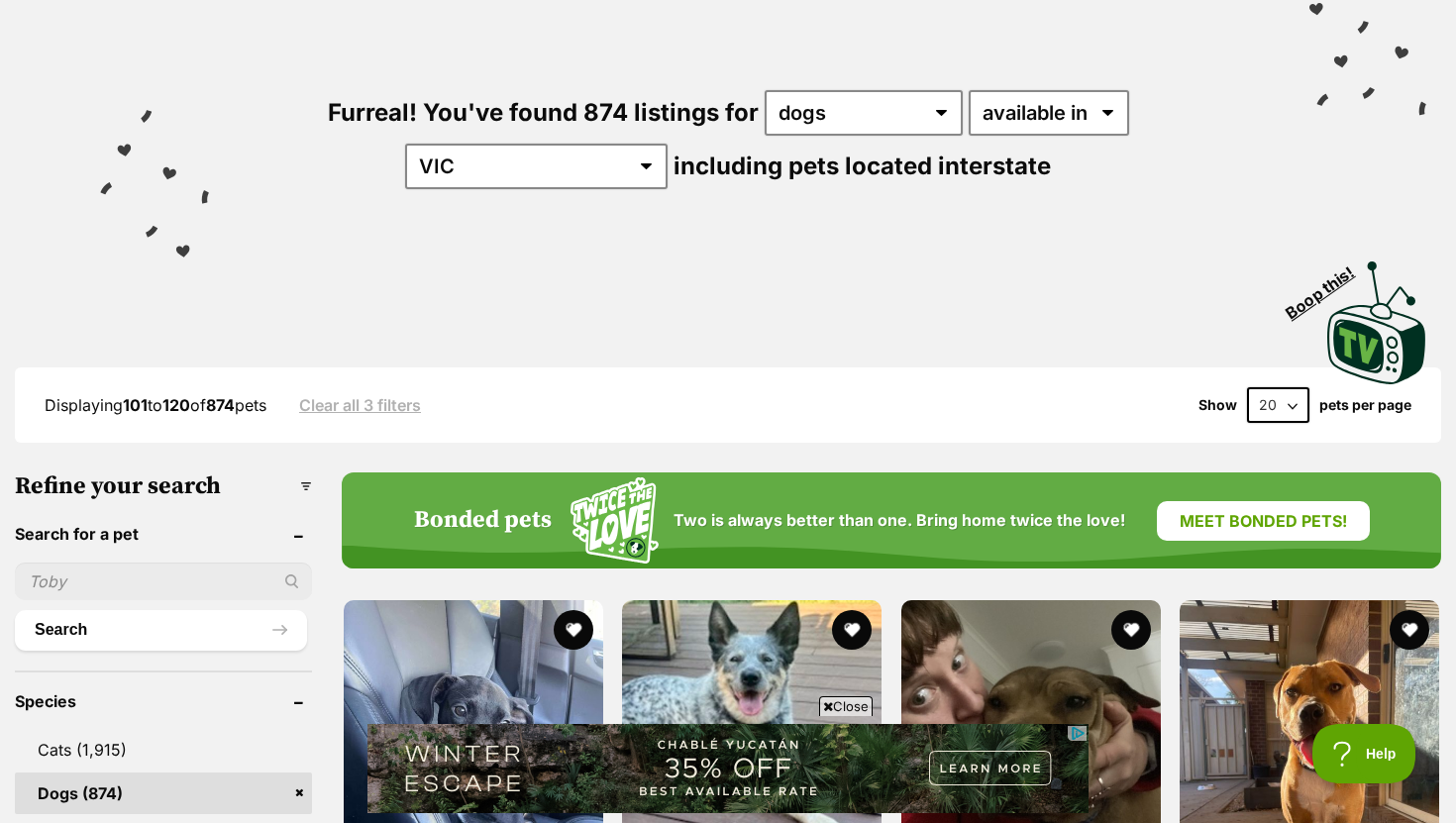 click at bounding box center (163, 581) 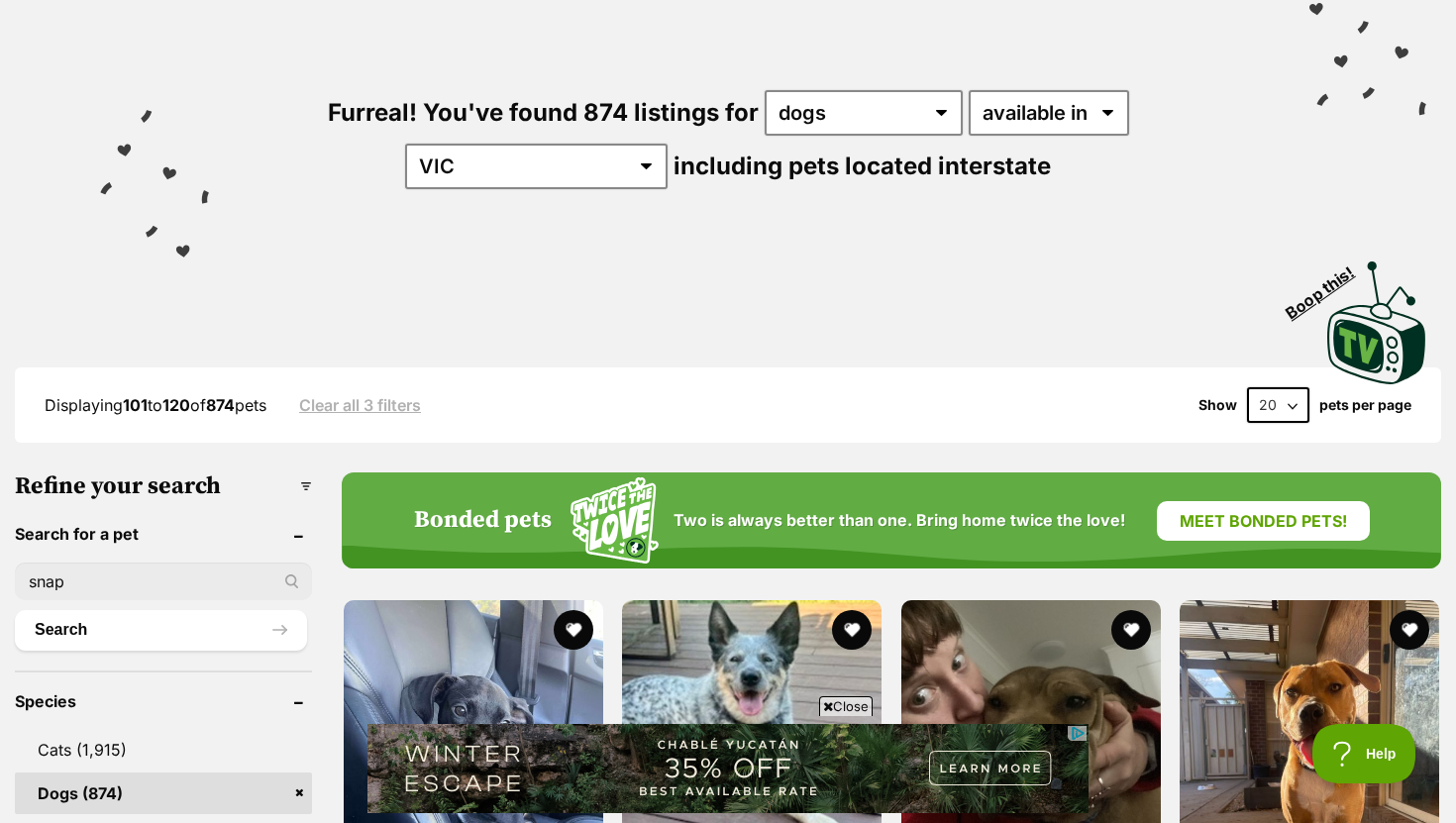 type on "snap" 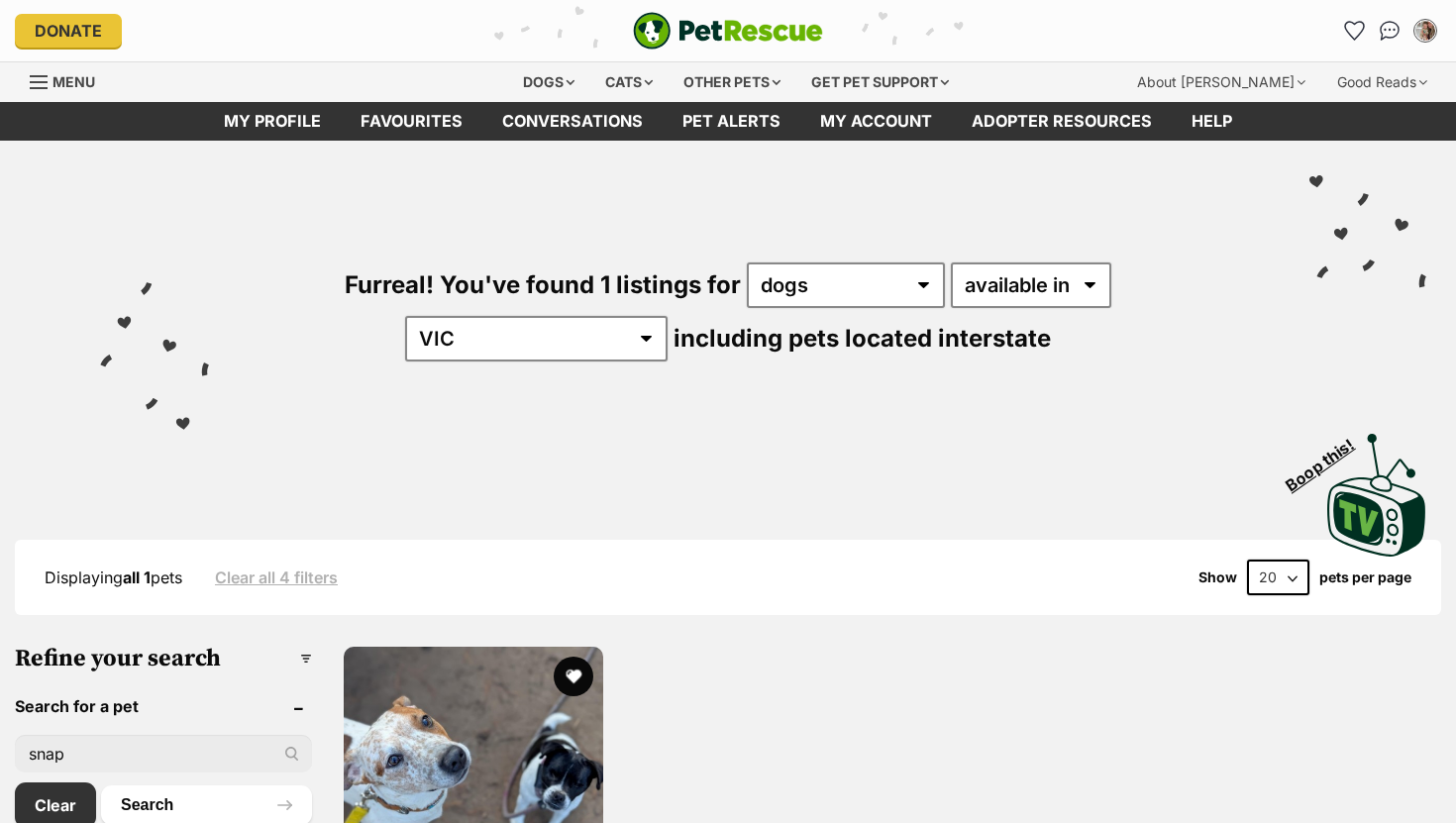 scroll, scrollTop: 0, scrollLeft: 0, axis: both 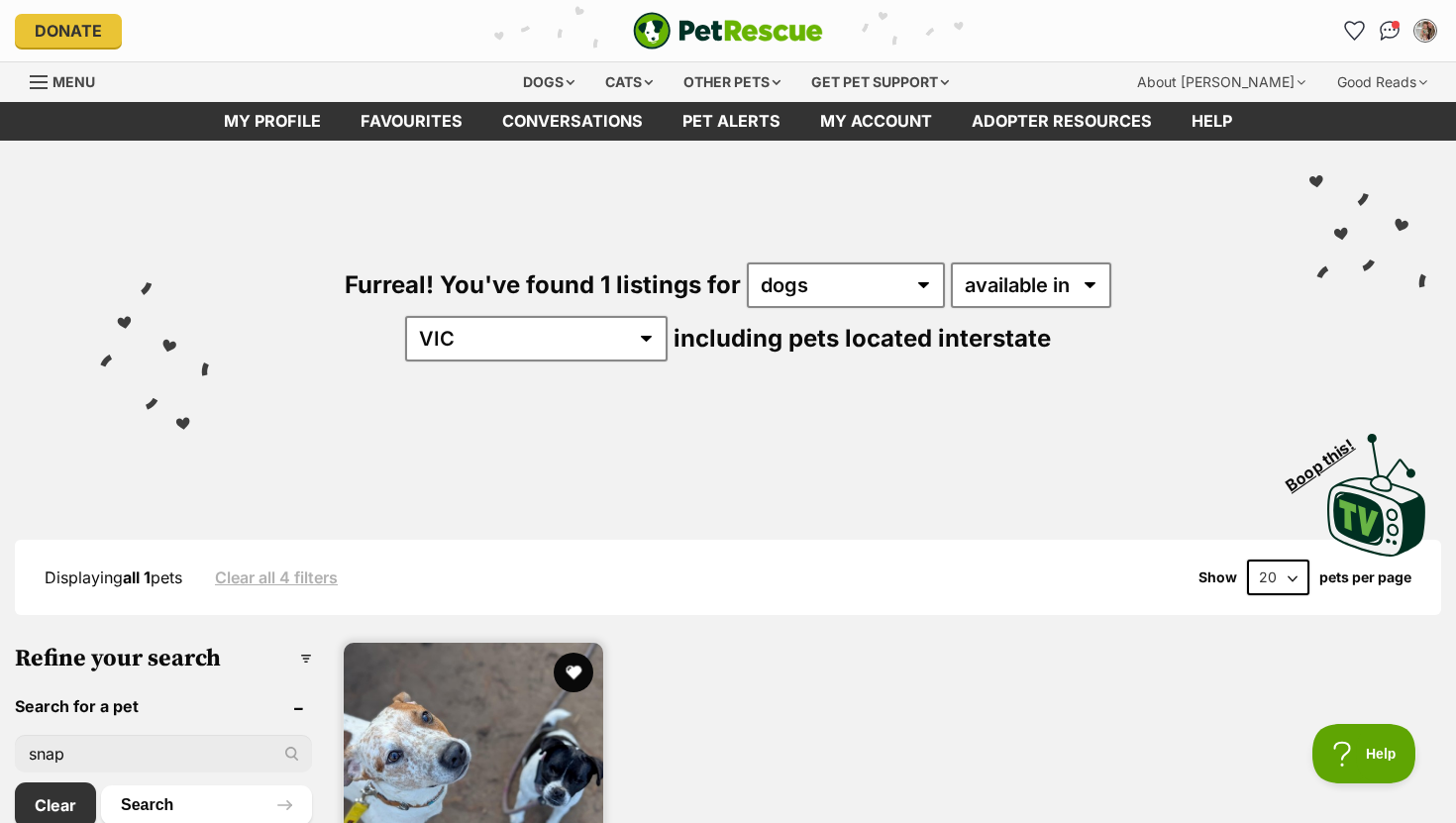 click at bounding box center (473, 772) 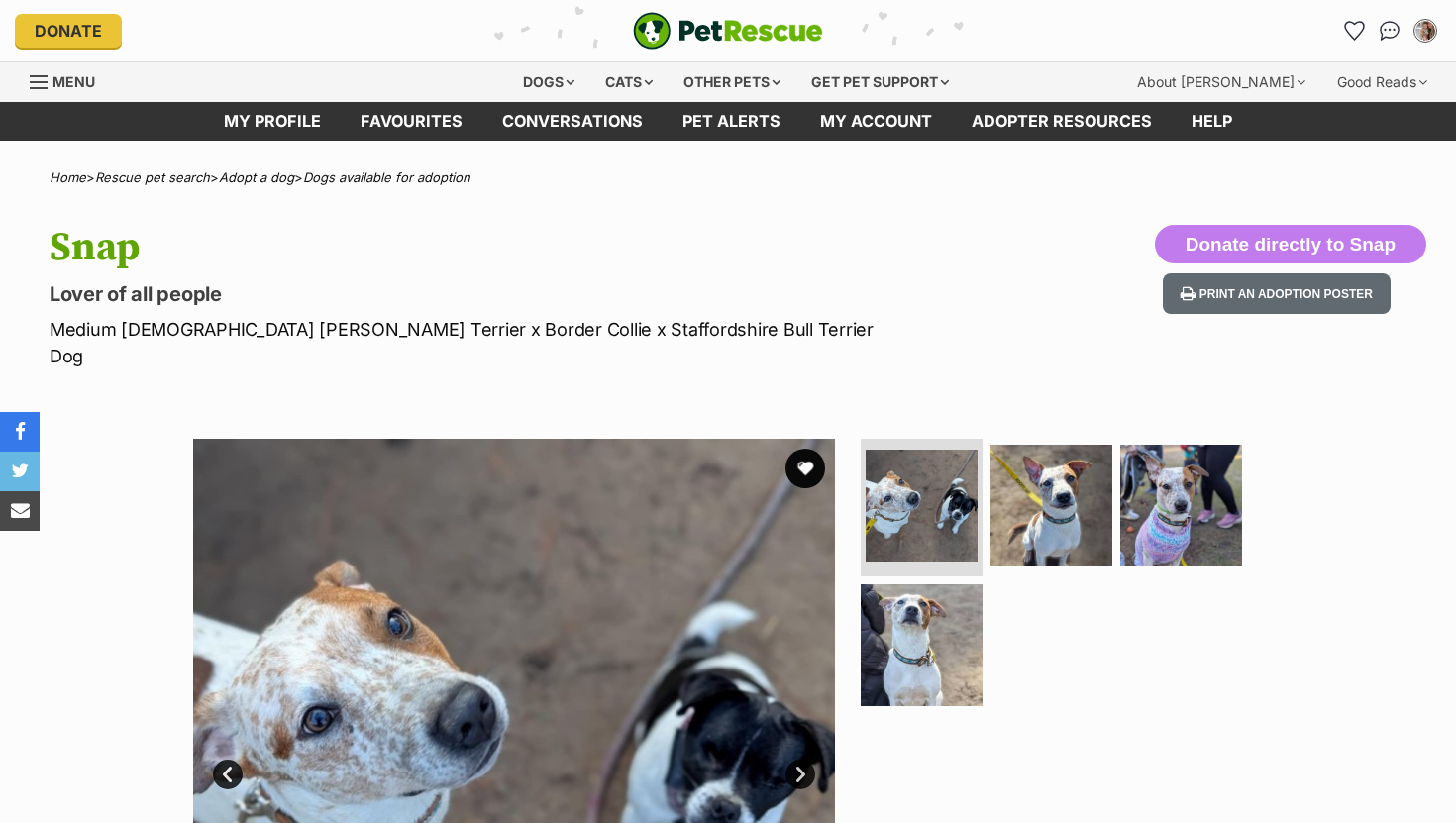 scroll, scrollTop: 0, scrollLeft: 0, axis: both 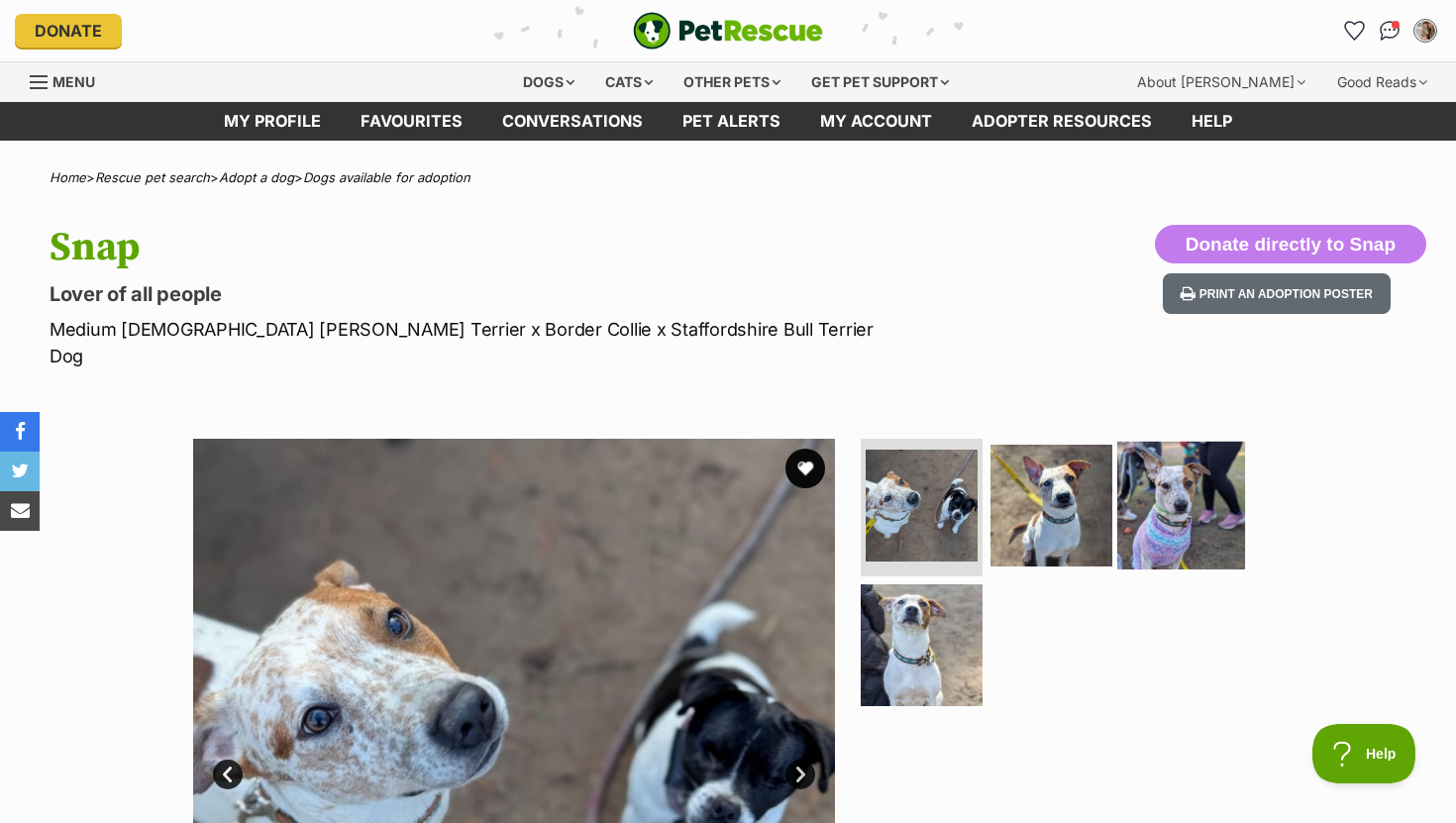 click at bounding box center [1181, 504] 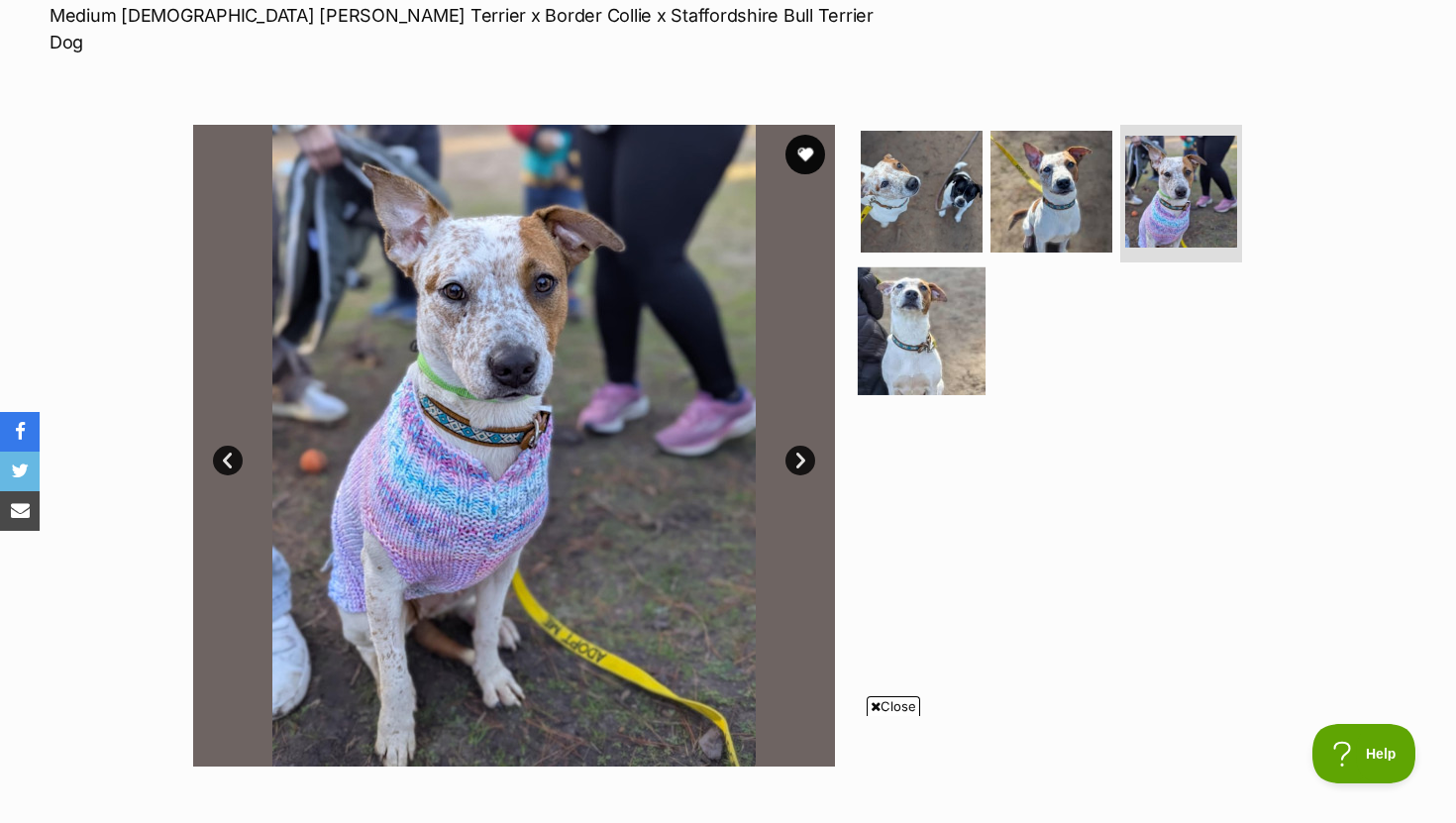 scroll, scrollTop: 310, scrollLeft: 0, axis: vertical 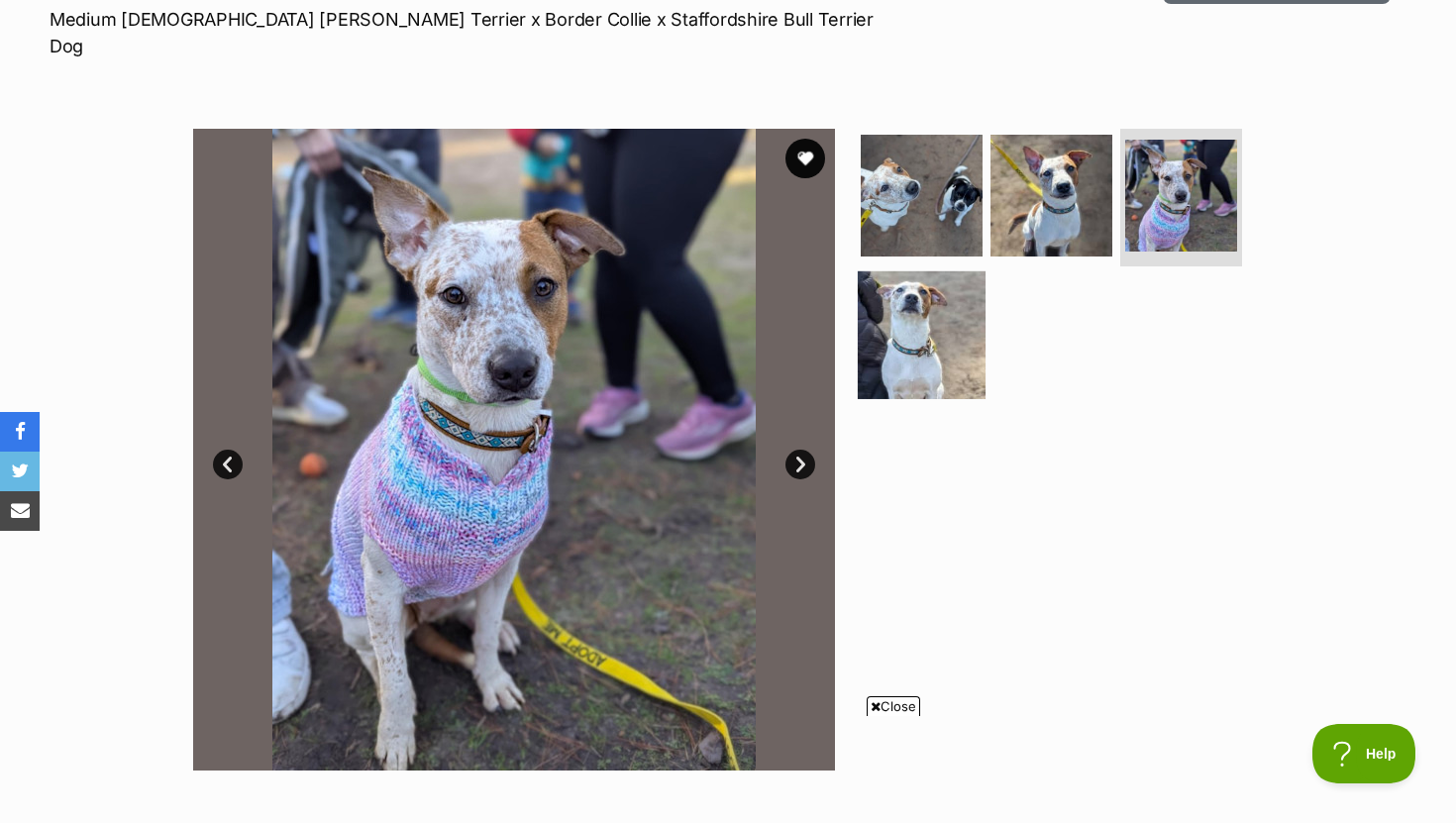 click at bounding box center [921, 335] 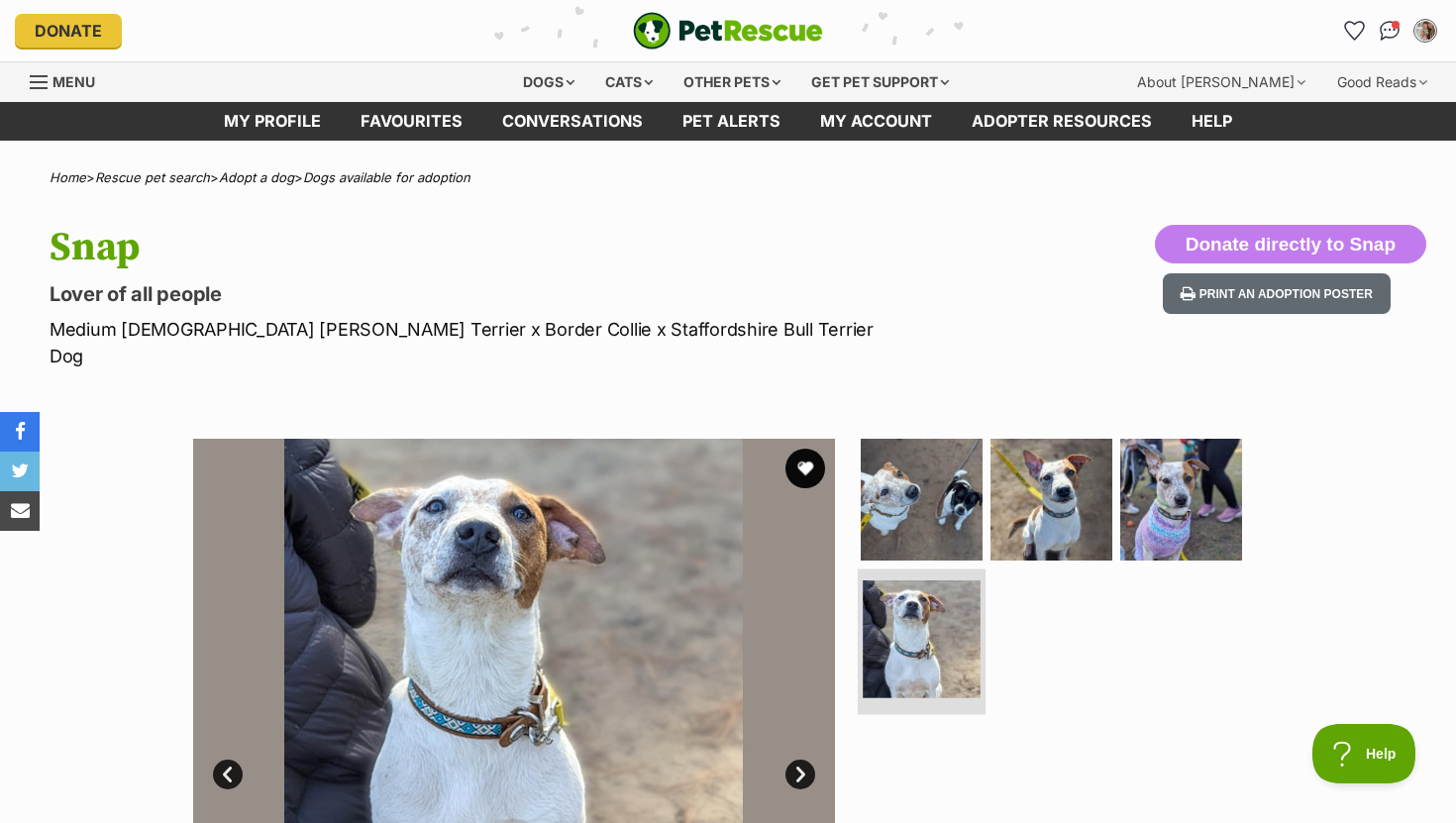 scroll, scrollTop: 0, scrollLeft: 0, axis: both 